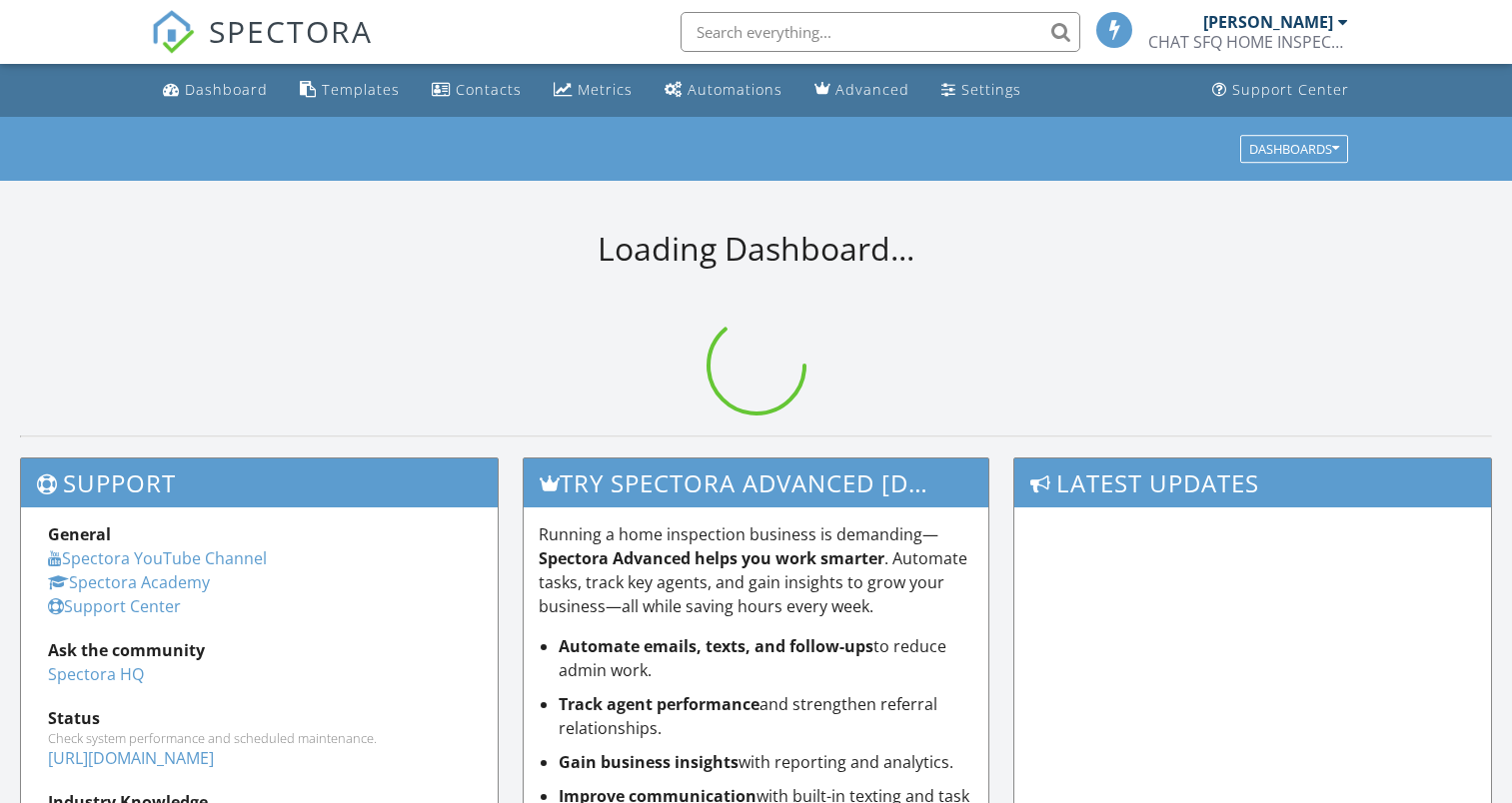 scroll, scrollTop: 0, scrollLeft: 0, axis: both 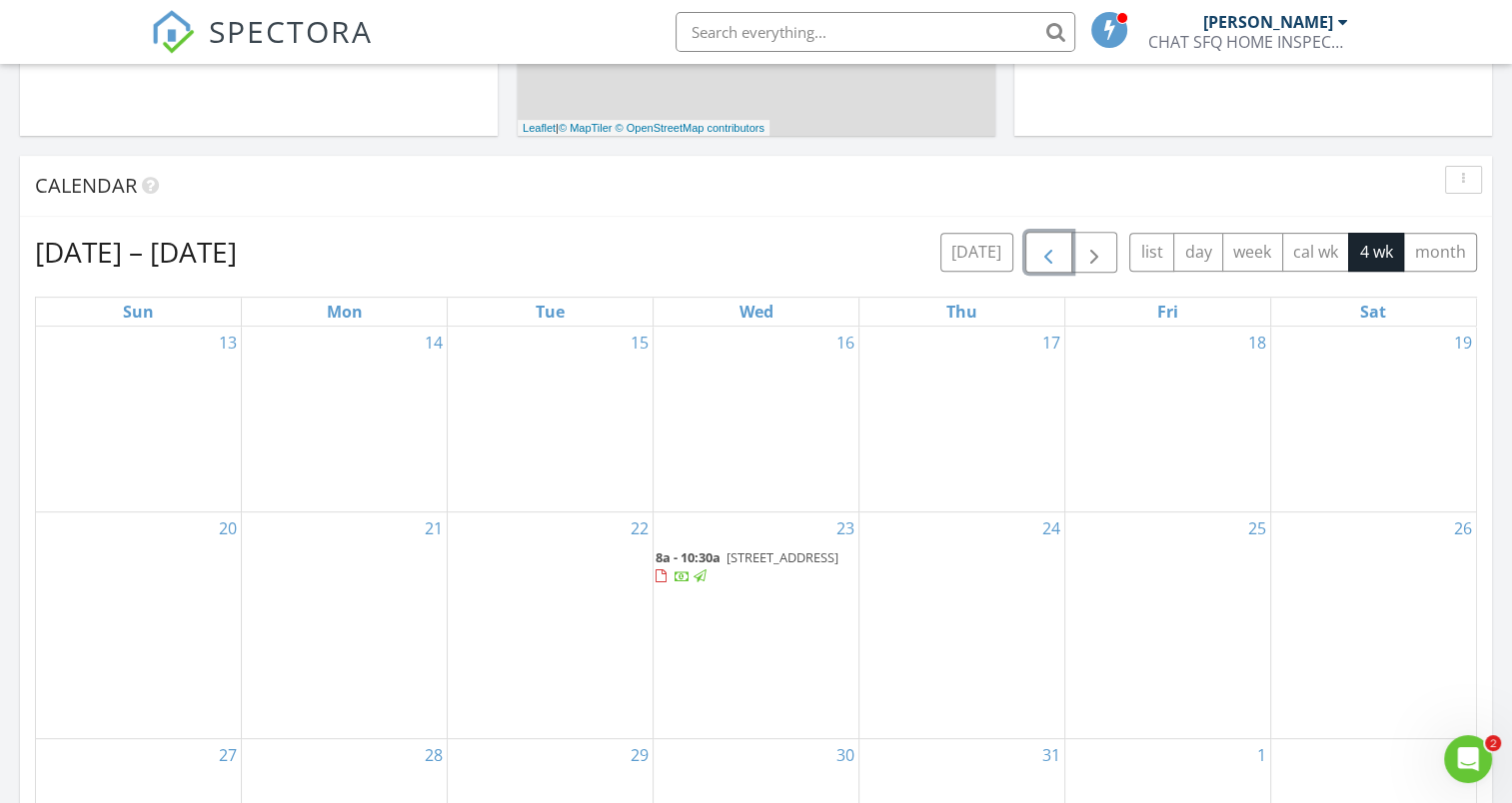 click at bounding box center (1048, 252) 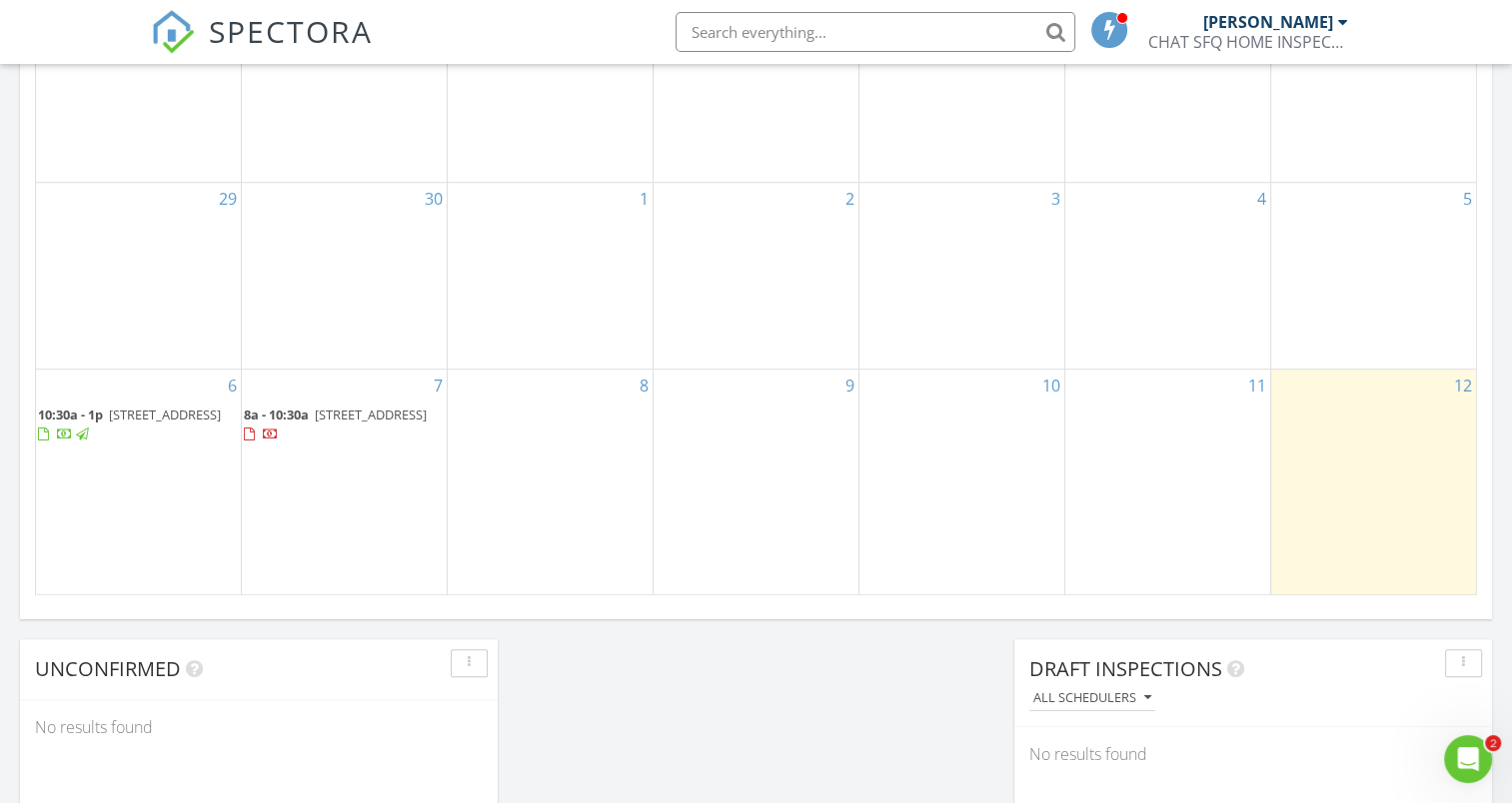 scroll, scrollTop: 1241, scrollLeft: 0, axis: vertical 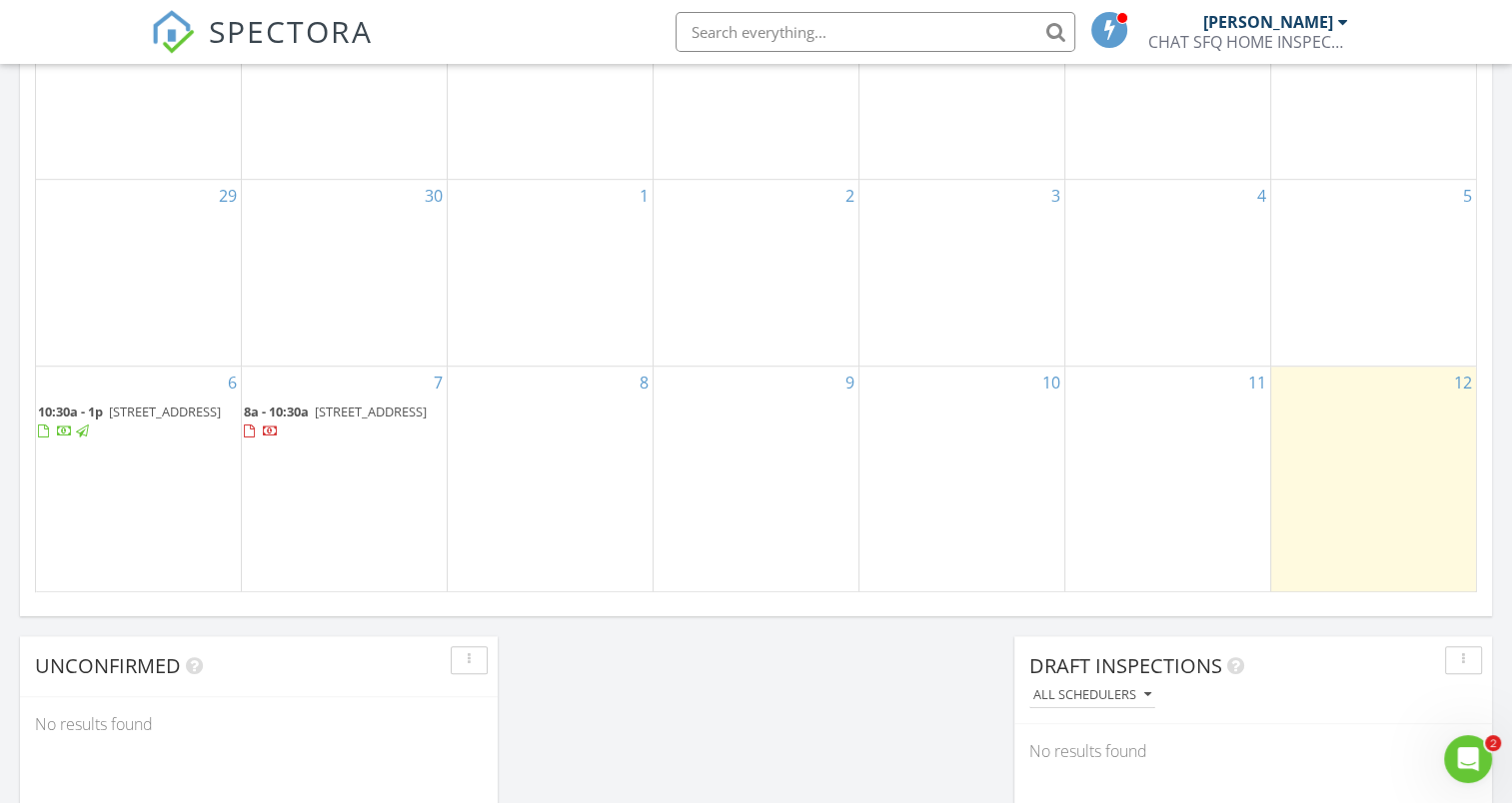 click on "[STREET_ADDRESS]" at bounding box center (371, 411) 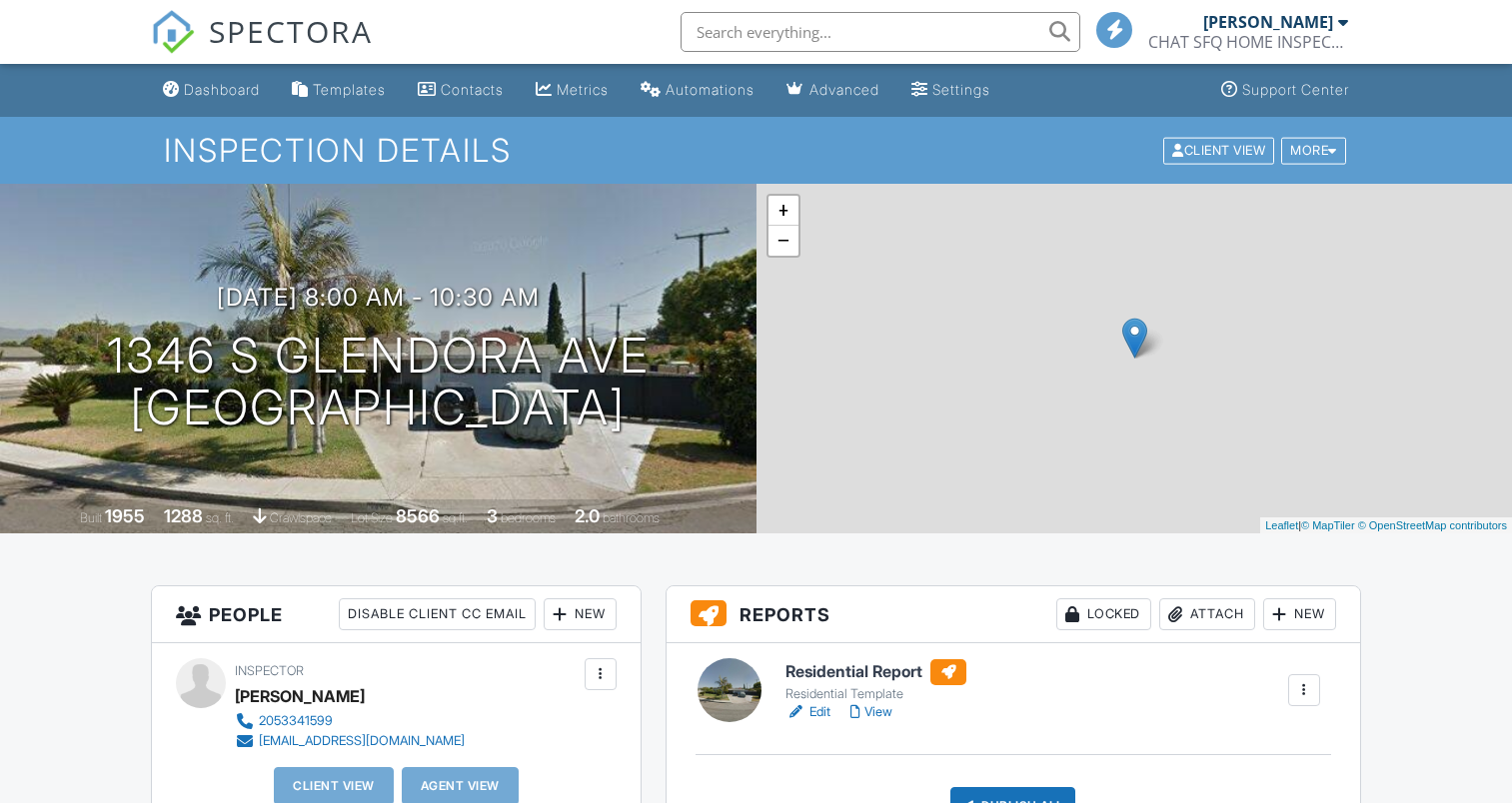 scroll, scrollTop: 0, scrollLeft: 0, axis: both 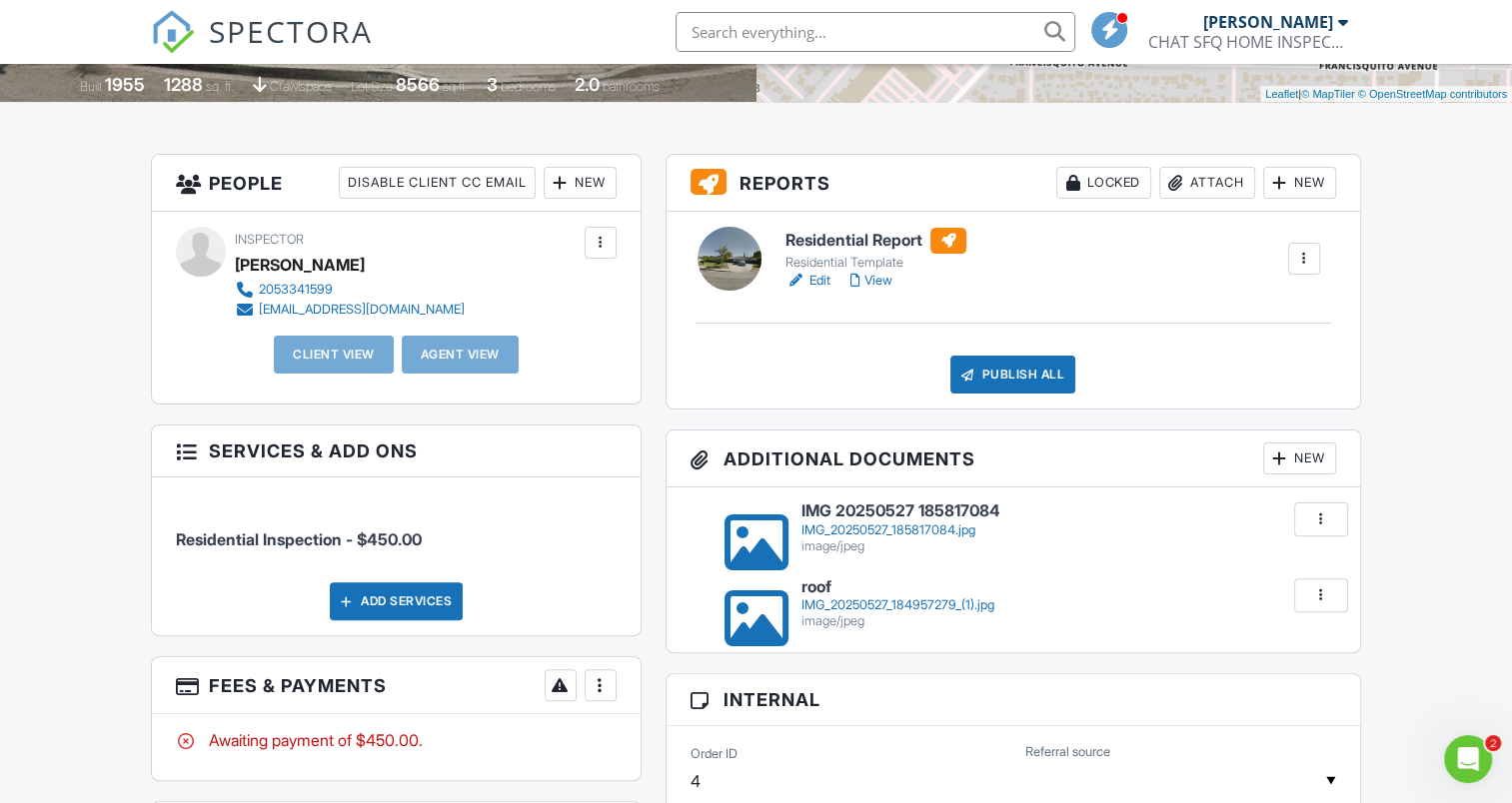 click at bounding box center [1304, 259] 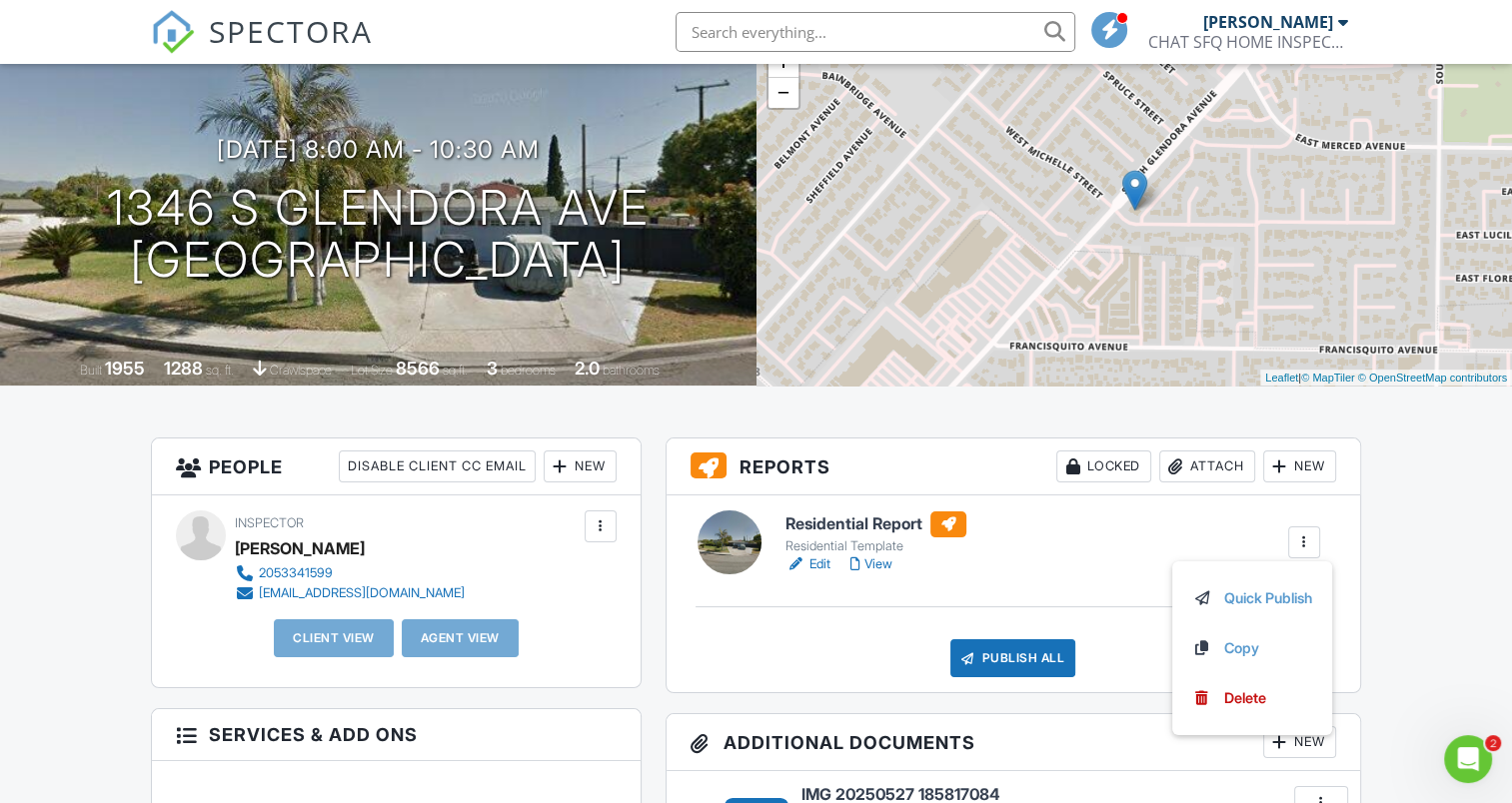 scroll, scrollTop: 0, scrollLeft: 0, axis: both 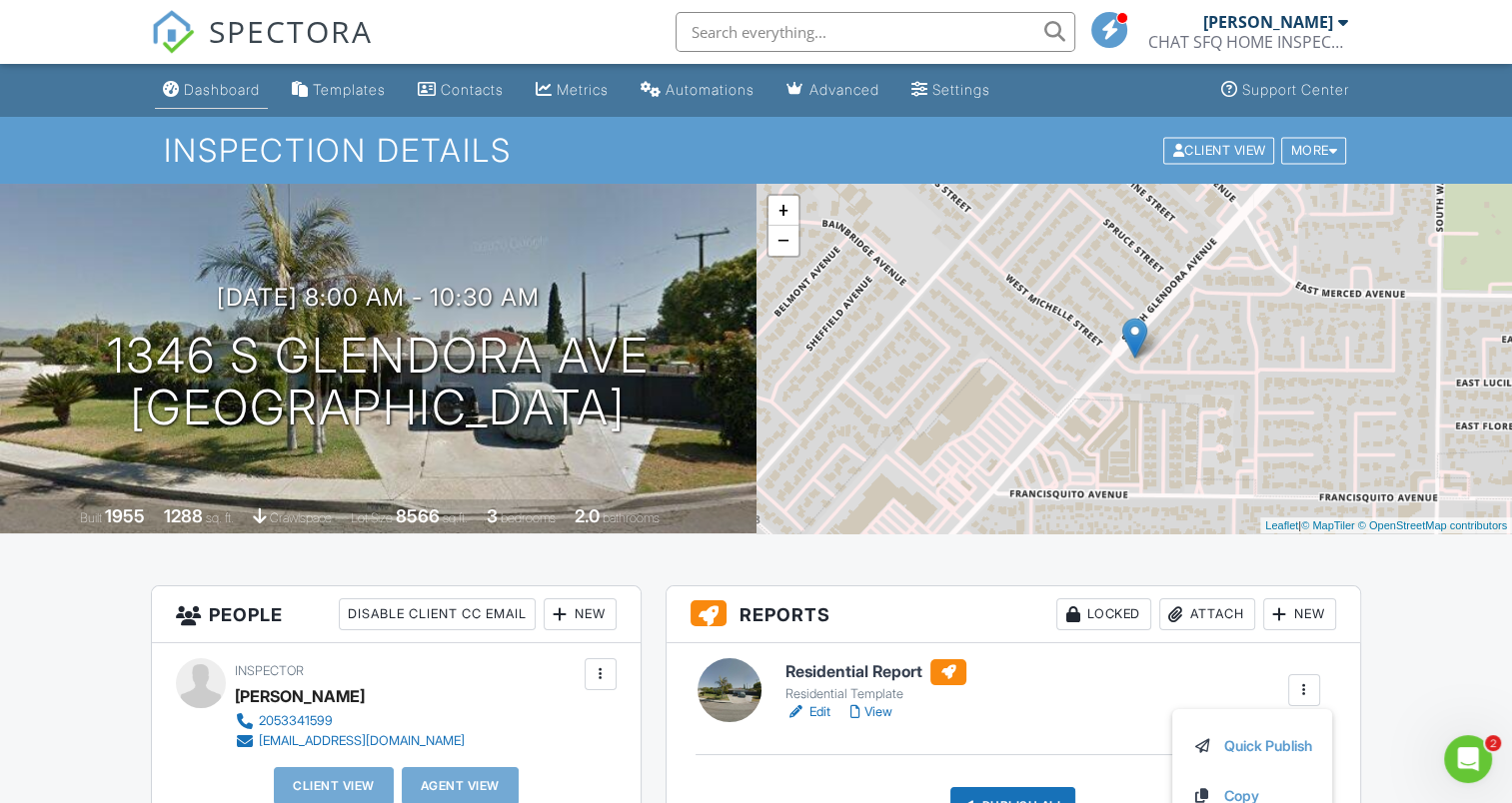 click on "Dashboard" at bounding box center [211, 90] 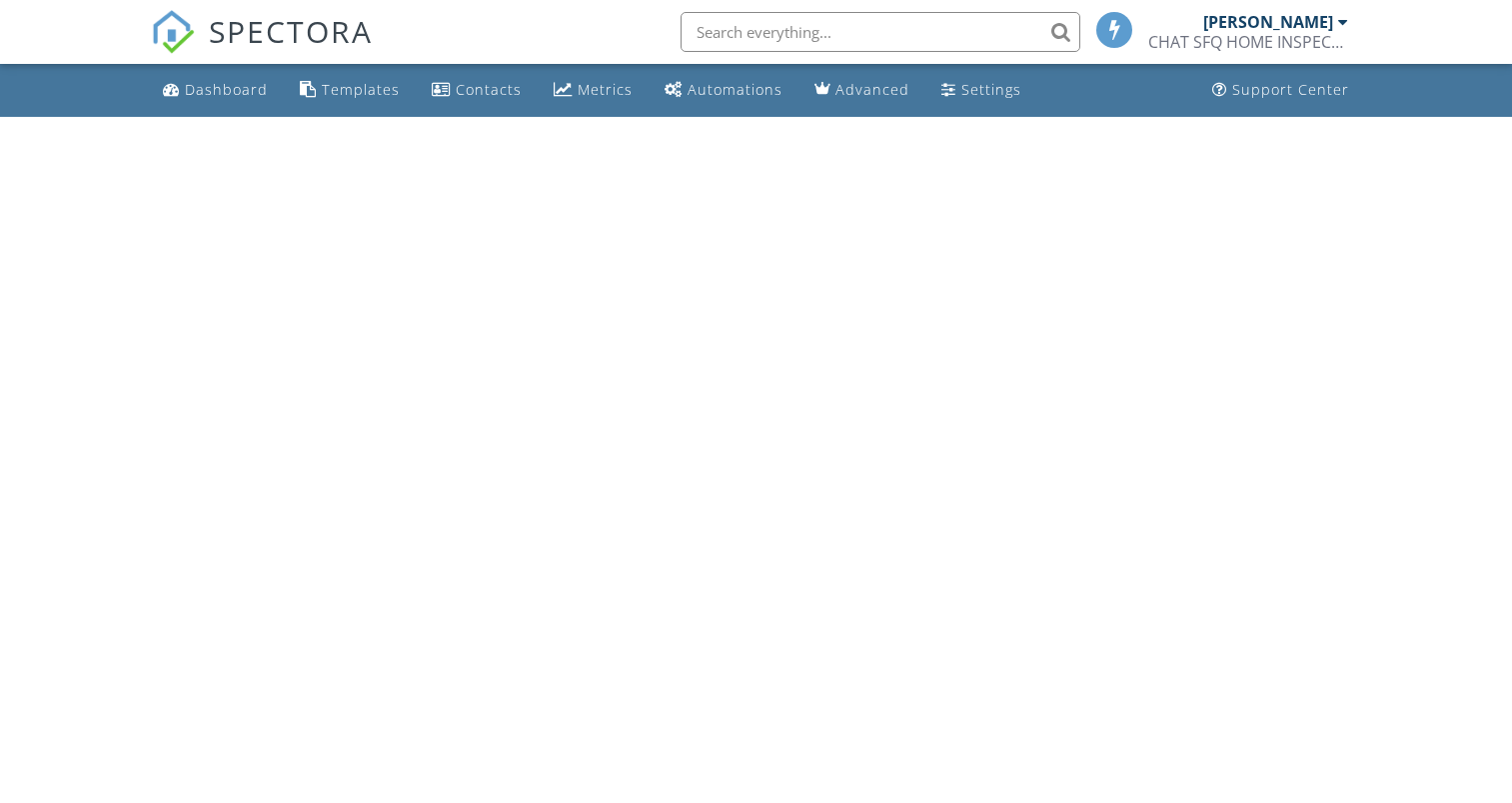 scroll, scrollTop: 0, scrollLeft: 0, axis: both 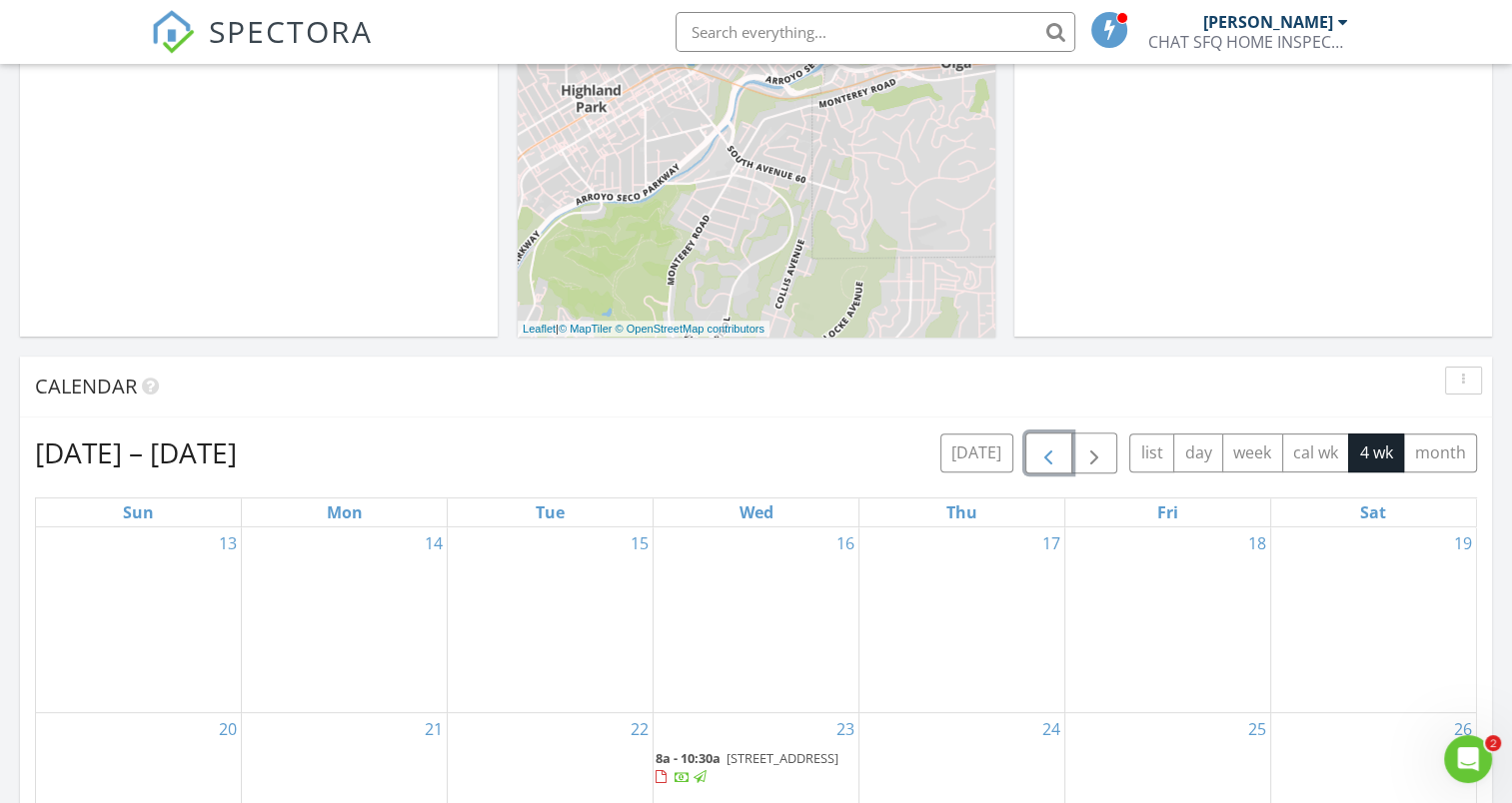 click at bounding box center (1048, 453) 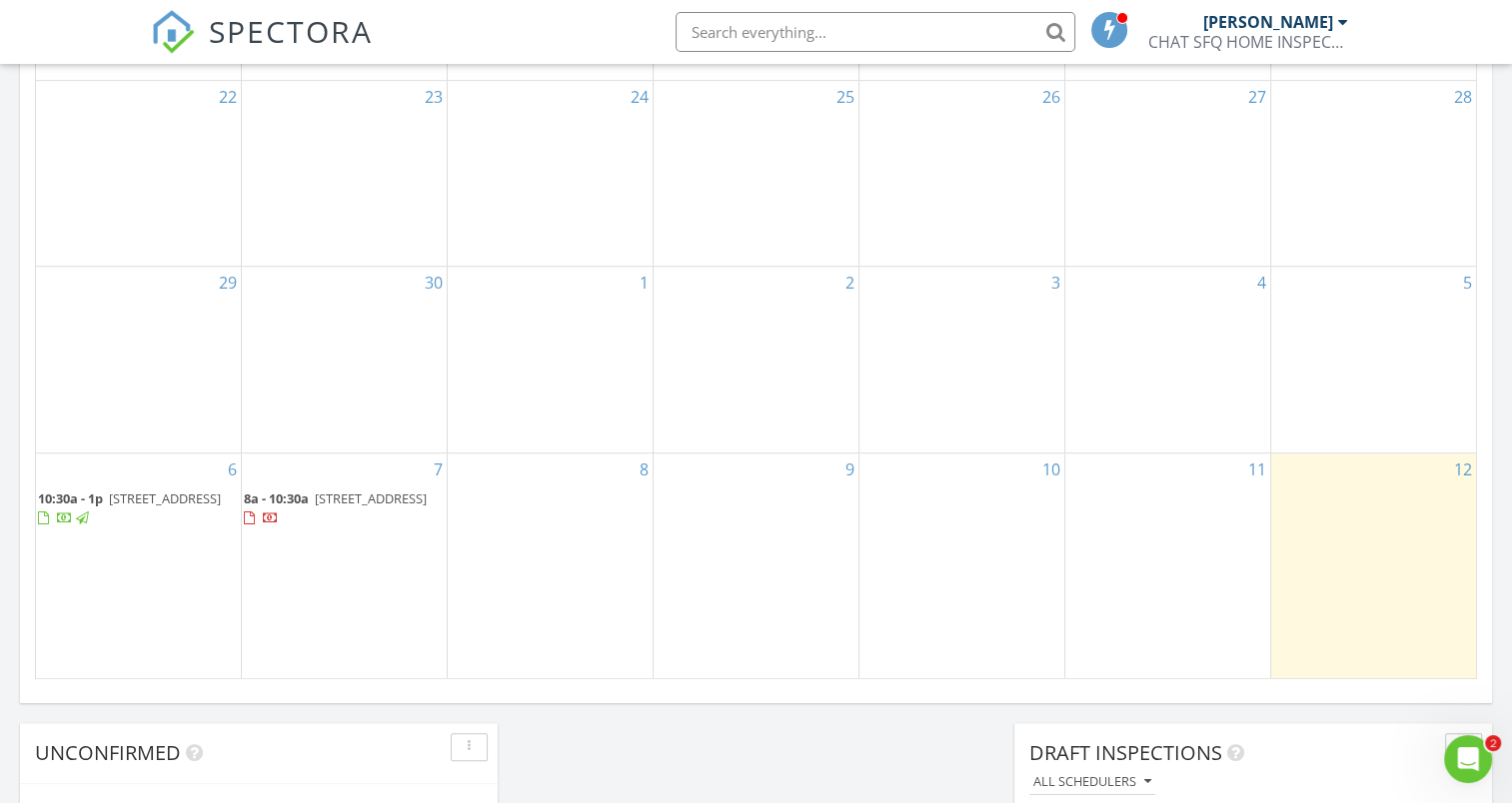 scroll, scrollTop: 1166, scrollLeft: 0, axis: vertical 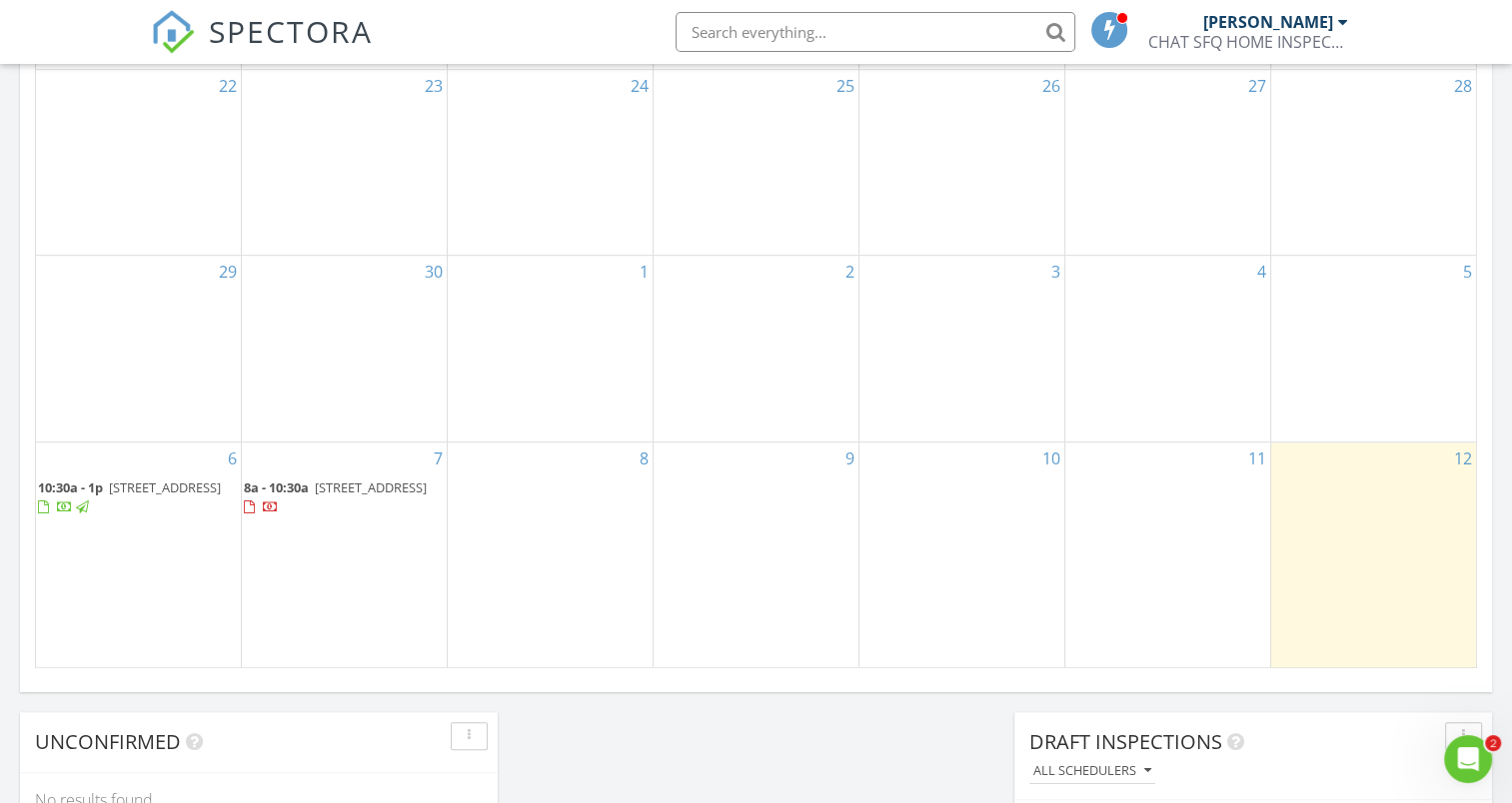 click on "1346 S Glendora Ave, West Covina 91790" at bounding box center (371, 487) 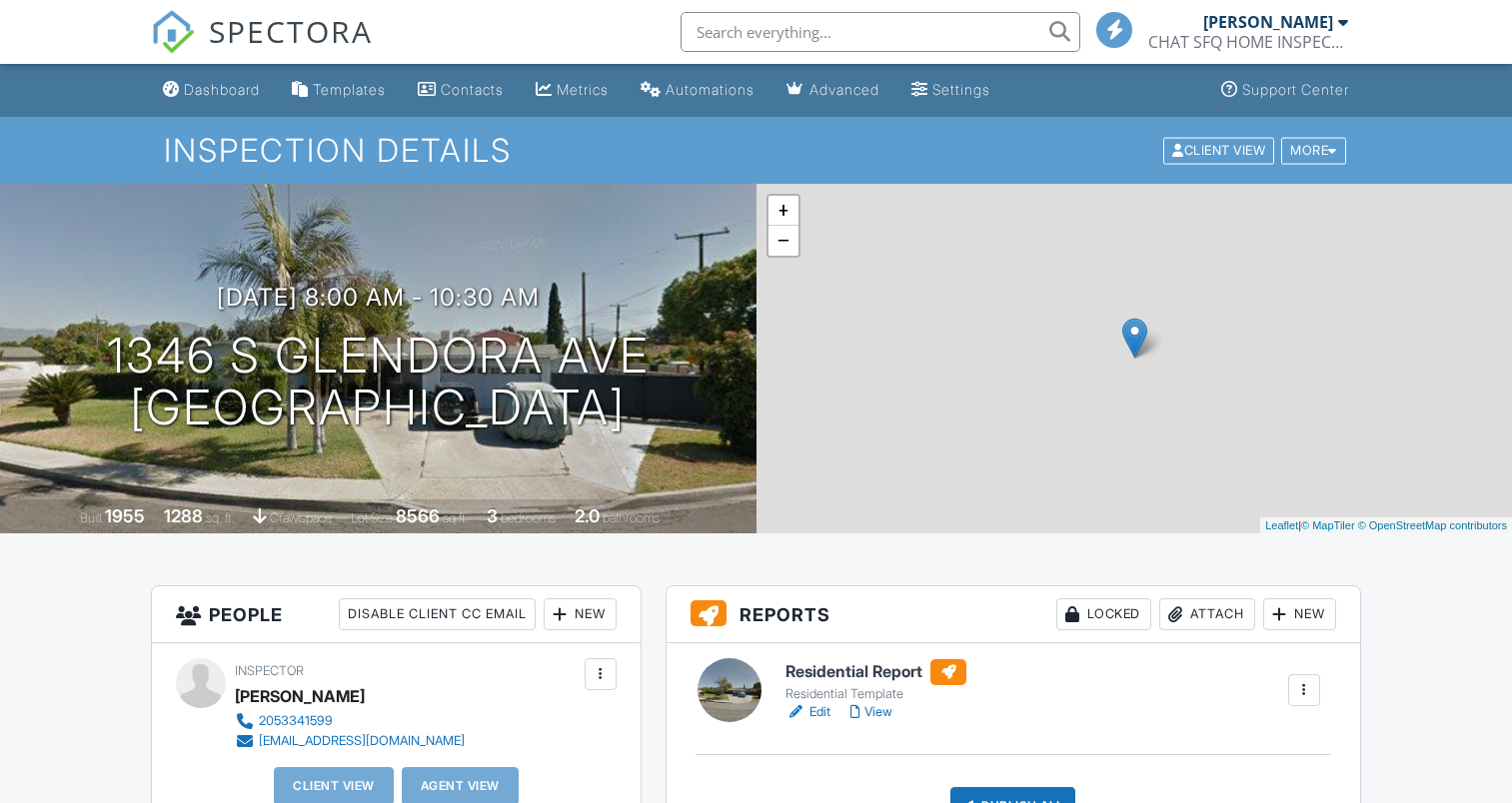 scroll, scrollTop: 0, scrollLeft: 0, axis: both 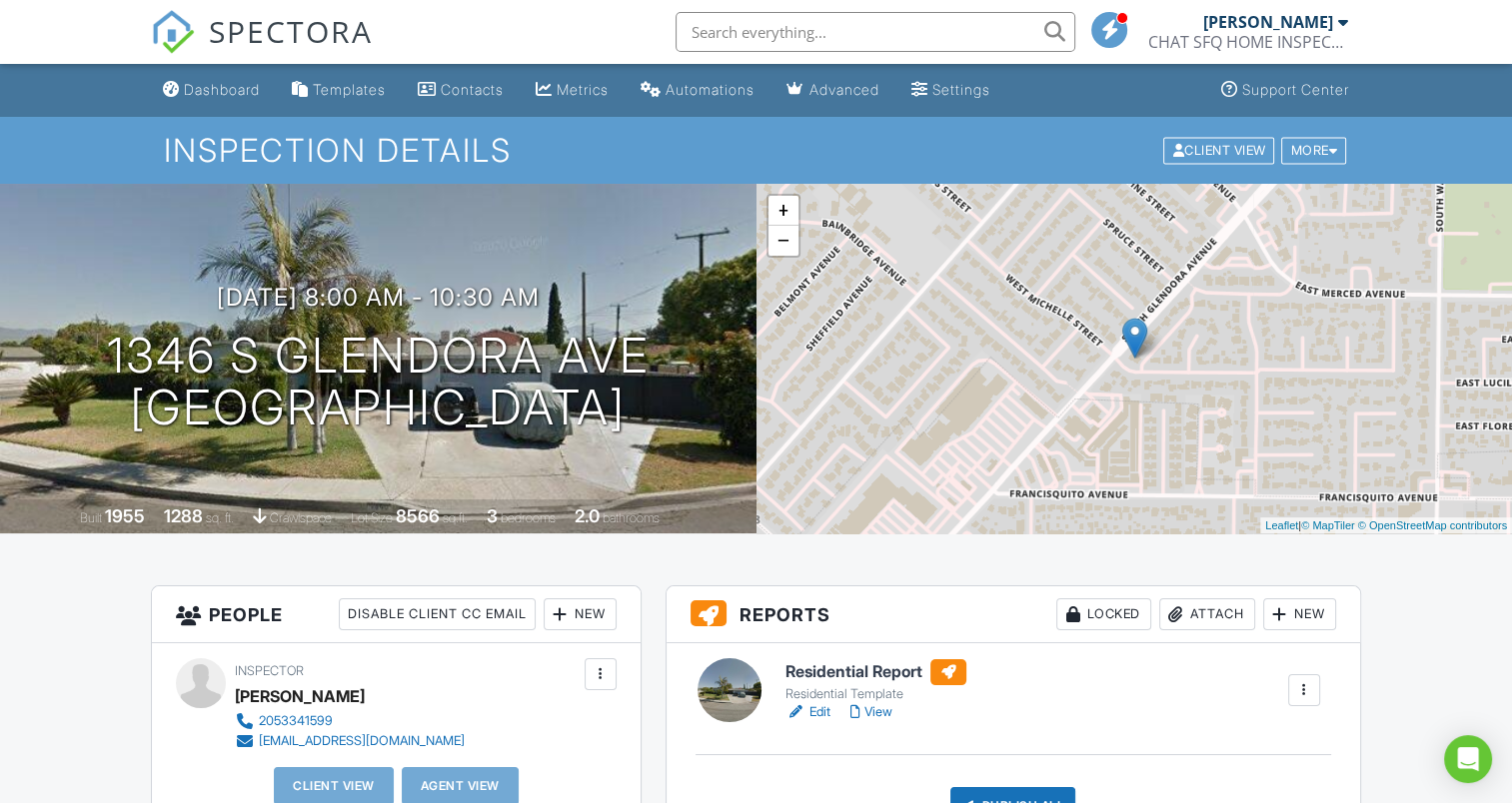 click at bounding box center (1304, 690) 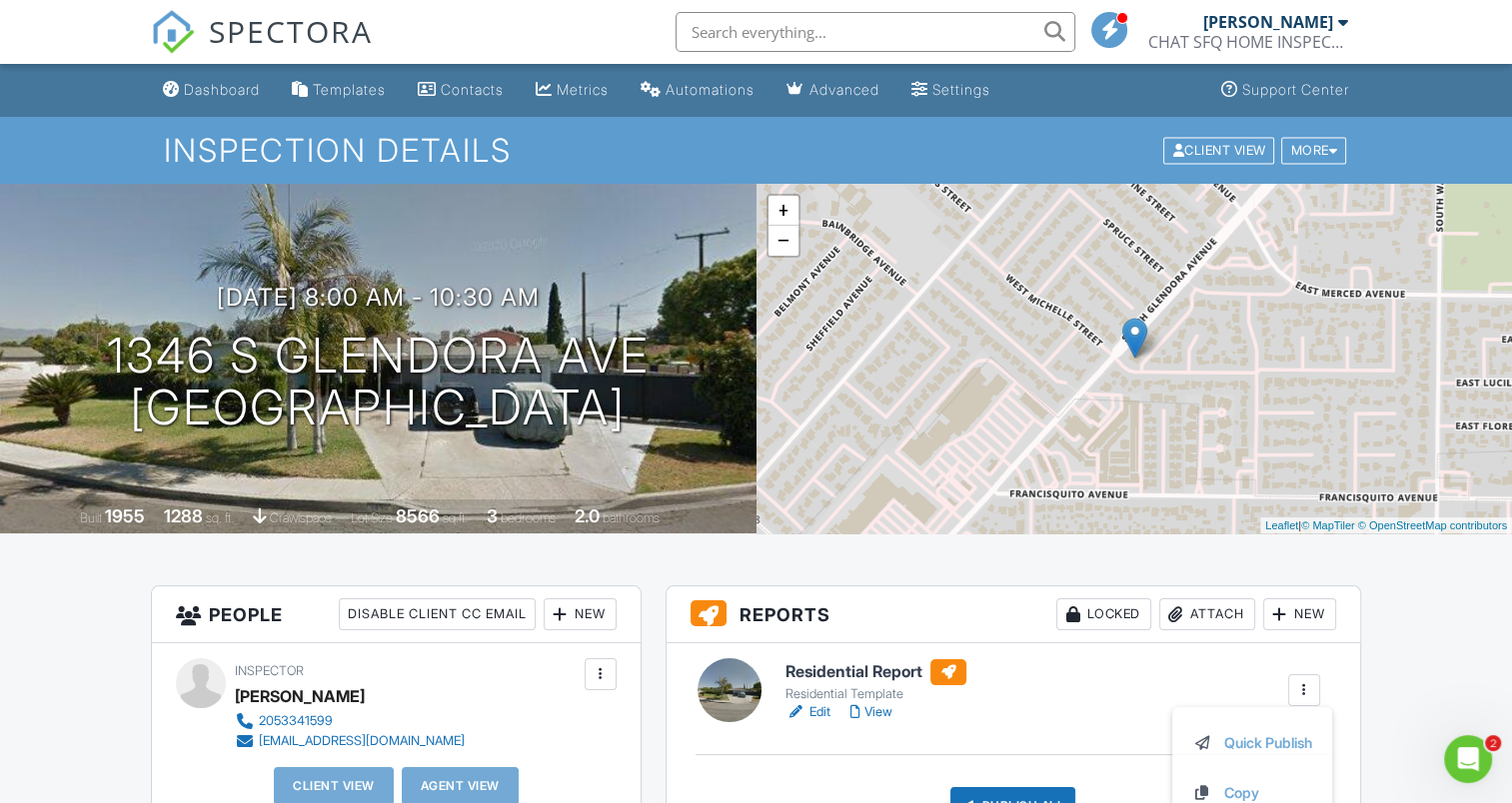 scroll, scrollTop: 0, scrollLeft: 0, axis: both 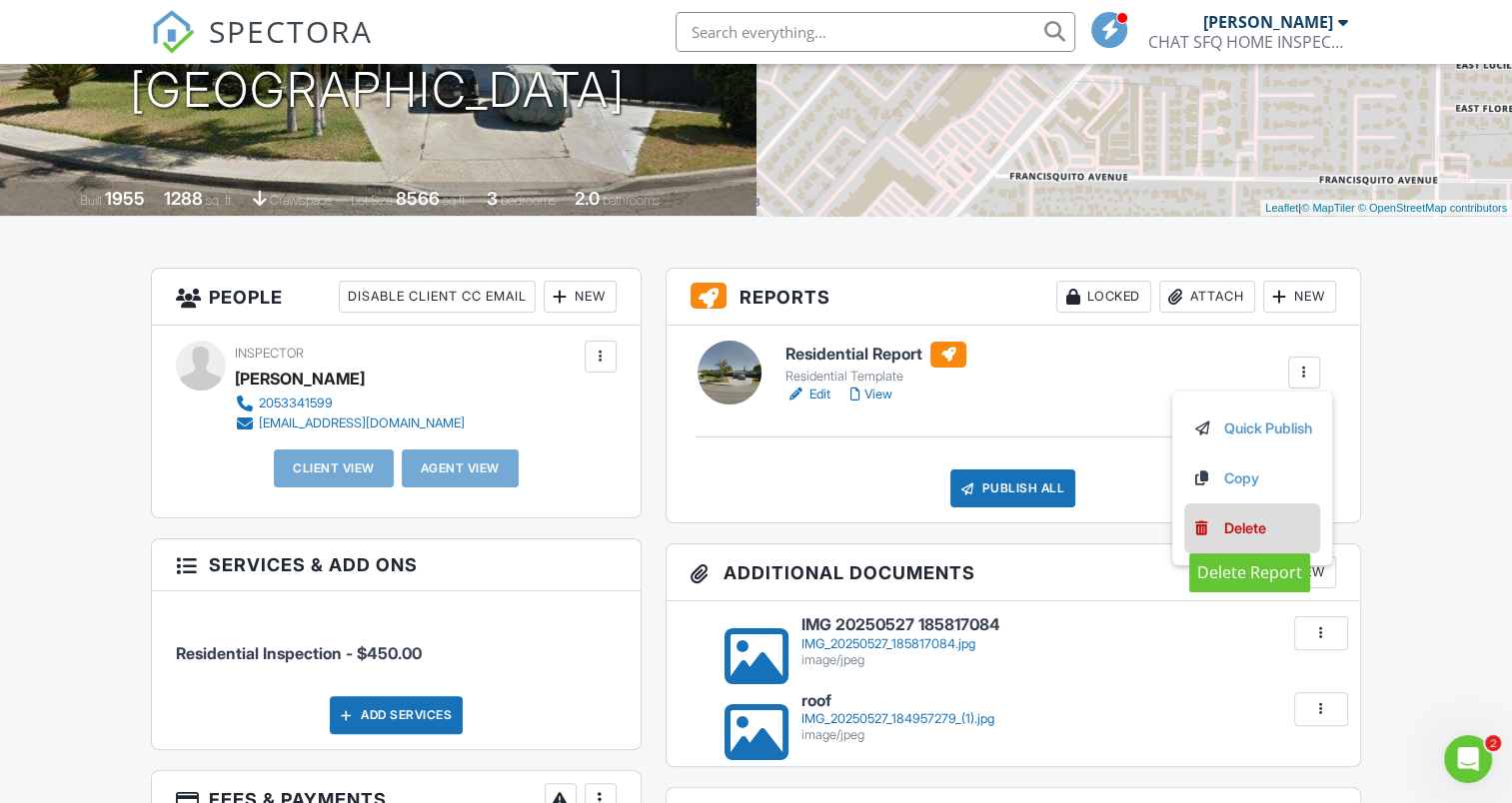 click on "Delete" at bounding box center [1245, 528] 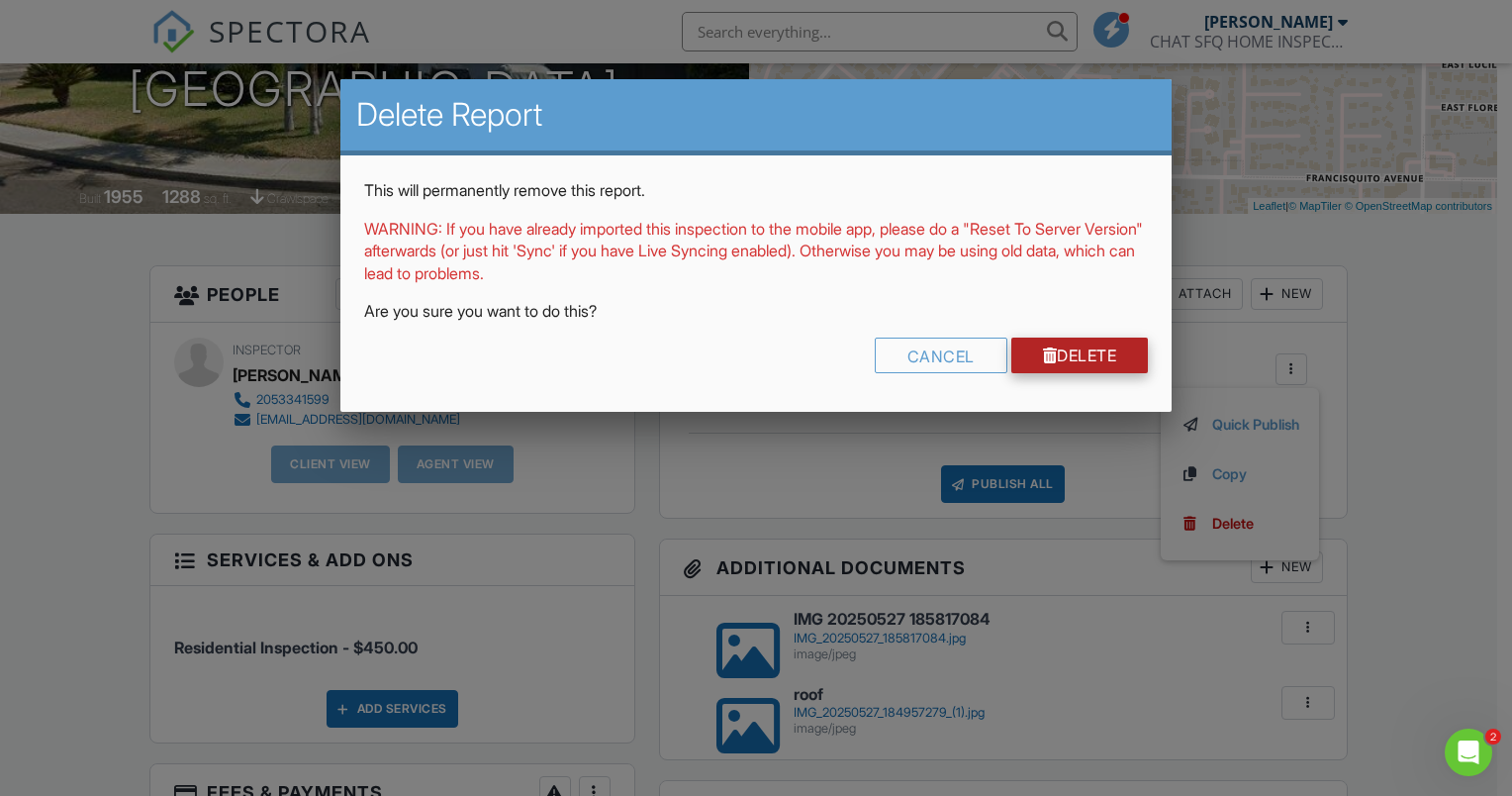 click on "Delete" at bounding box center (1080, 355) 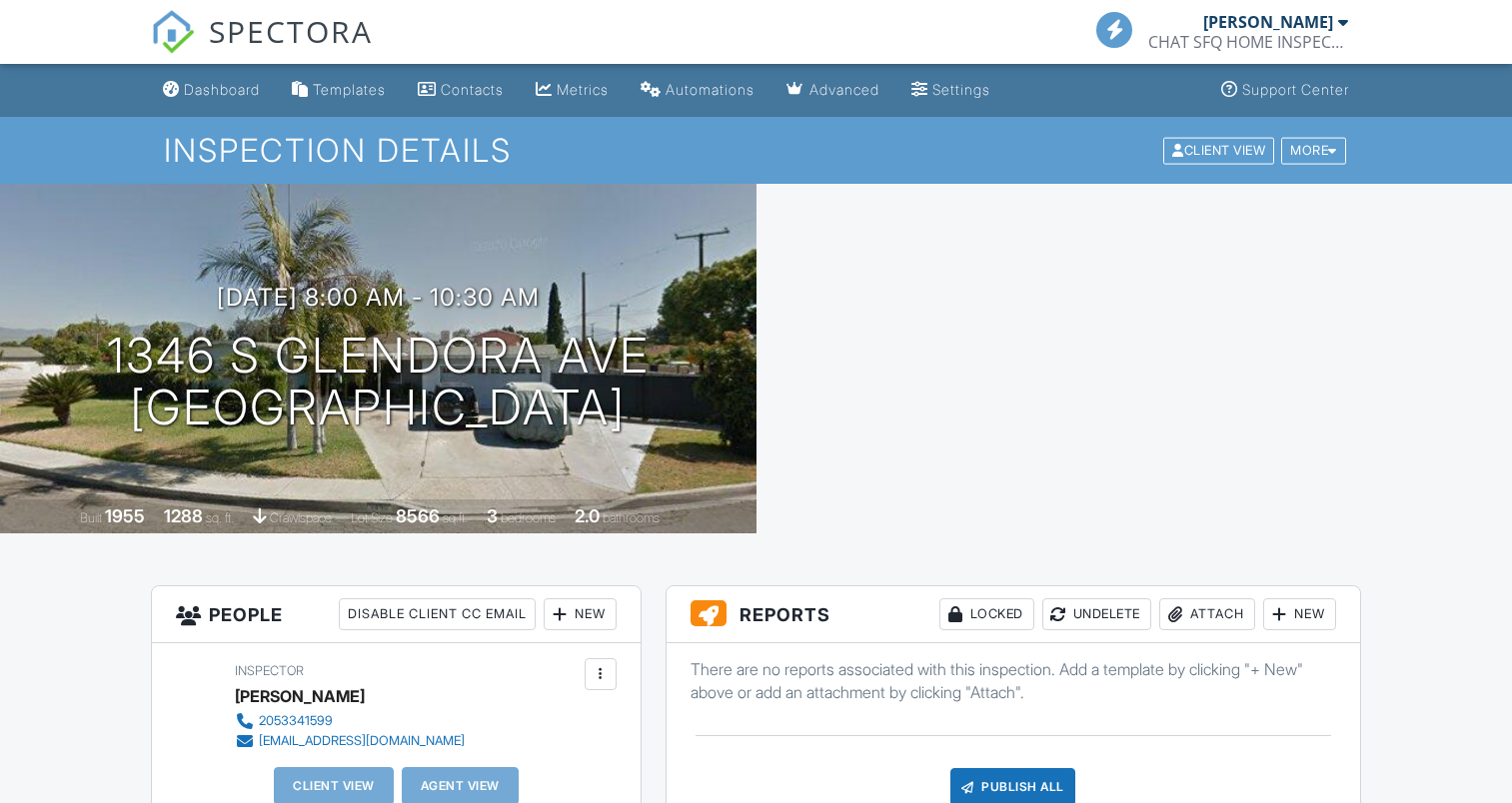 scroll, scrollTop: 0, scrollLeft: 0, axis: both 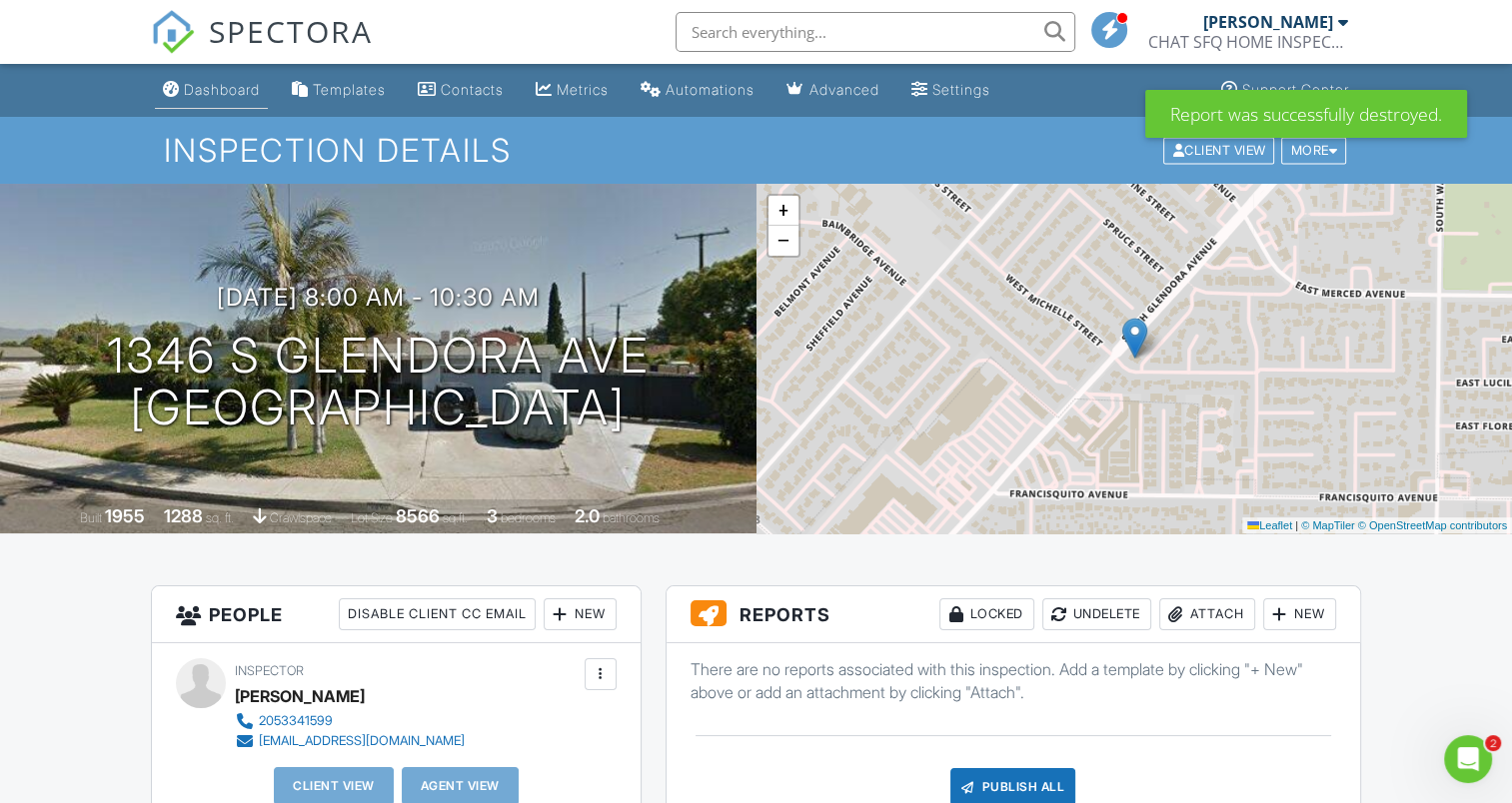 click on "Dashboard" at bounding box center [222, 89] 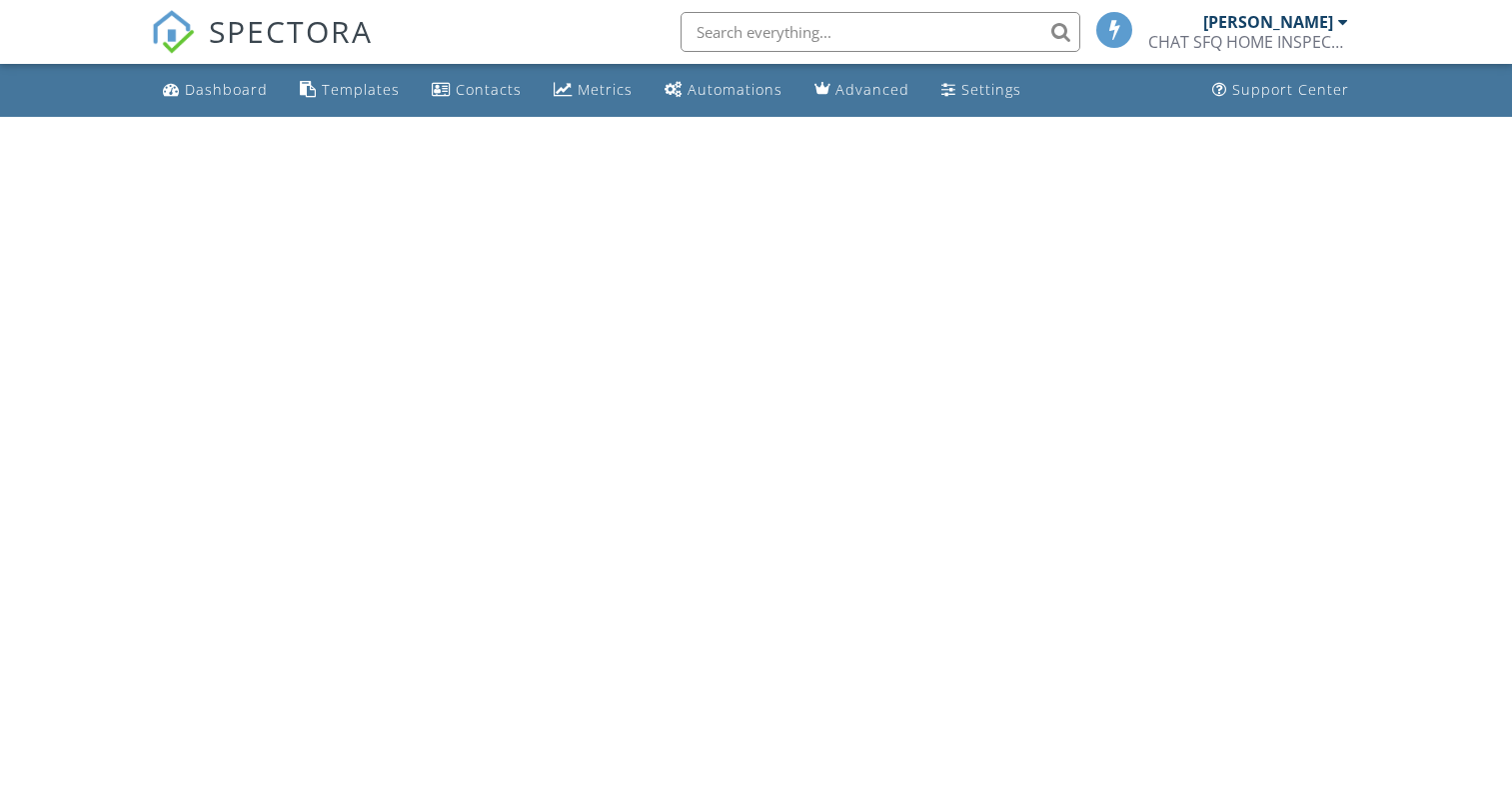 scroll, scrollTop: 0, scrollLeft: 0, axis: both 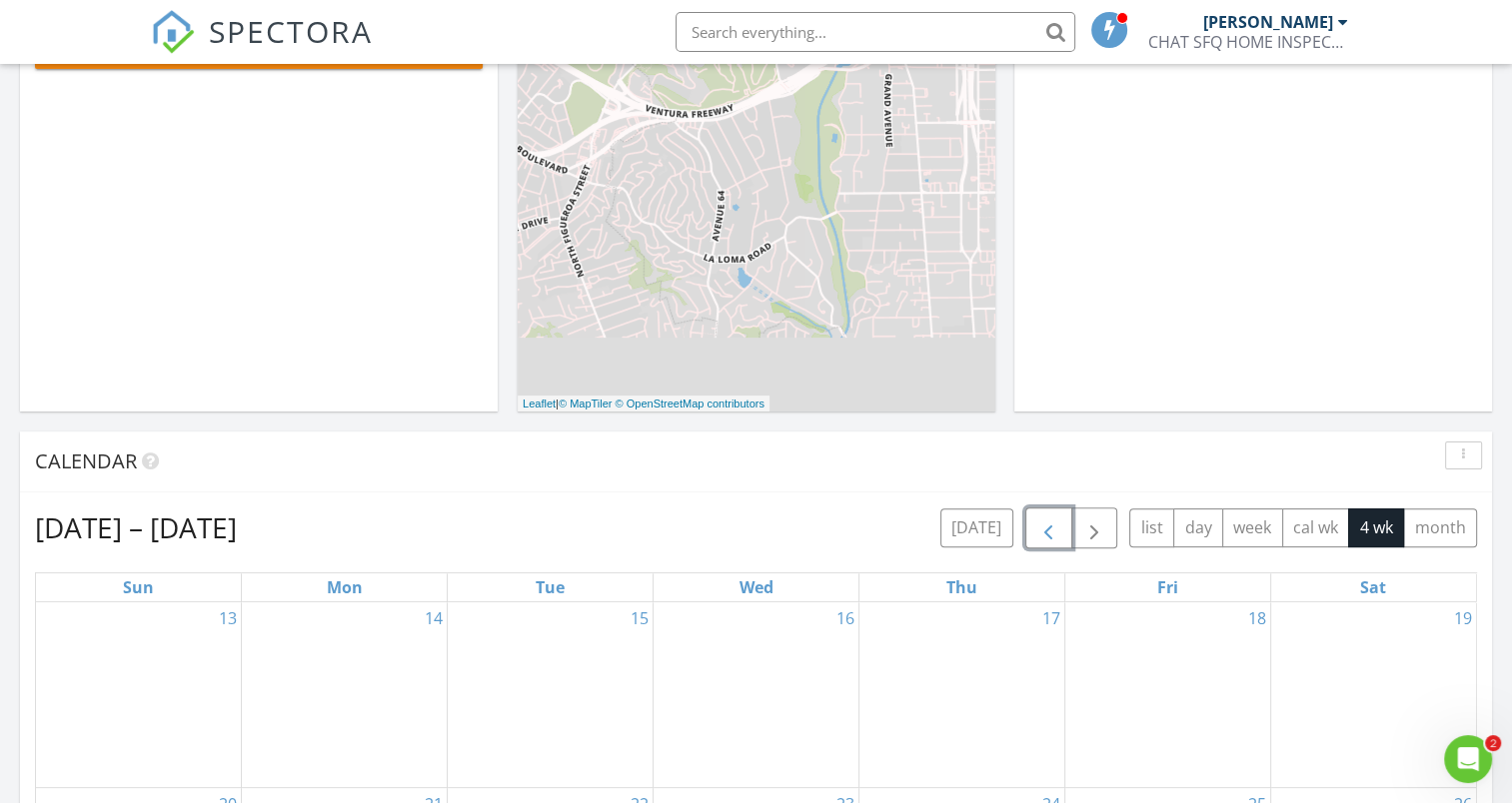 click at bounding box center [1048, 528] 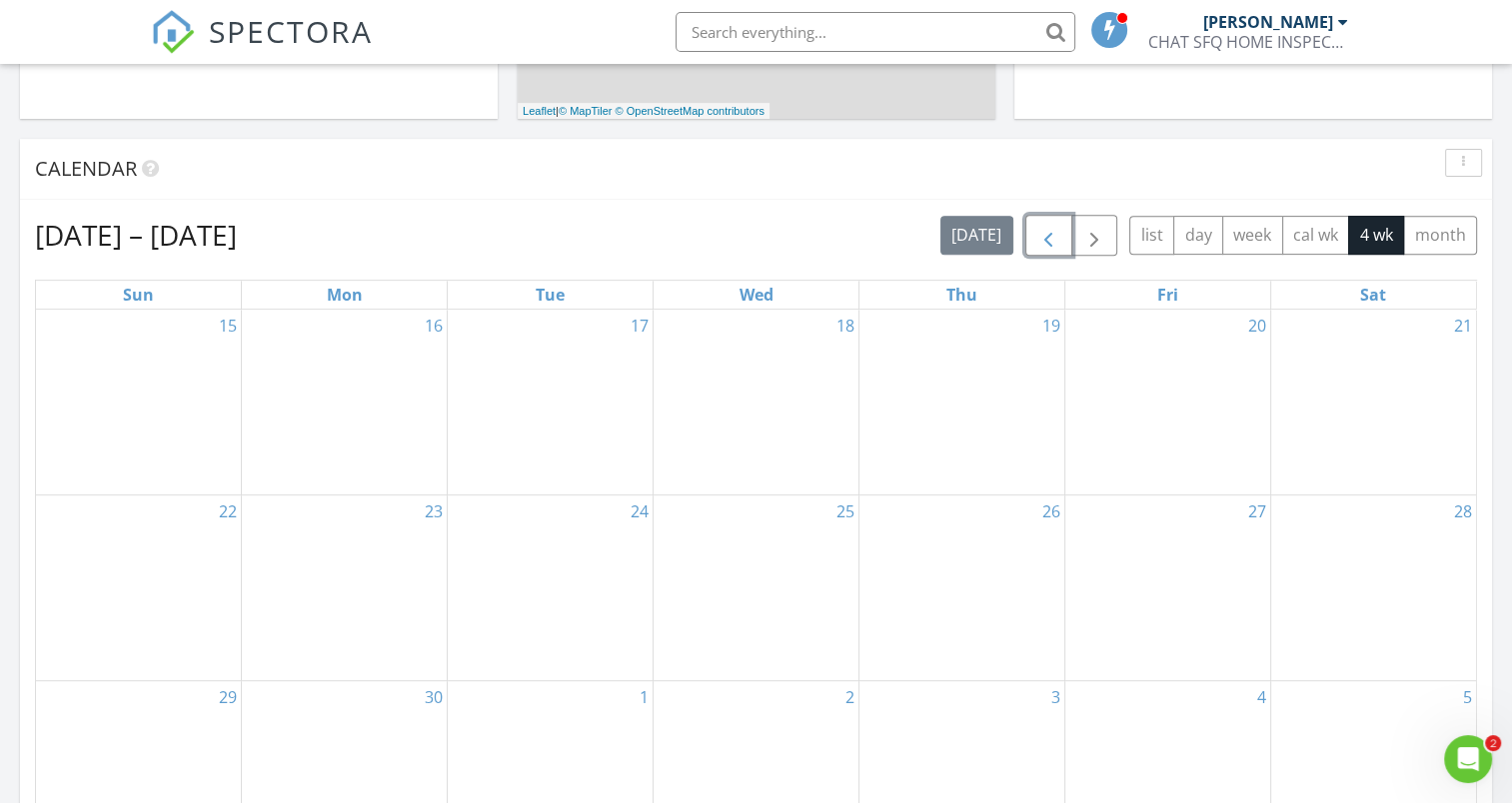 scroll, scrollTop: 745, scrollLeft: 0, axis: vertical 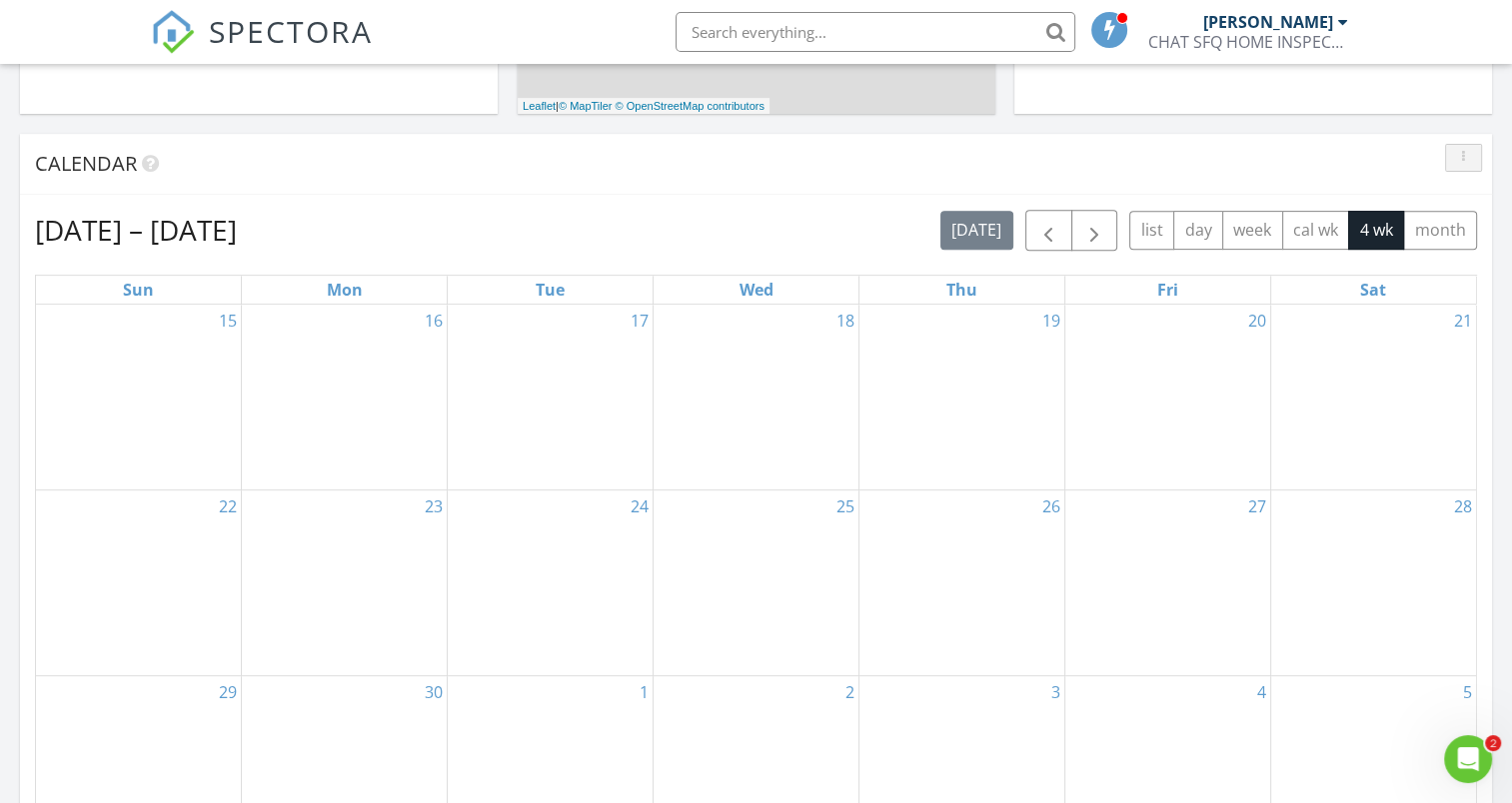 click at bounding box center [1463, 158] 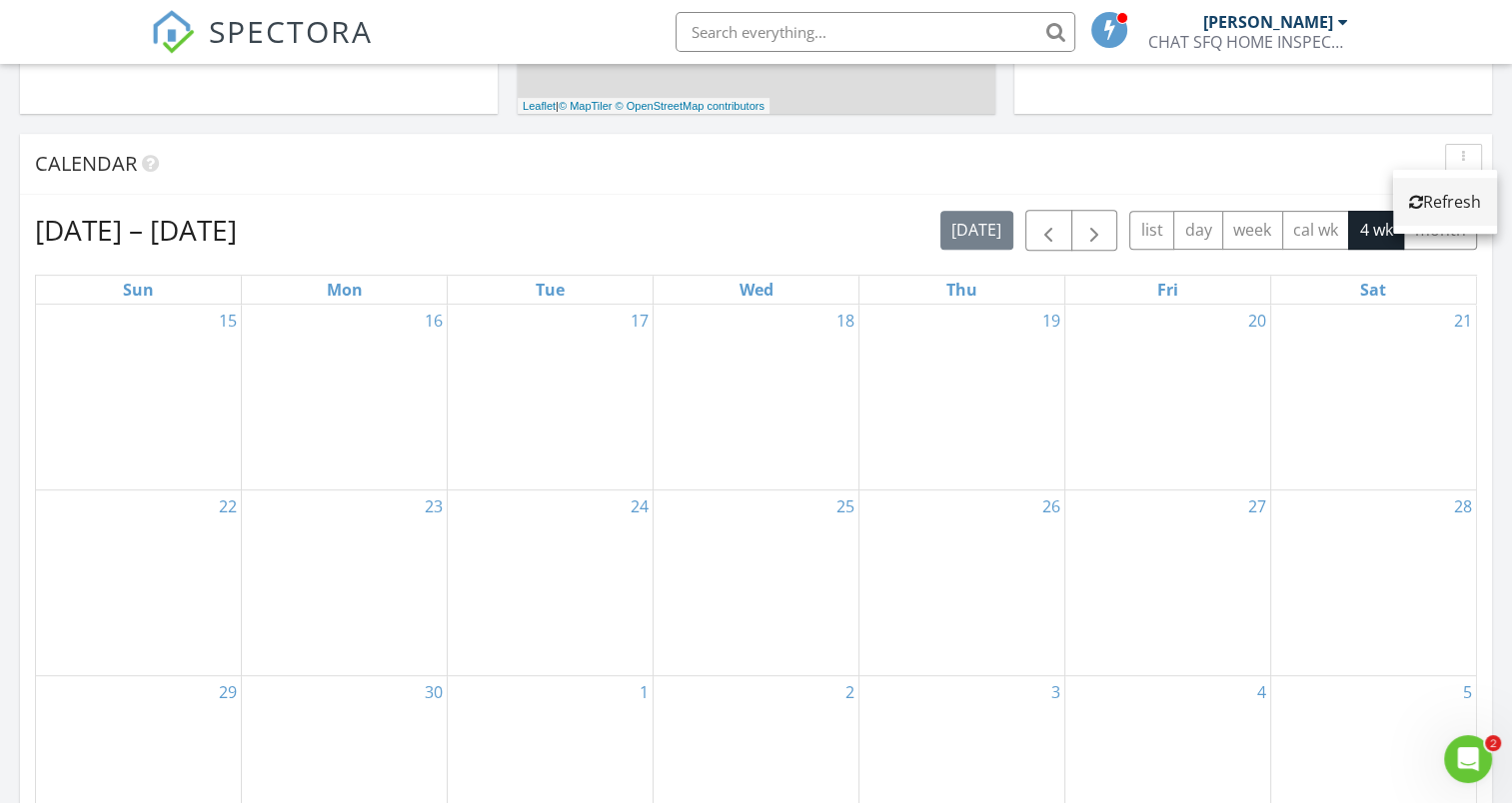 click on "Refresh" at bounding box center (1445, 202) 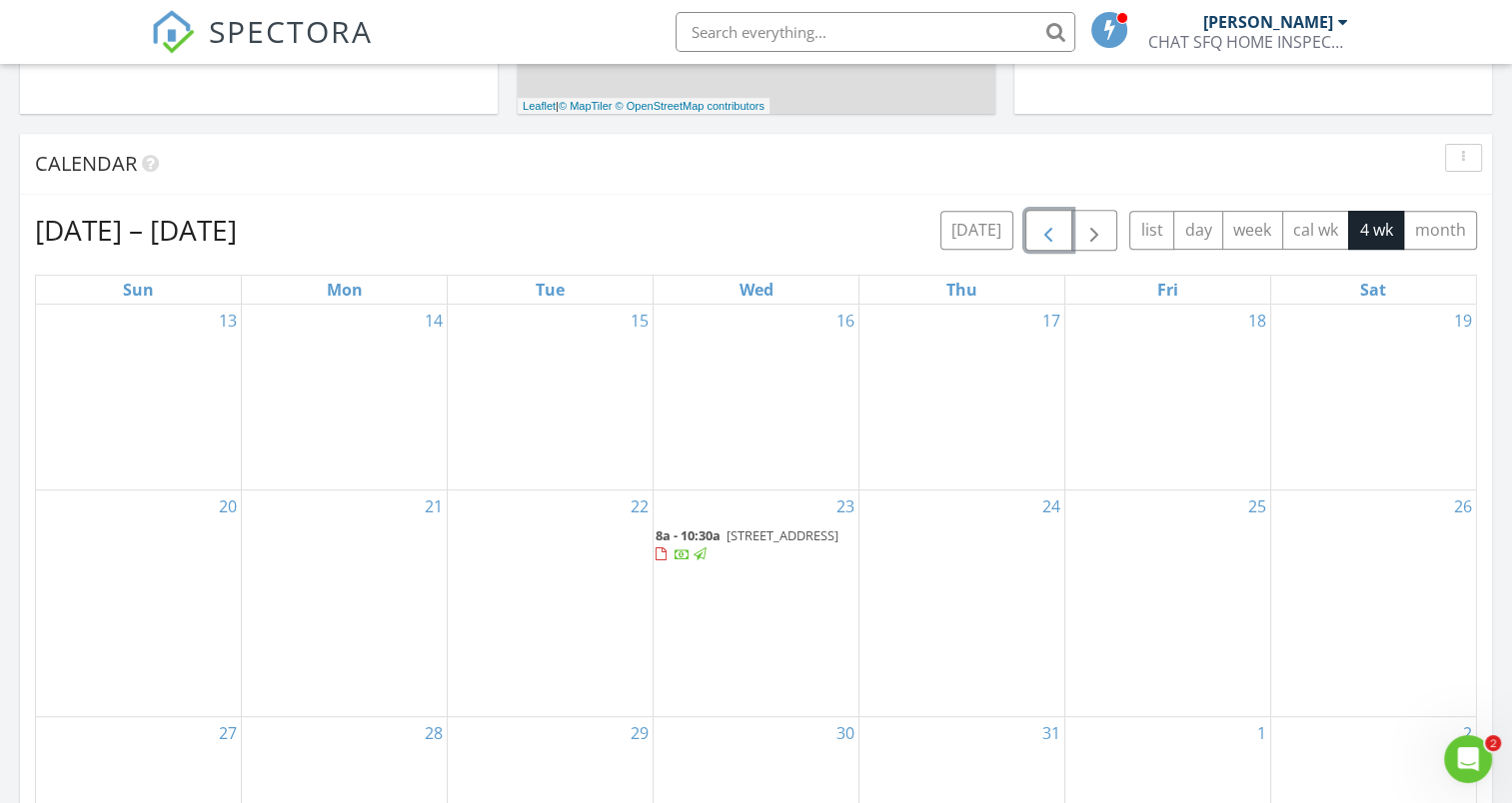 click at bounding box center [1048, 231] 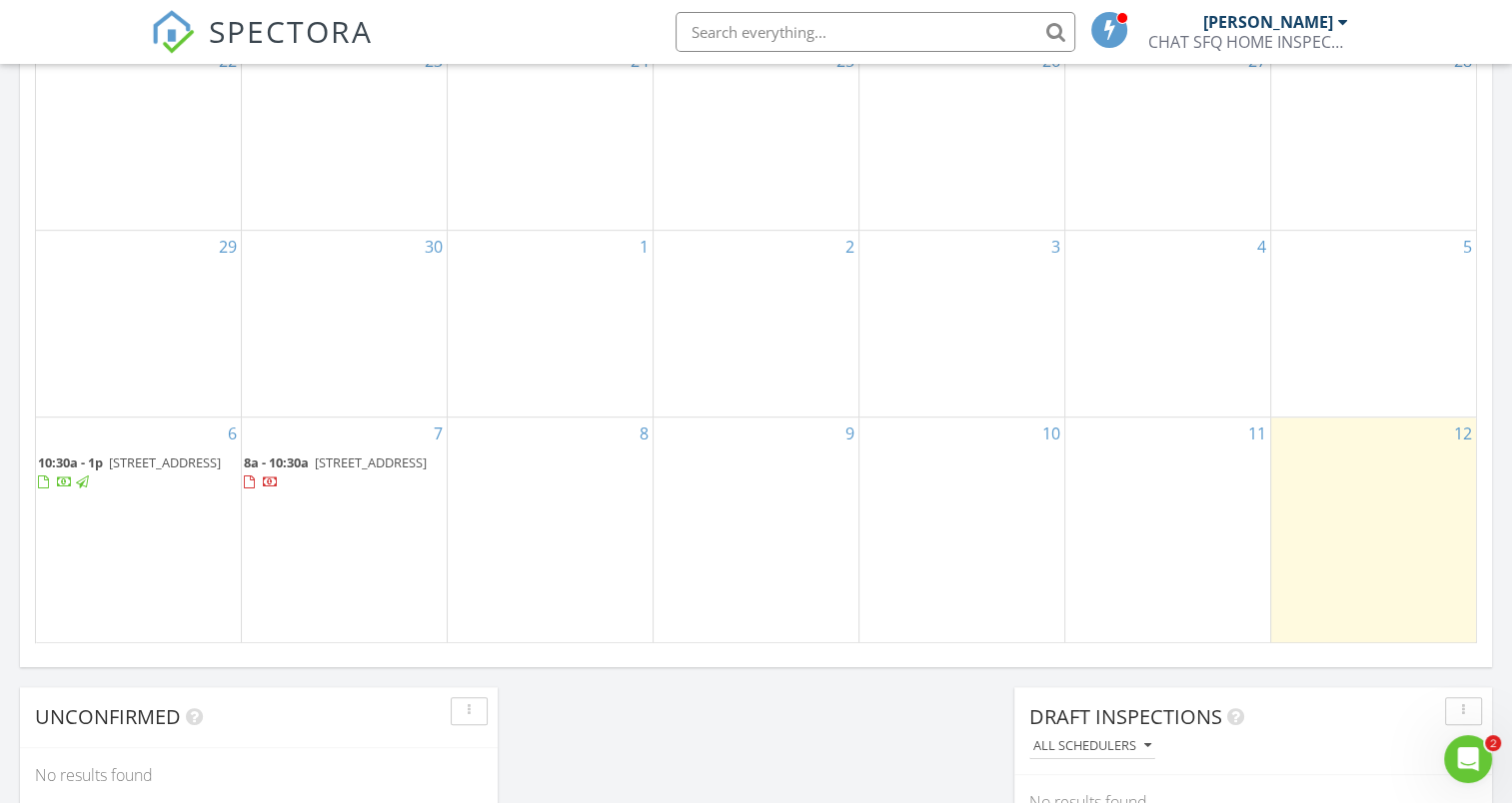 scroll, scrollTop: 1194, scrollLeft: 0, axis: vertical 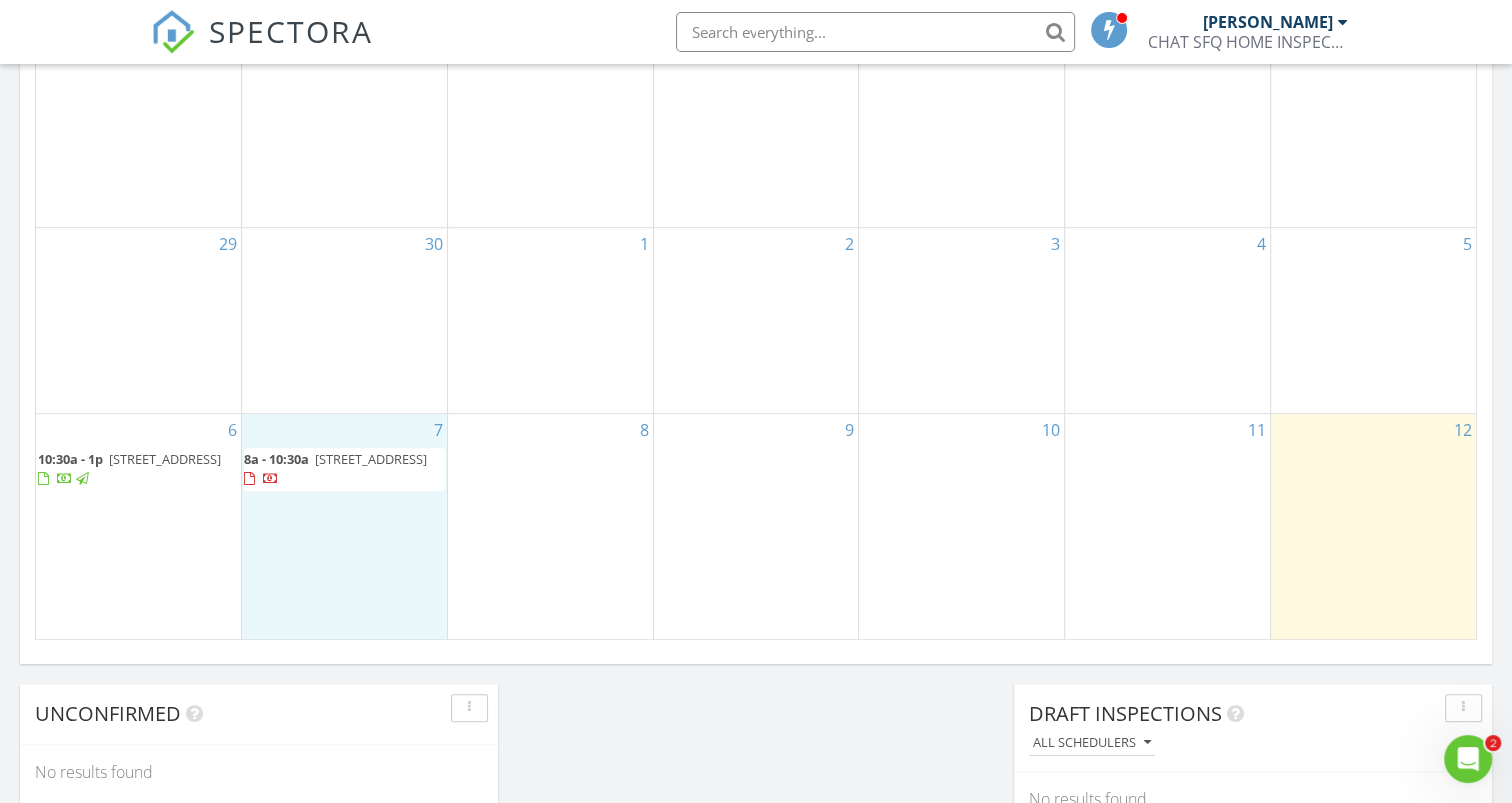 click on "7
8a - 10:30a
1346 S Glendora Ave, West Covina 91790" at bounding box center (344, 527) 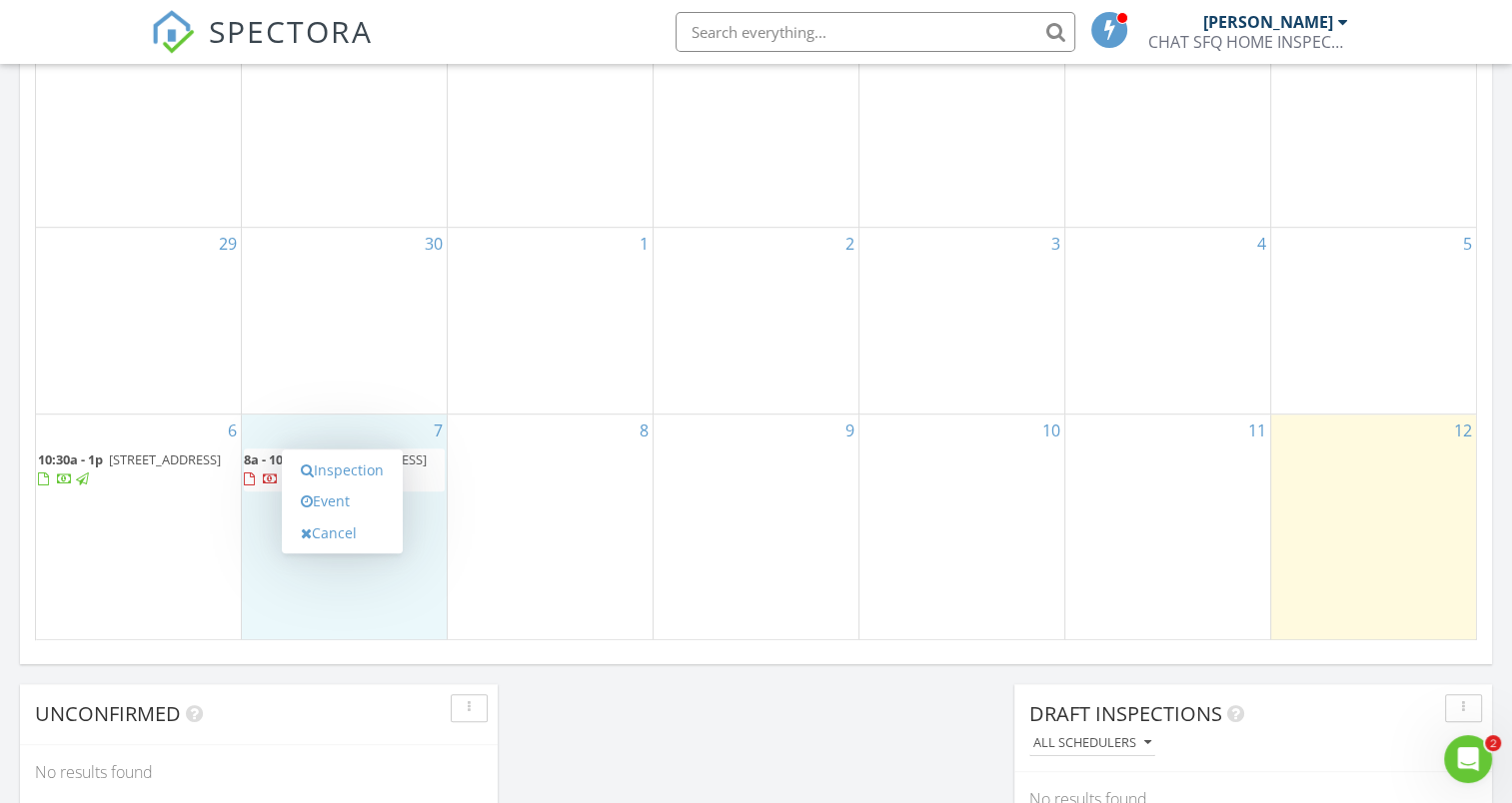 click on "Inspection
Event
Cancel" at bounding box center [342, 501] 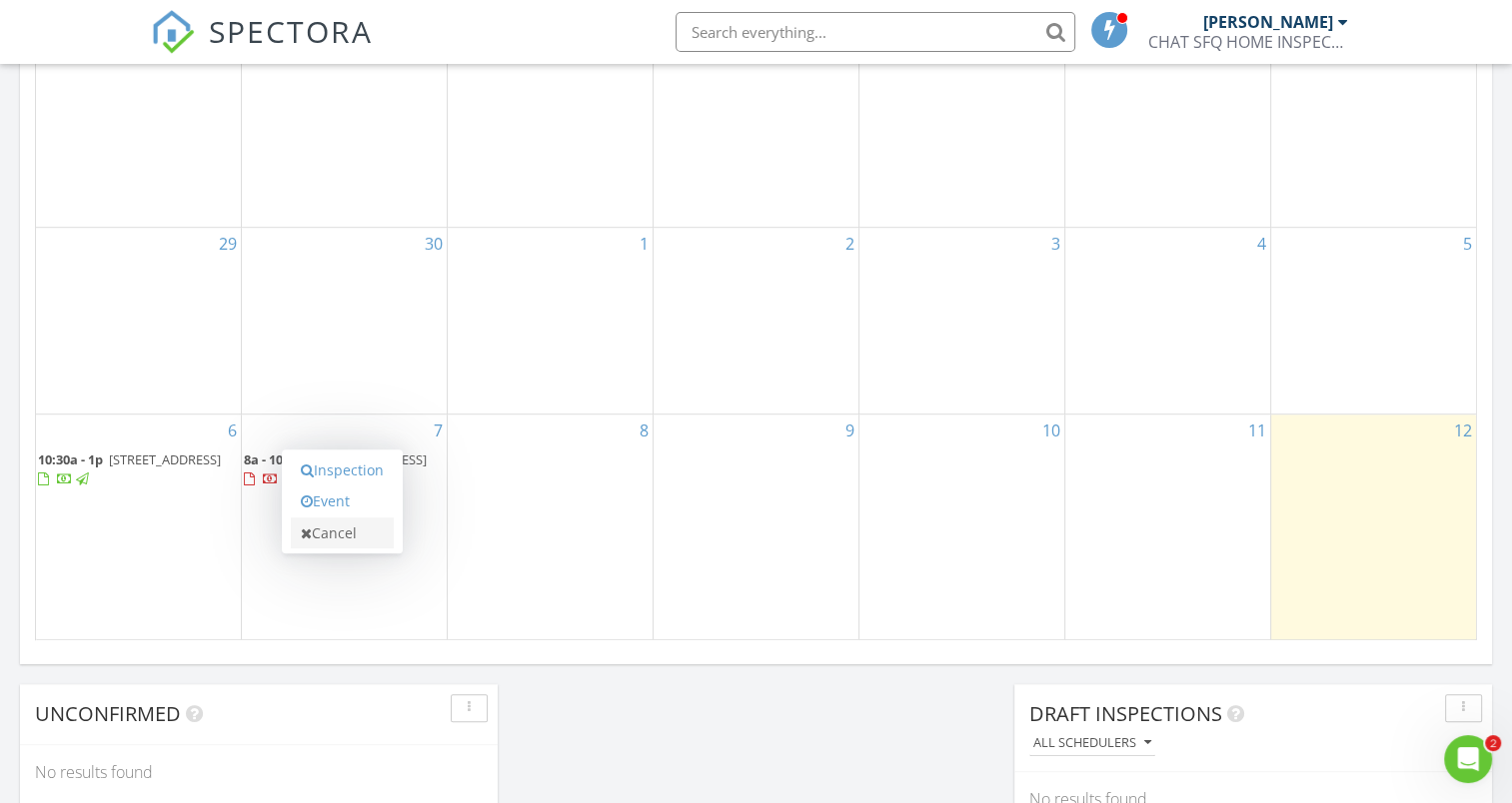 drag, startPoint x: 374, startPoint y: 551, endPoint x: 344, endPoint y: 539, distance: 32.31099 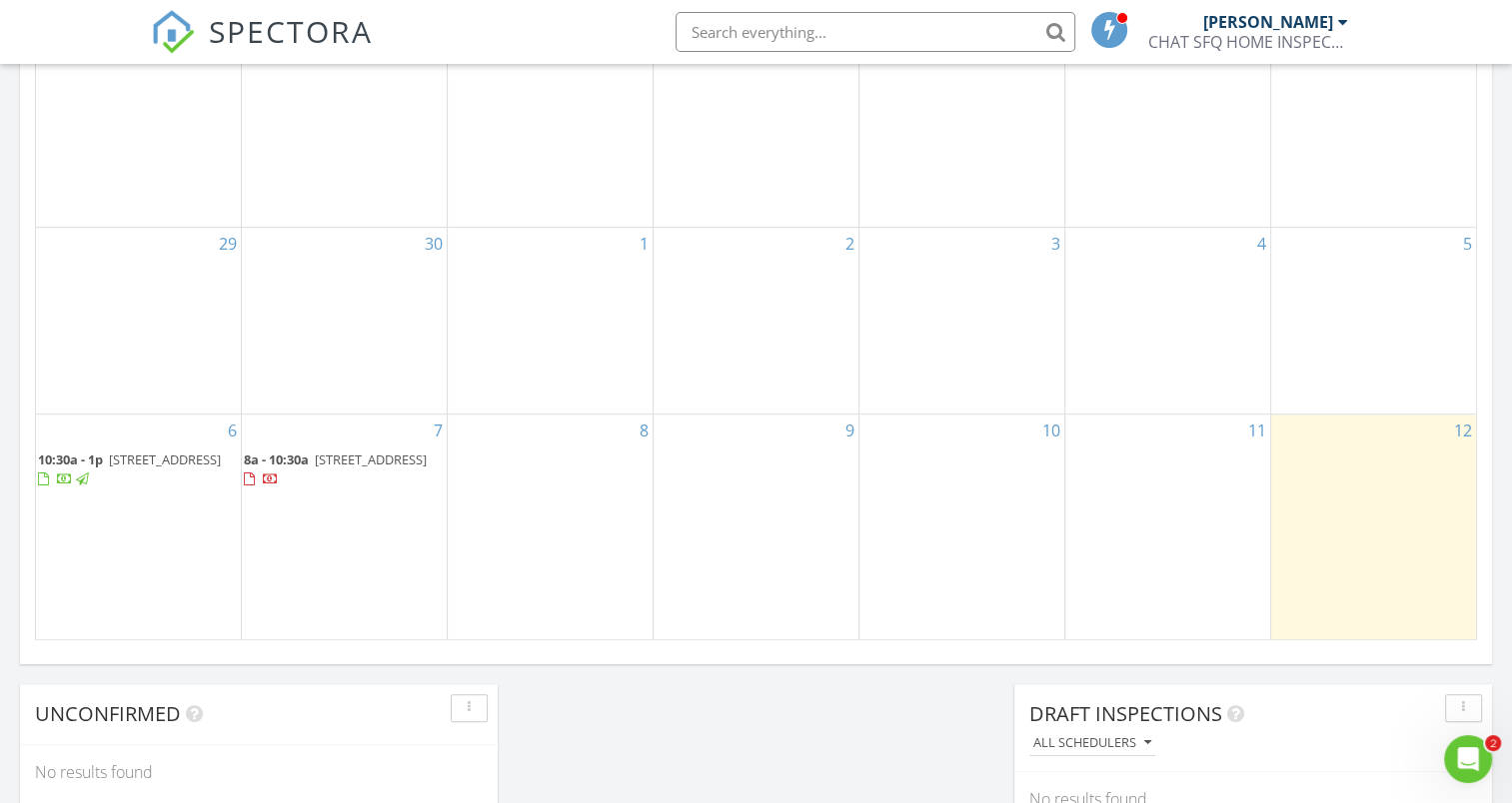 click on "7
8a - 10:30a
1346 S Glendora Ave, West Covina 91790" at bounding box center [344, 527] 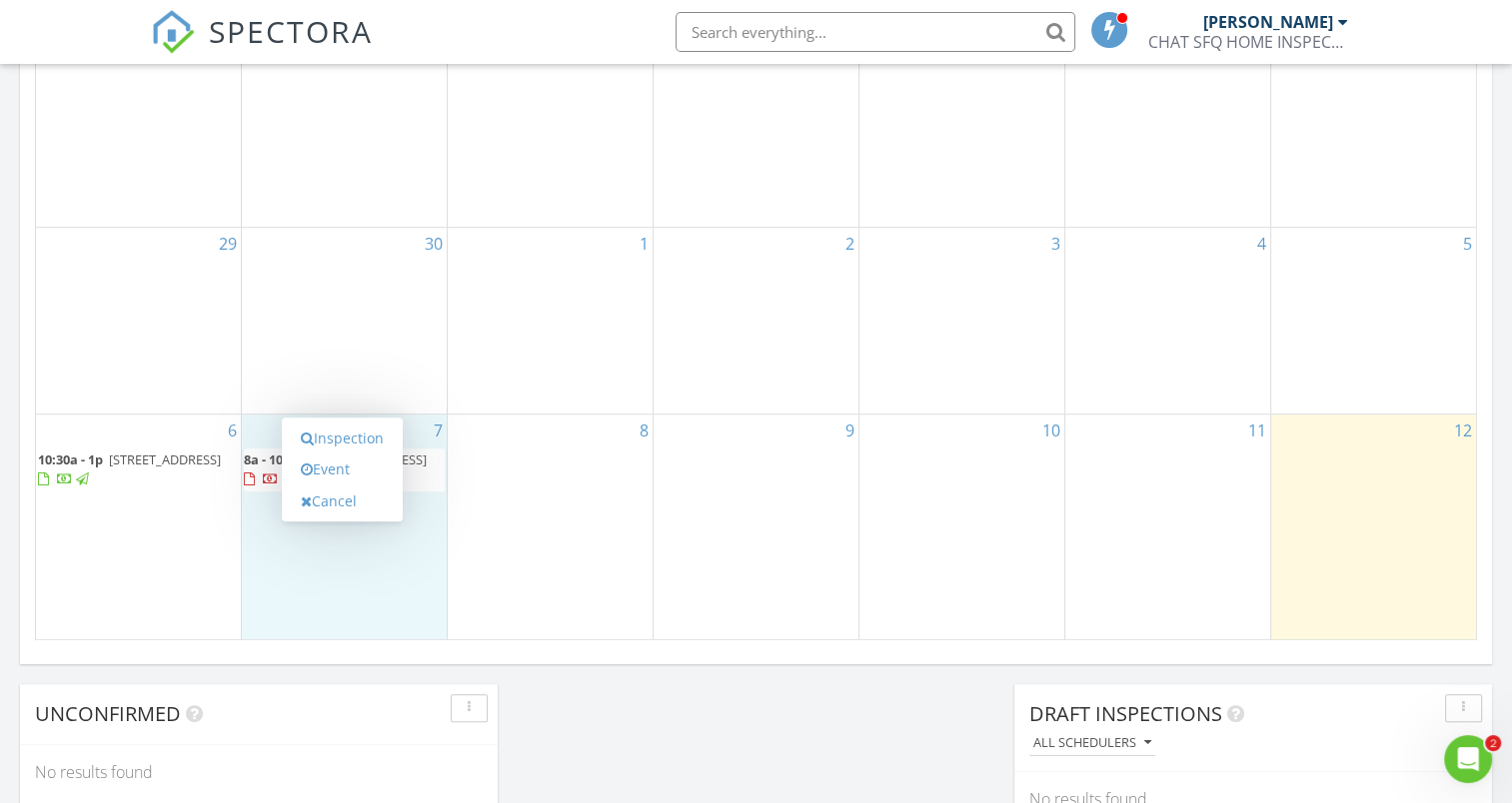 click on "Inspection
Event
Cancel" at bounding box center (342, 469) 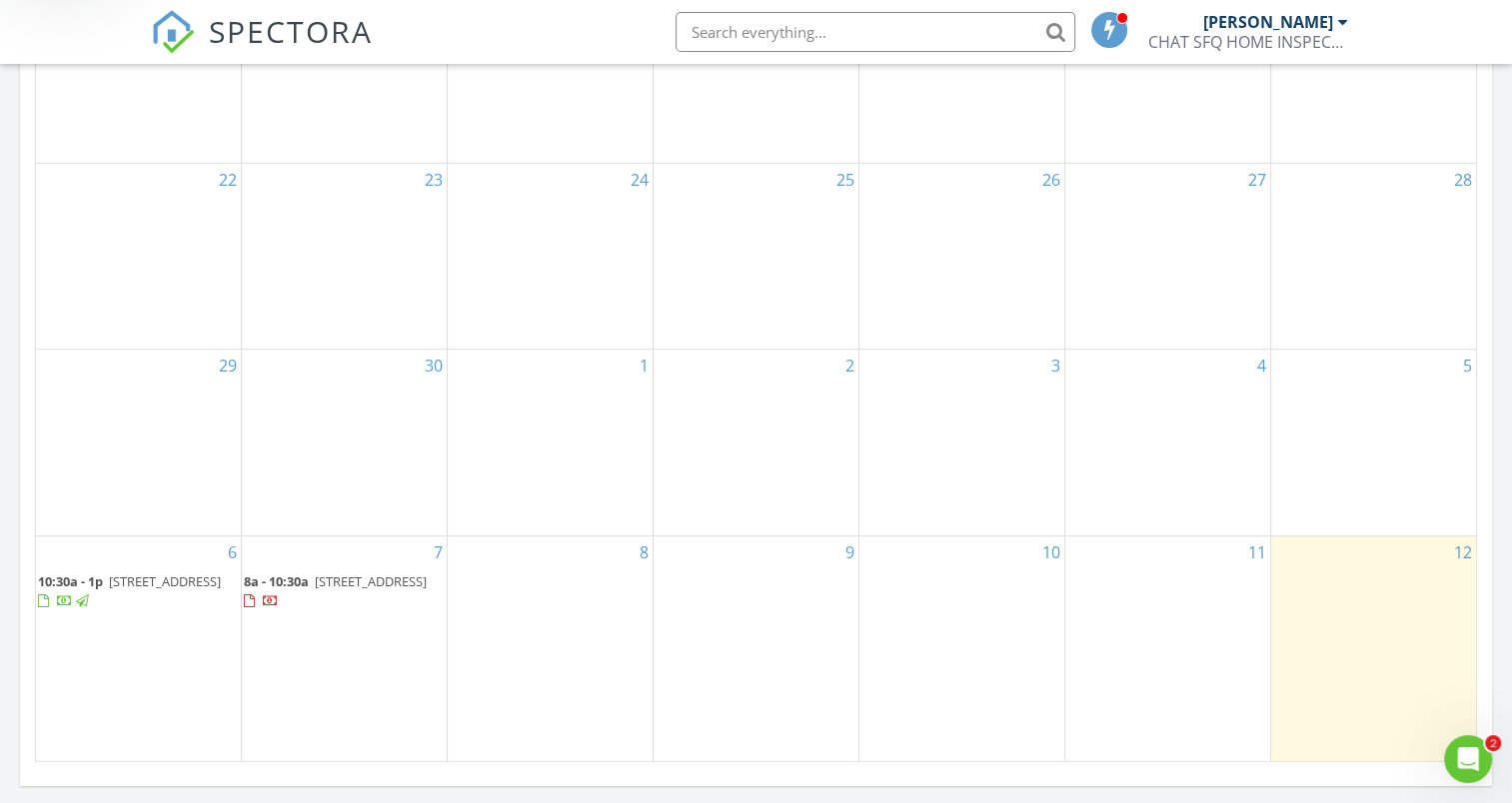 scroll, scrollTop: 1035, scrollLeft: 0, axis: vertical 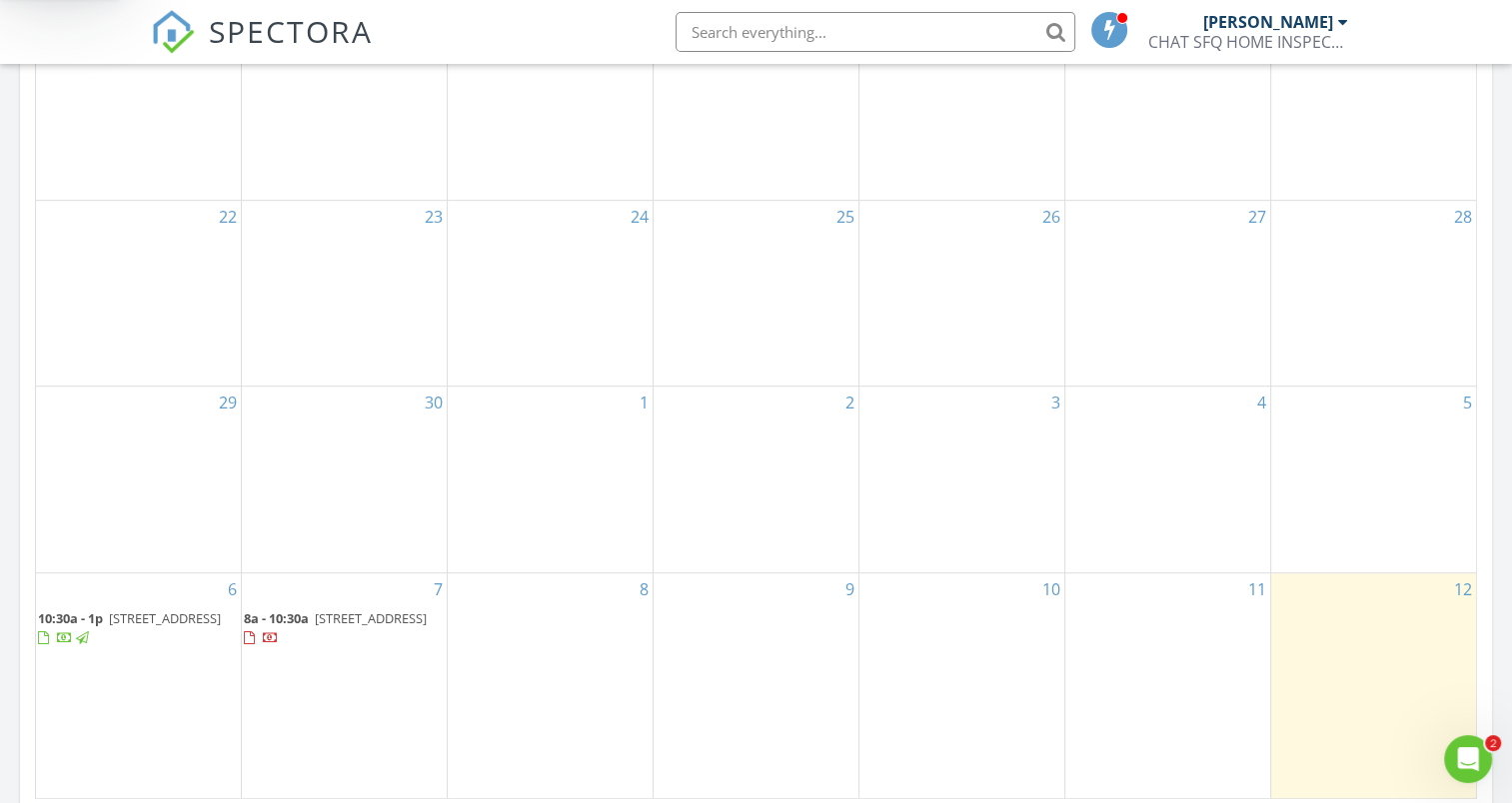 click on "7
8a - 10:30a
1346 S Glendora Ave, West Covina 91790" at bounding box center (344, 686) 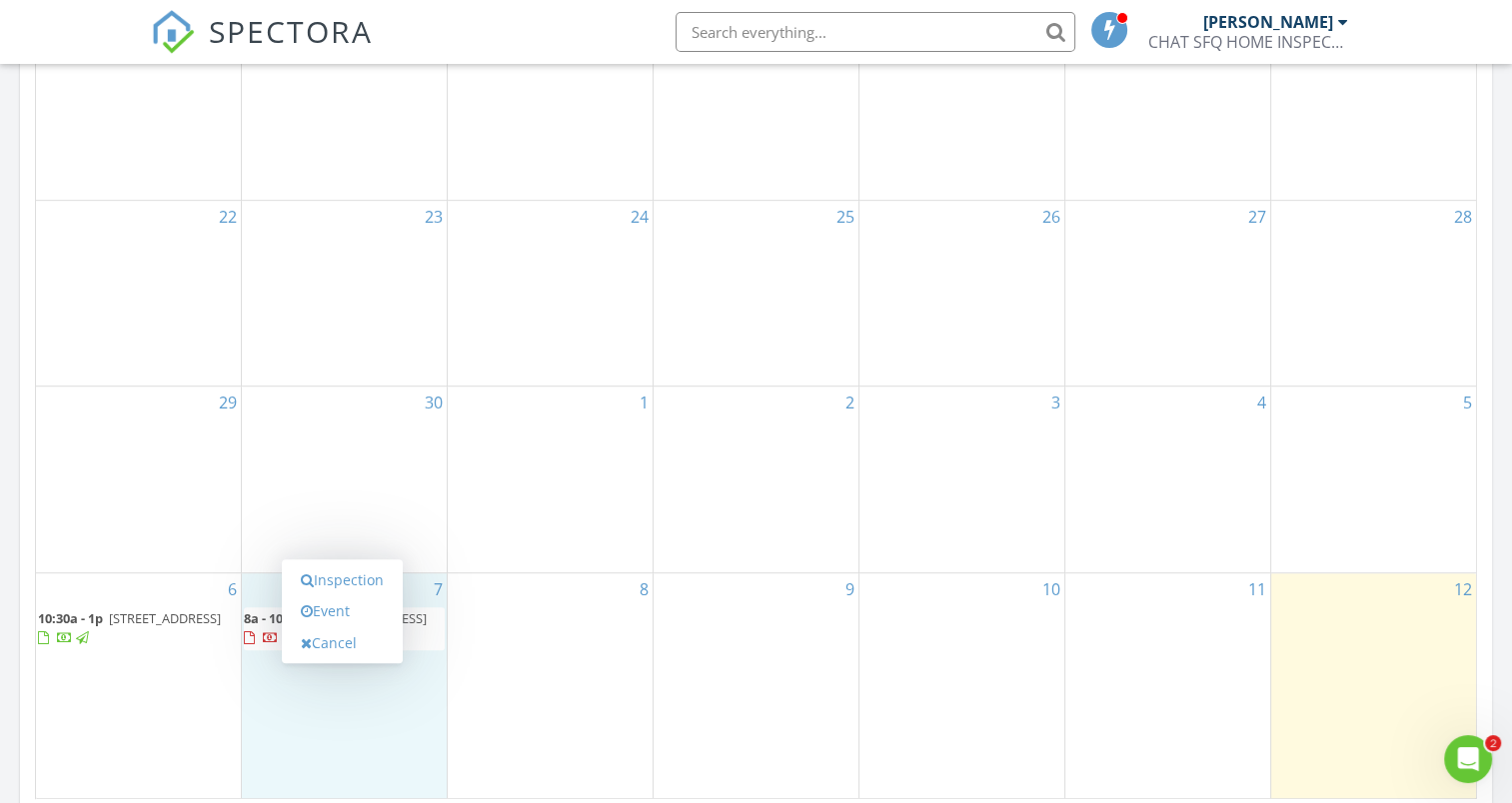 click on "Inspection
Event
Cancel" at bounding box center (342, 611) 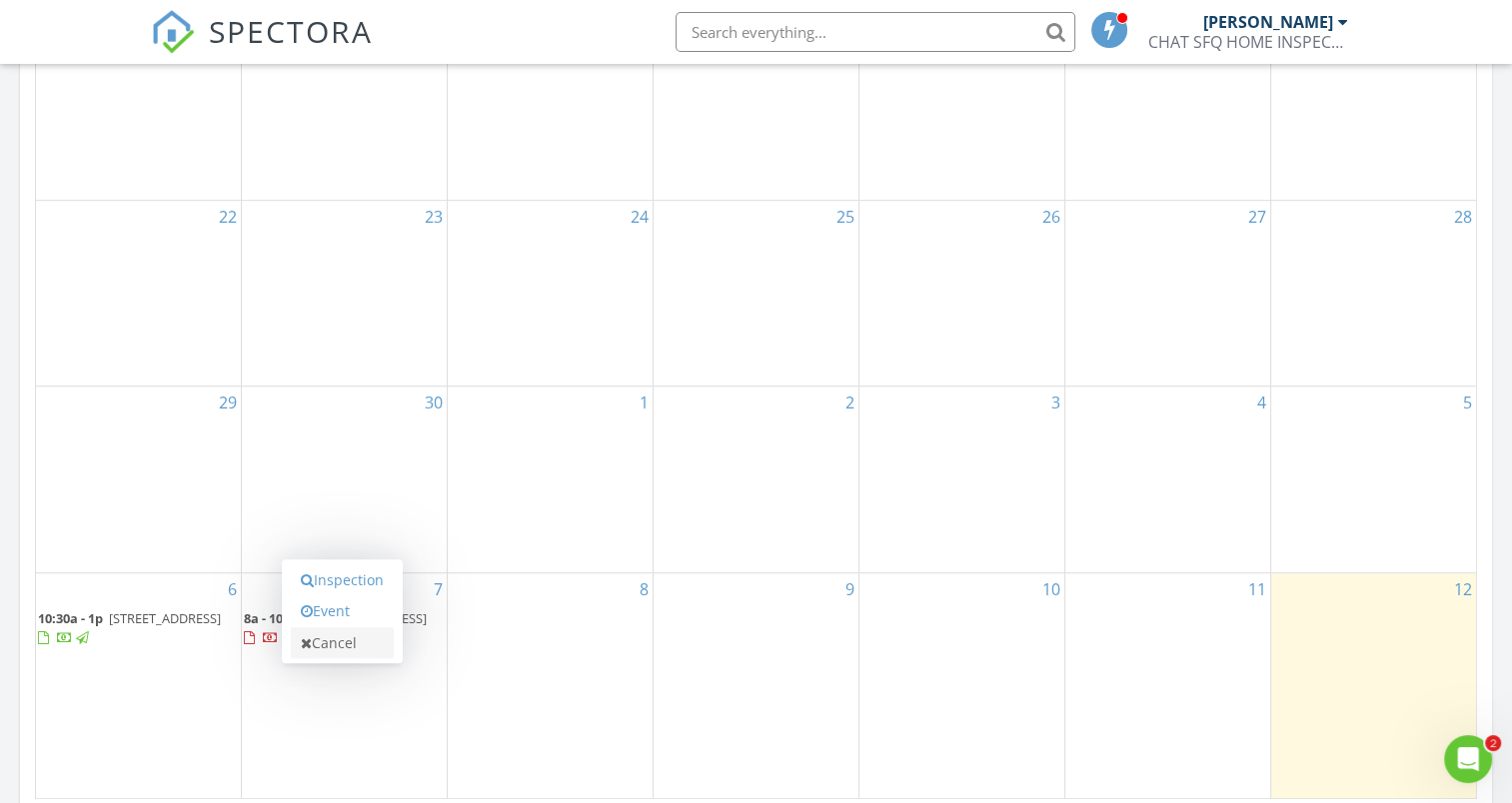 click on "Cancel" at bounding box center (342, 643) 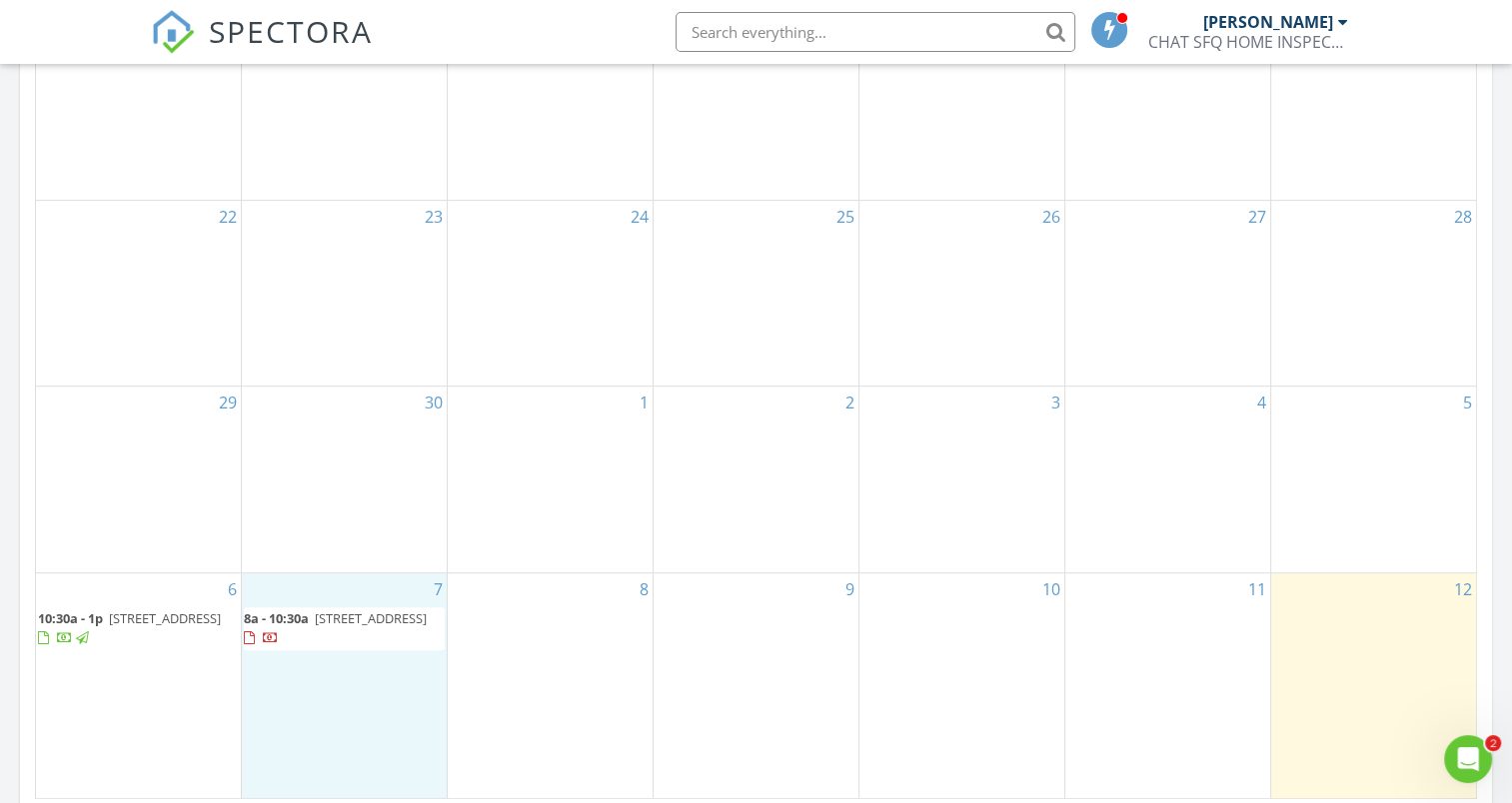 click on "7
8a - 10:30a
1346 S Glendora Ave, West Covina 91790" at bounding box center (344, 686) 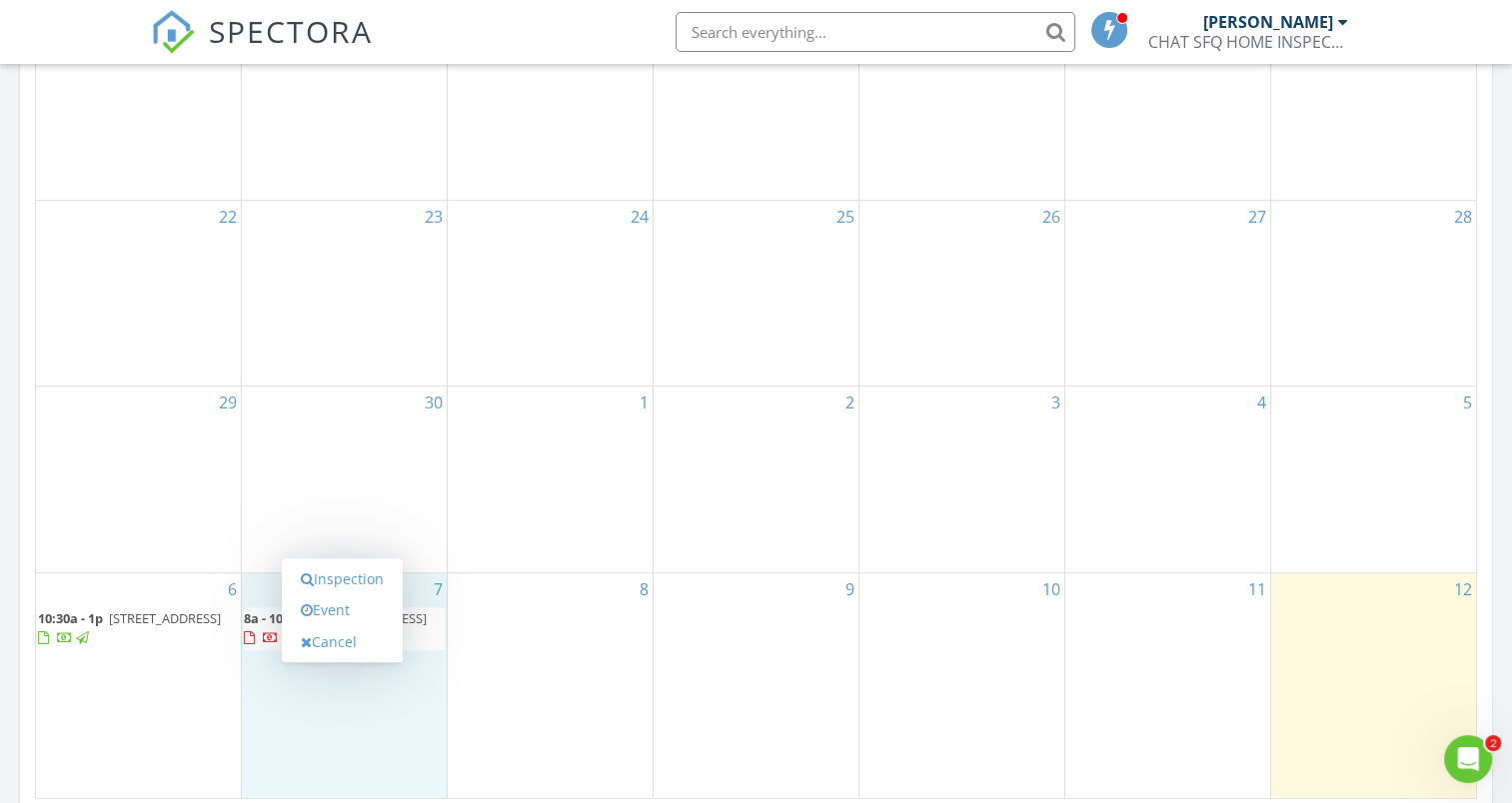 click on "Inspection
Event
Cancel" at bounding box center [342, 610] 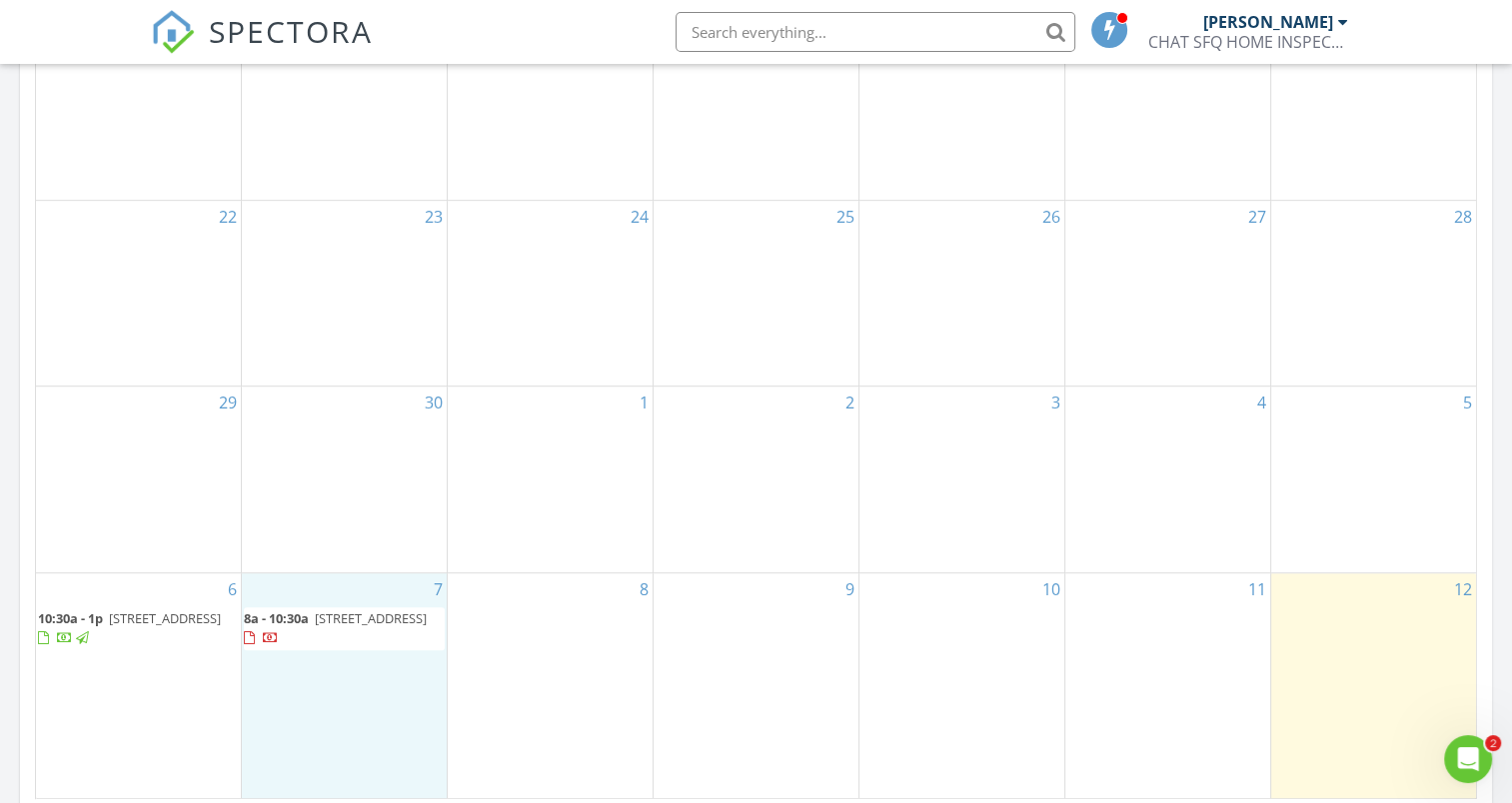 click on "7
8a - 10:30a
1346 S Glendora Ave, West Covina 91790" at bounding box center (344, 686) 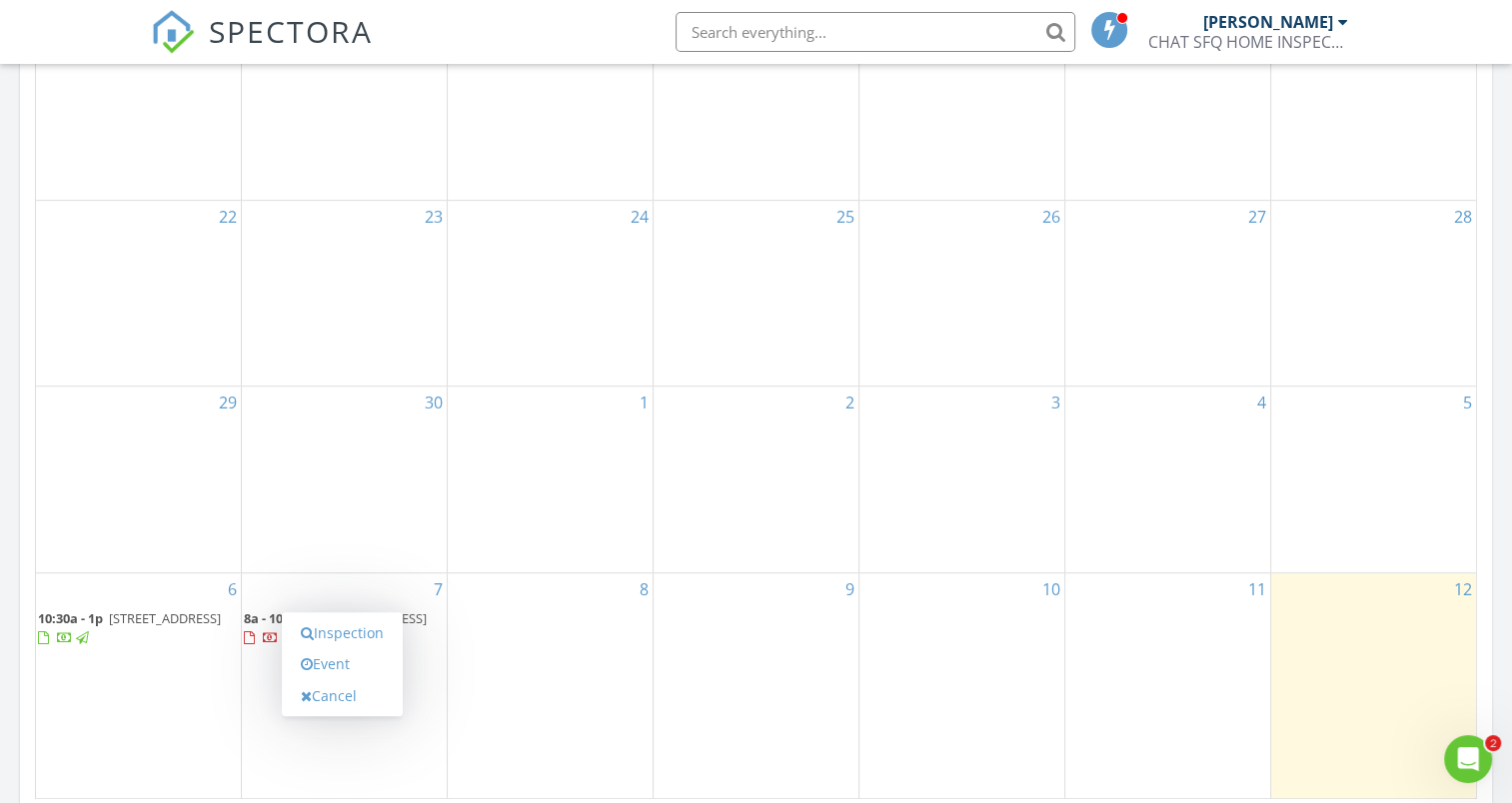 click on "Inspection
Event
Cancel" at bounding box center [342, 664] 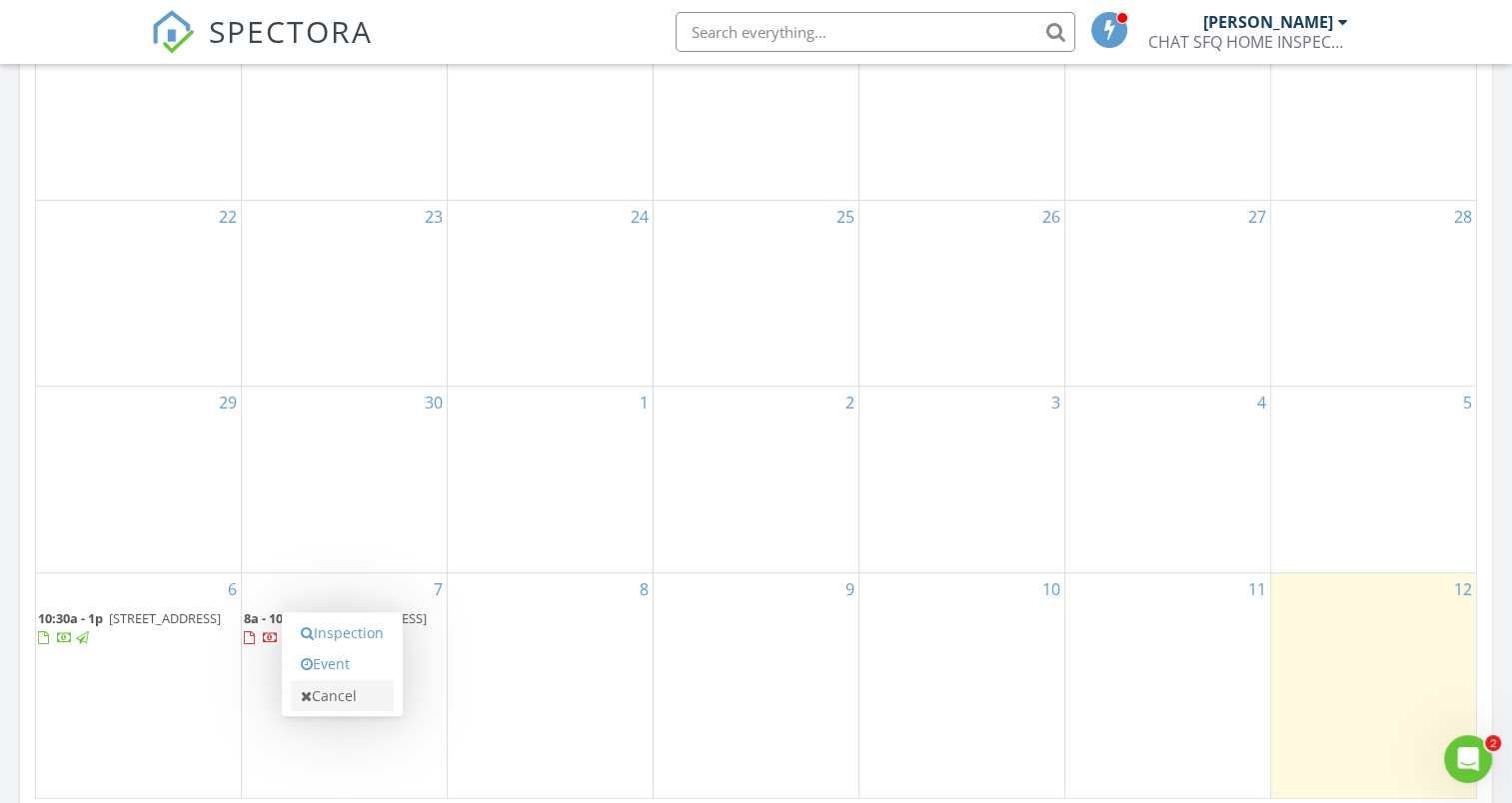 drag, startPoint x: 364, startPoint y: 714, endPoint x: 348, endPoint y: 694, distance: 25.612497 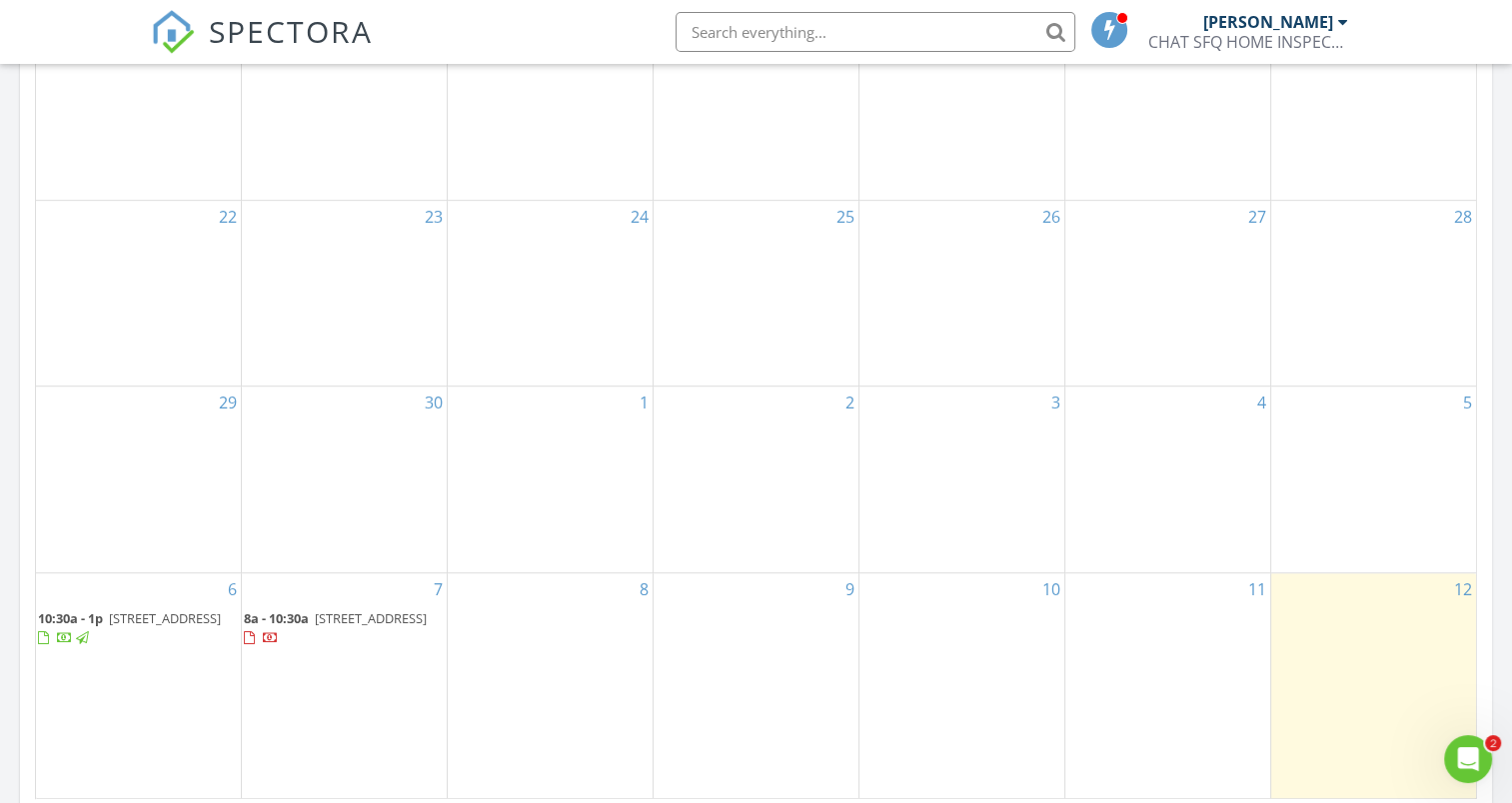 click on "1346 S Glendora Ave, West Covina 91790" at bounding box center (371, 618) 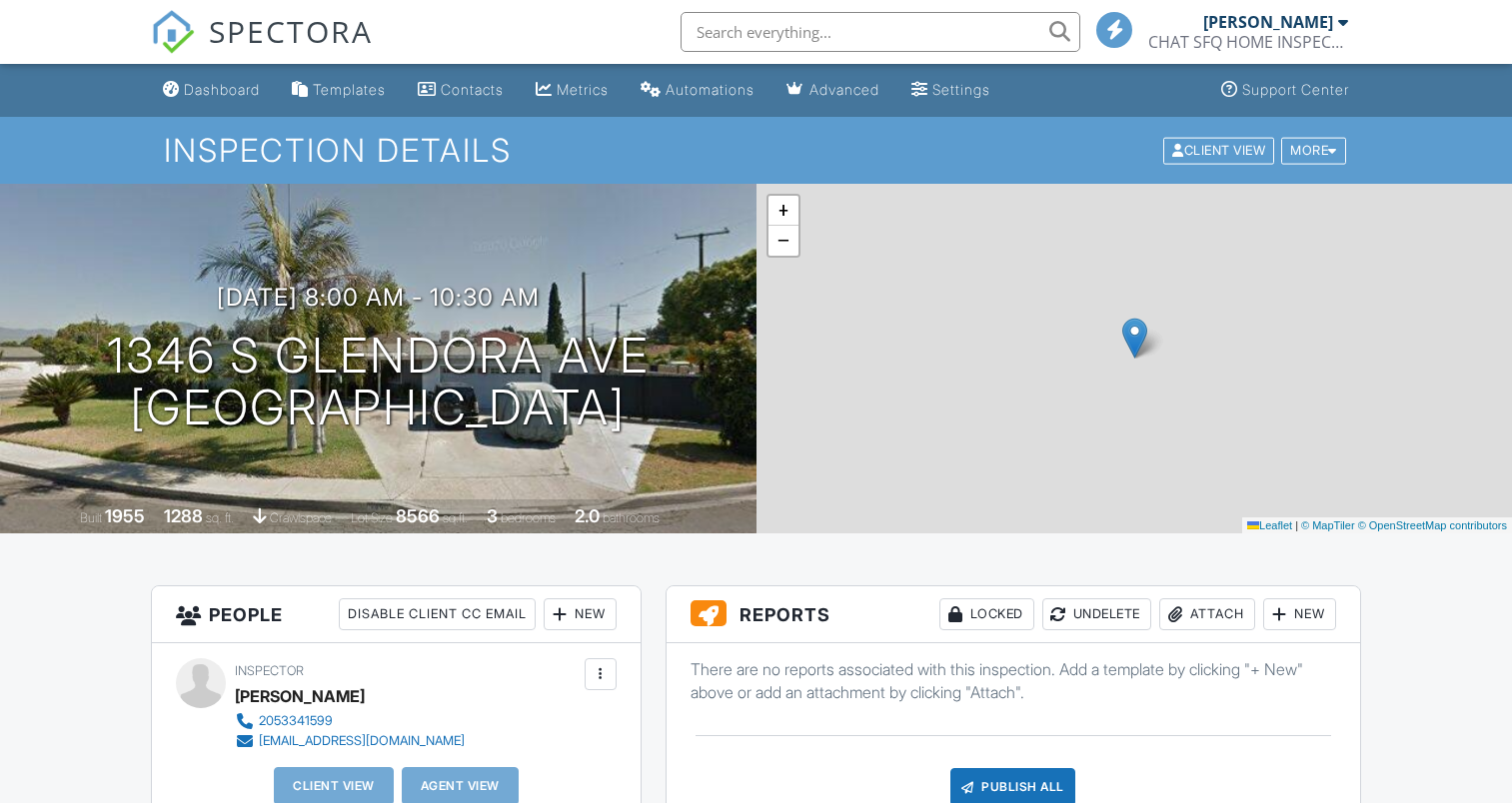 scroll, scrollTop: 0, scrollLeft: 0, axis: both 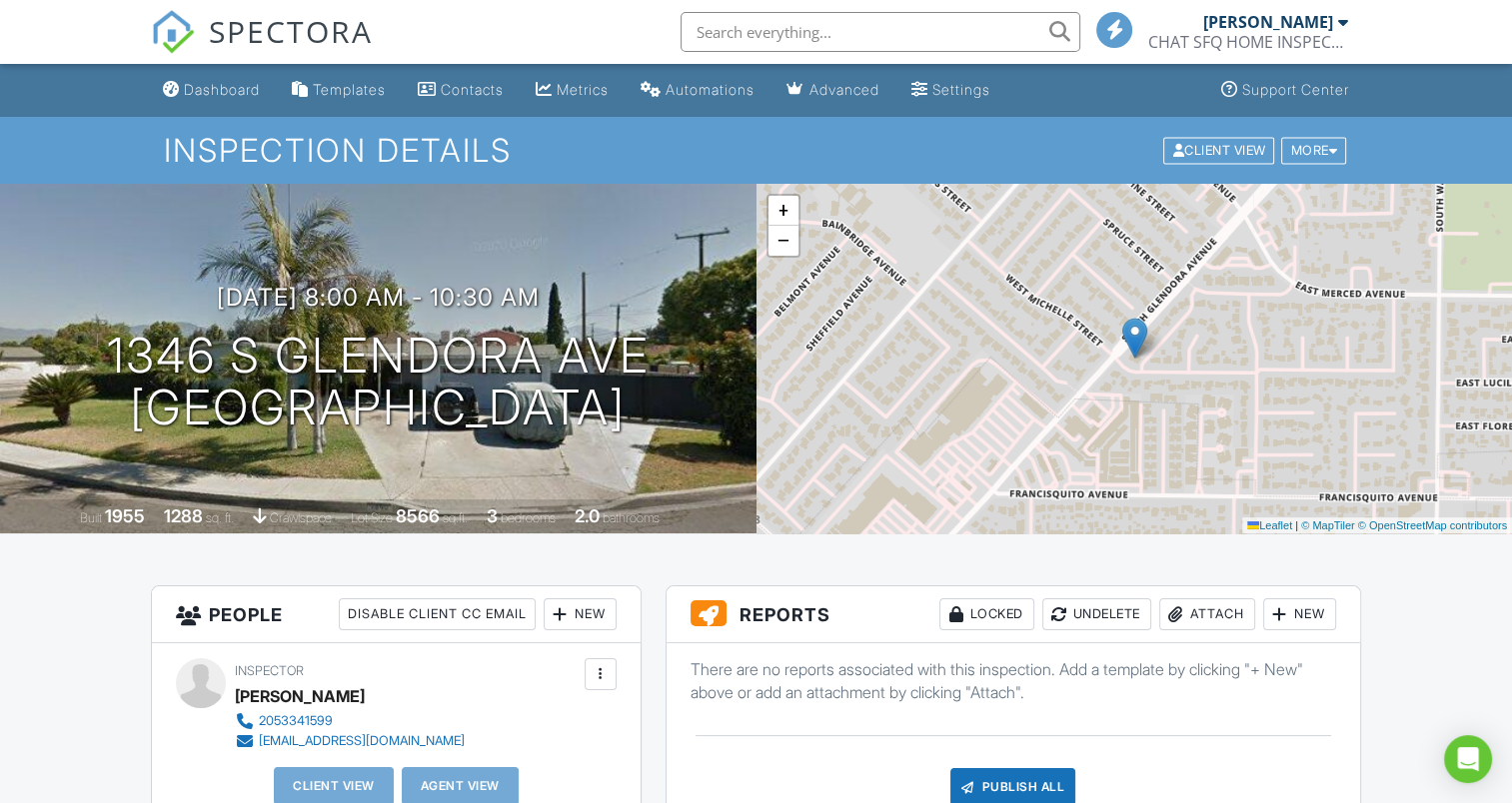 click on "Dashboard
Templates
Contacts
Metrics
Automations
Advanced
Settings
Support Center
Inspection Details
Client View
More
Property Details
Reschedule
Reorder / Copy
Share
Cancel
[GEOGRAPHIC_DATA]
Print Order
Convert to V9
View Change Log
[DATE]  8:00 am
- 10:30 am
[STREET_ADDRESS]
[GEOGRAPHIC_DATA], CA 91790
Built
1955
1288
sq. ft.
crawlspace
Lot Size
8566
sq.ft.
3
bedrooms
2.0
bathrooms
+ −  Leaflet   |   © MapTiler   © OpenStreetMap contributors
All emails and texts are disabled for this inspection!
Turn on emails and texts
Turn on and Requeue Notifications
Reports
Locked
Undelete
Attach
New
Publish All" at bounding box center (756, 1365) 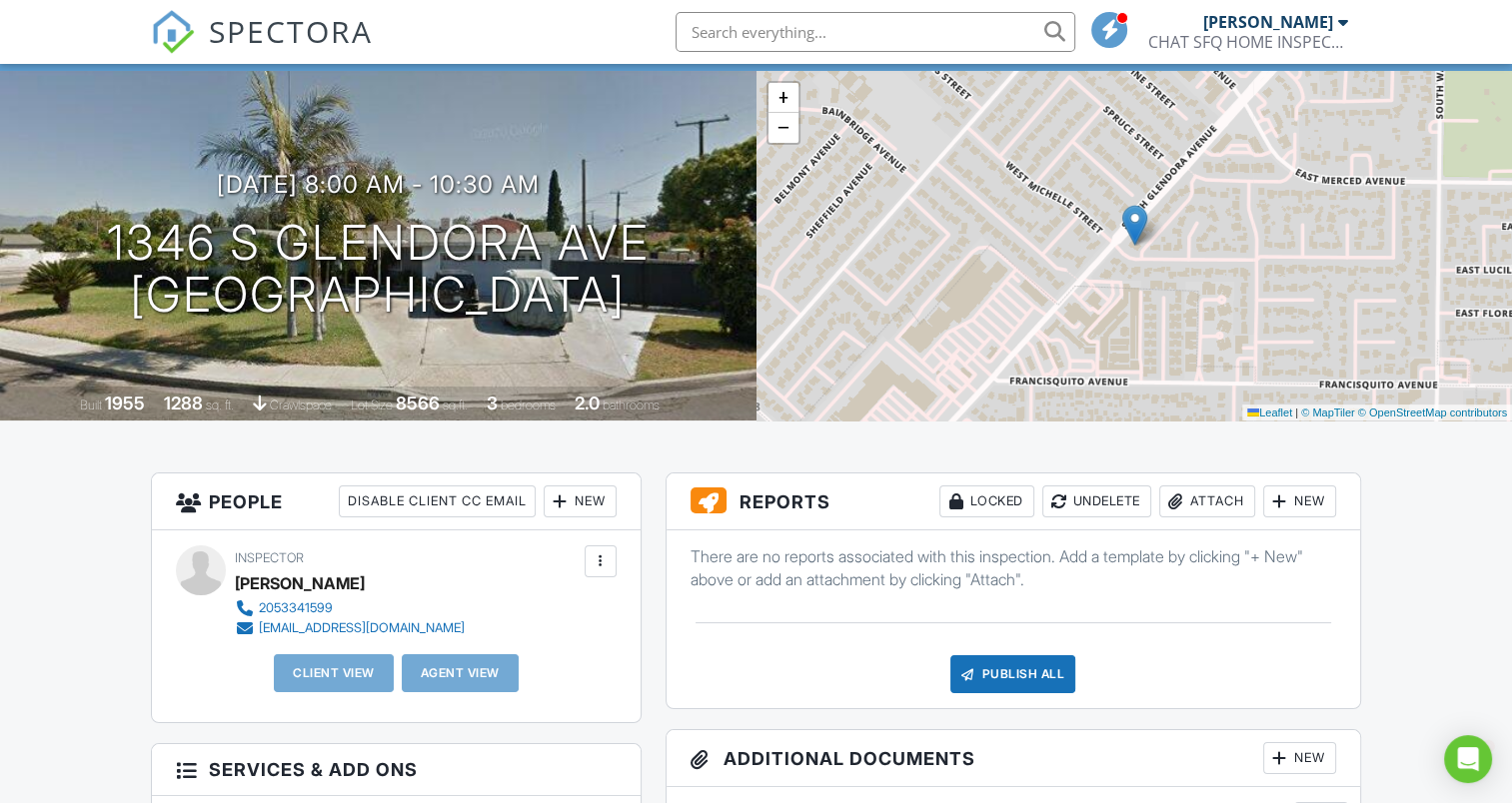 scroll, scrollTop: 0, scrollLeft: 0, axis: both 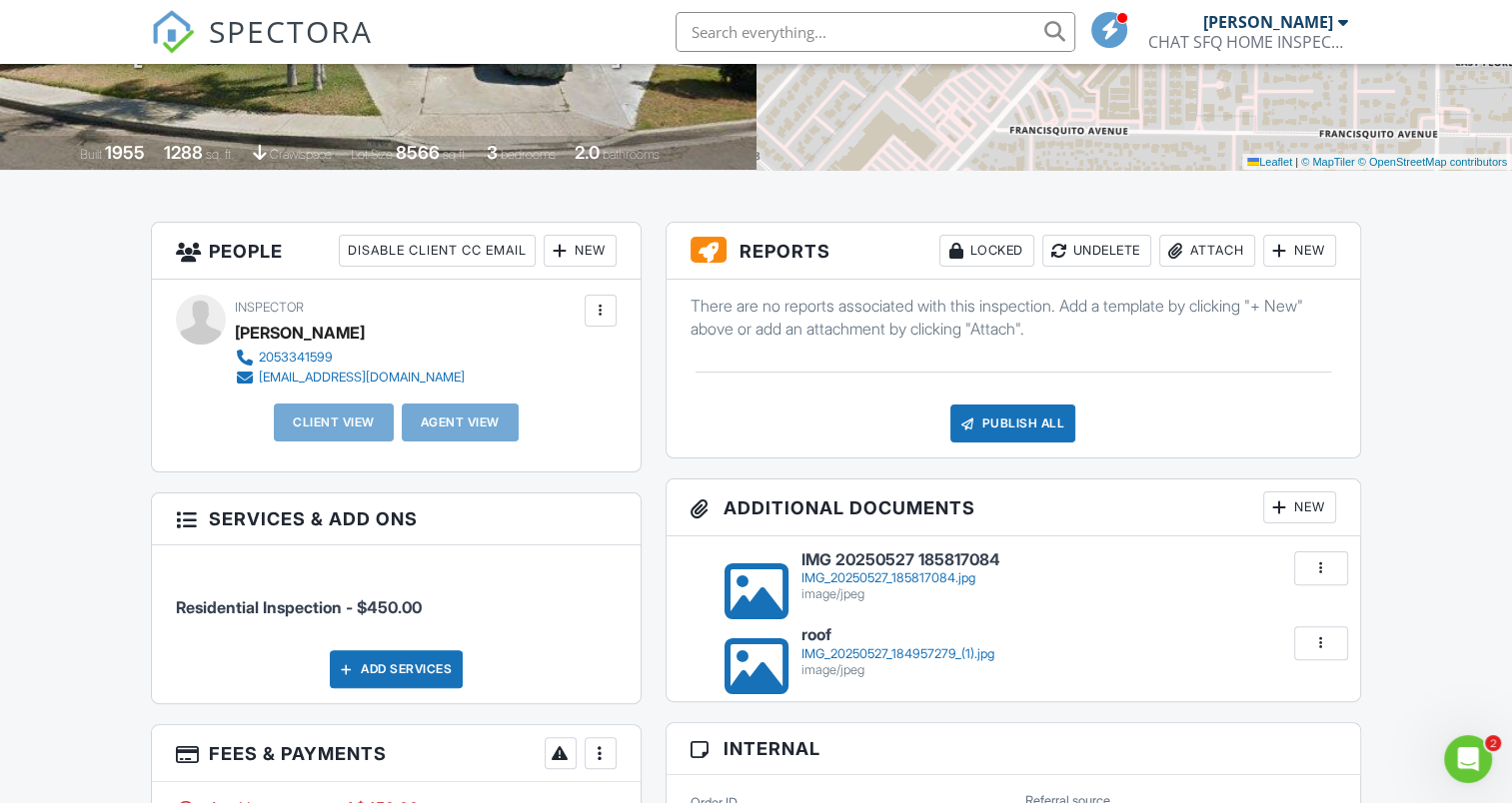click at bounding box center [1321, 568] 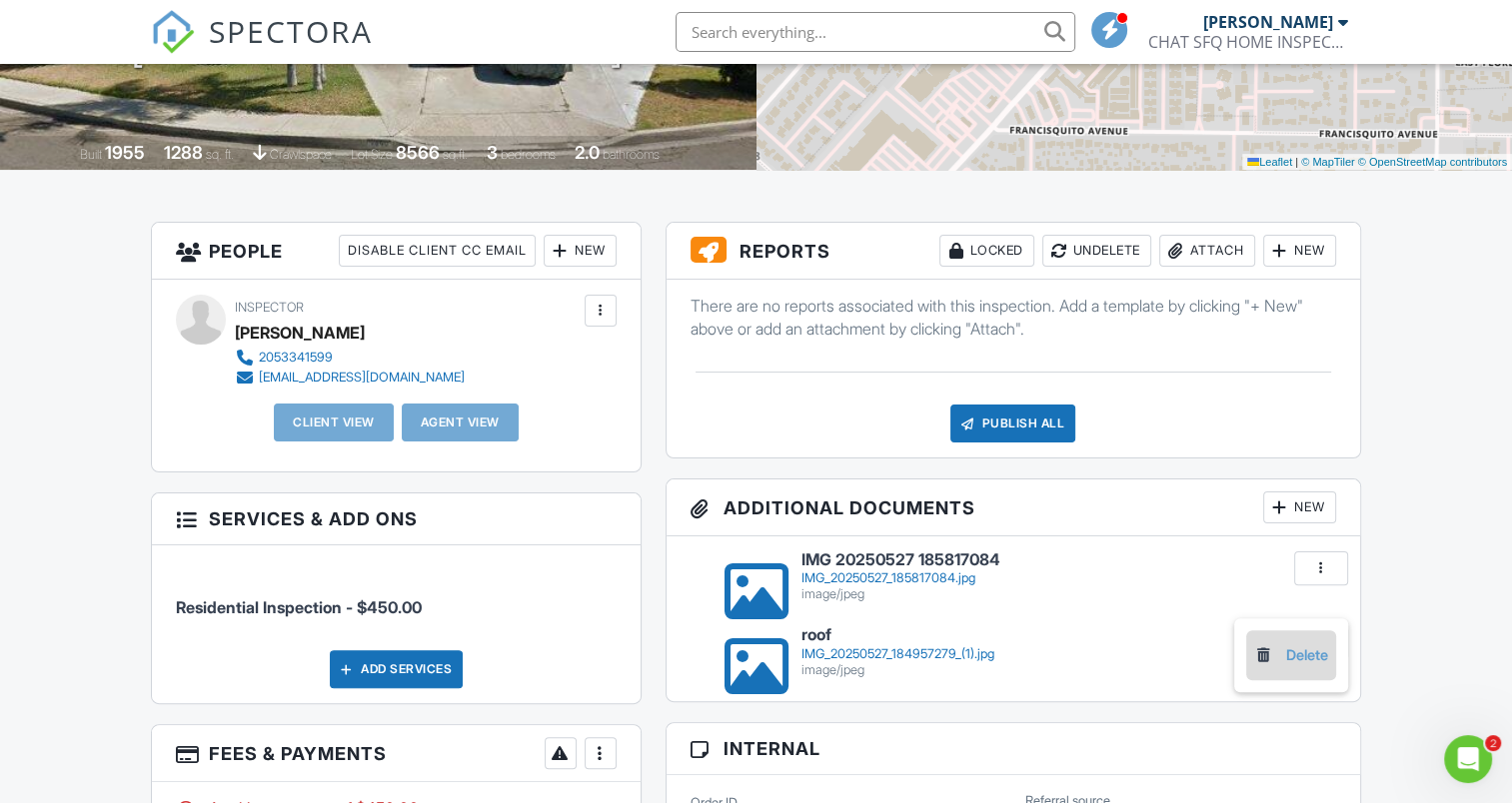 click on "Delete" at bounding box center [1291, 655] 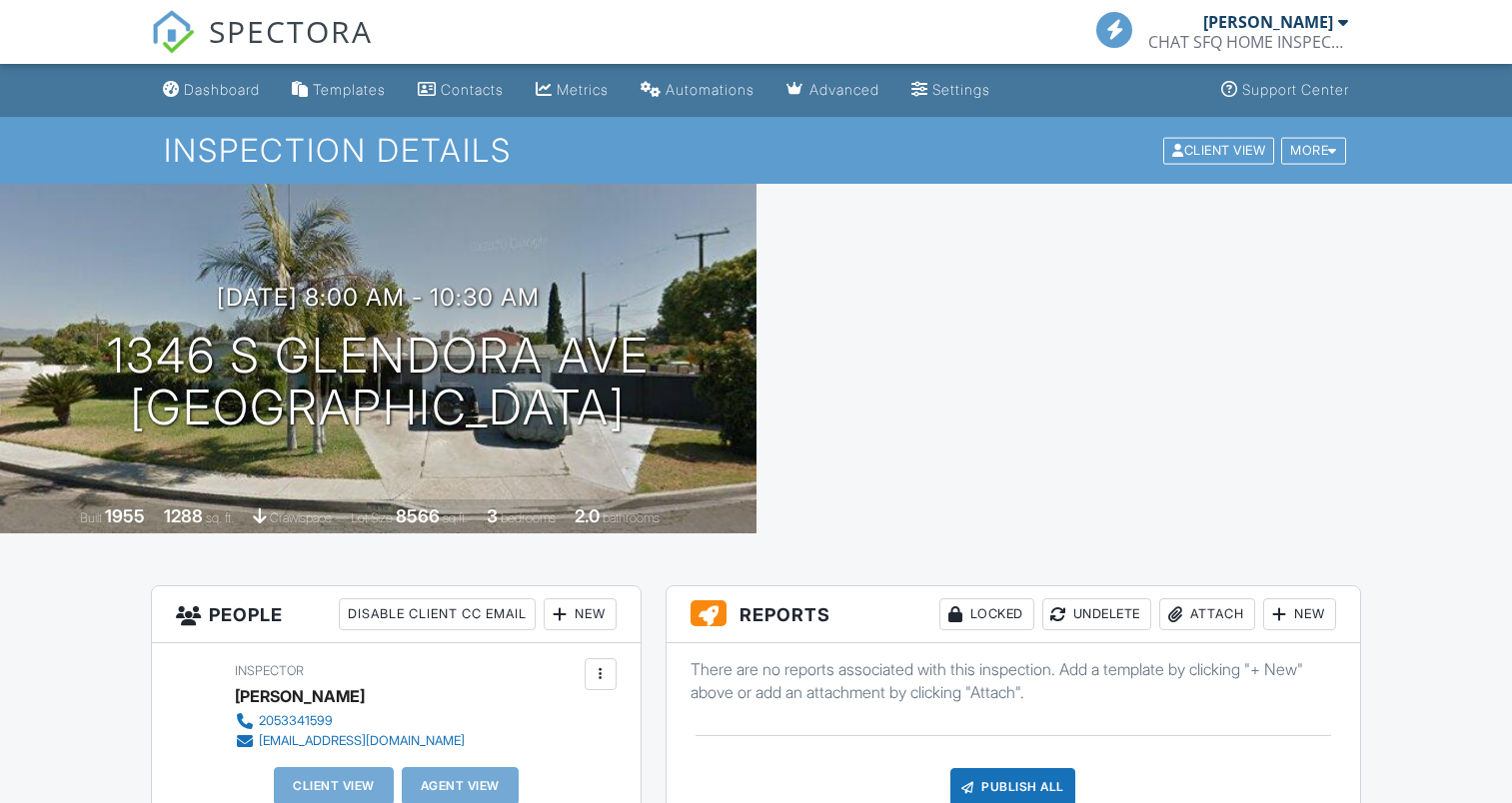 scroll, scrollTop: 0, scrollLeft: 0, axis: both 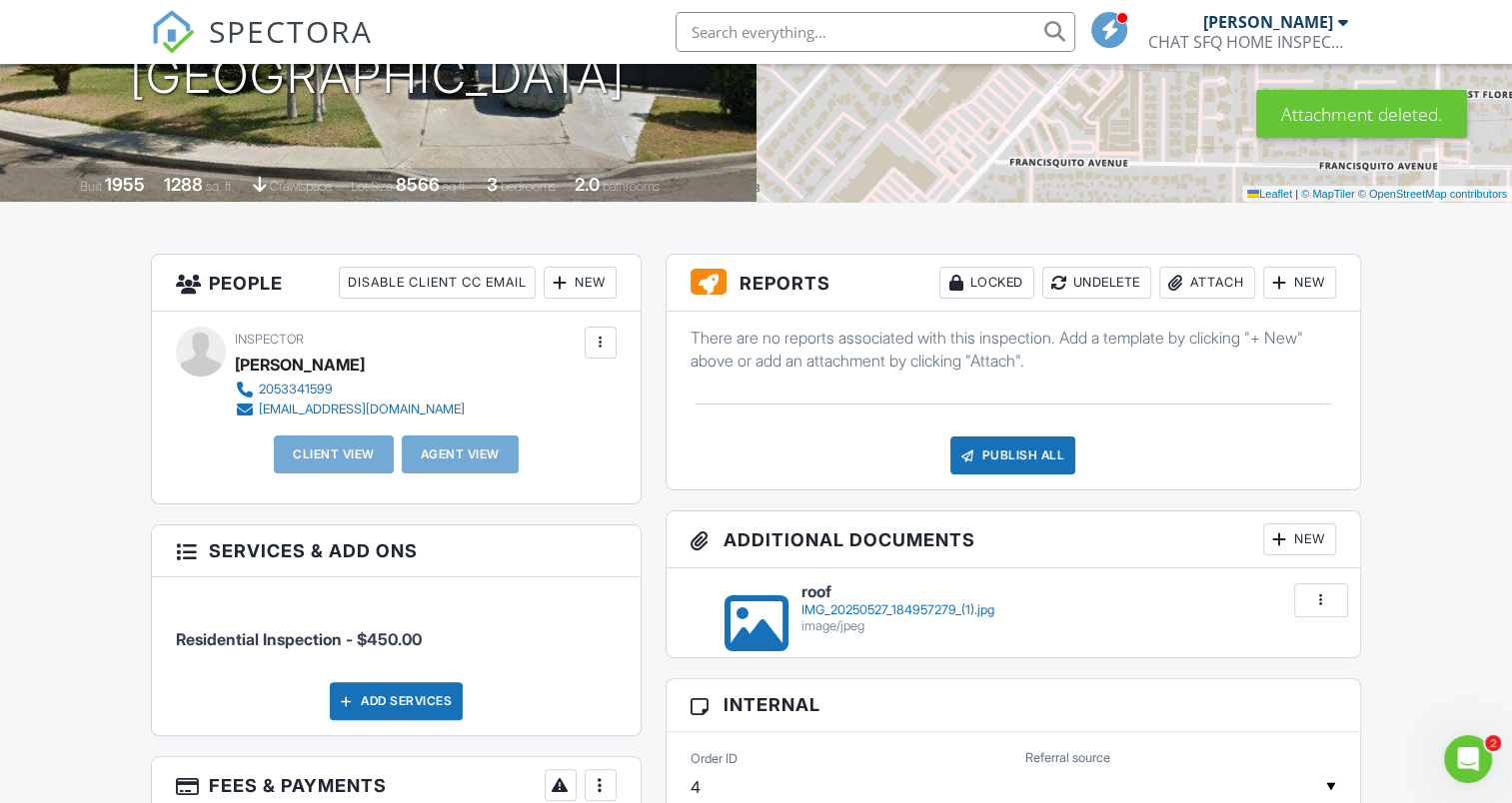 click at bounding box center (1321, 600) 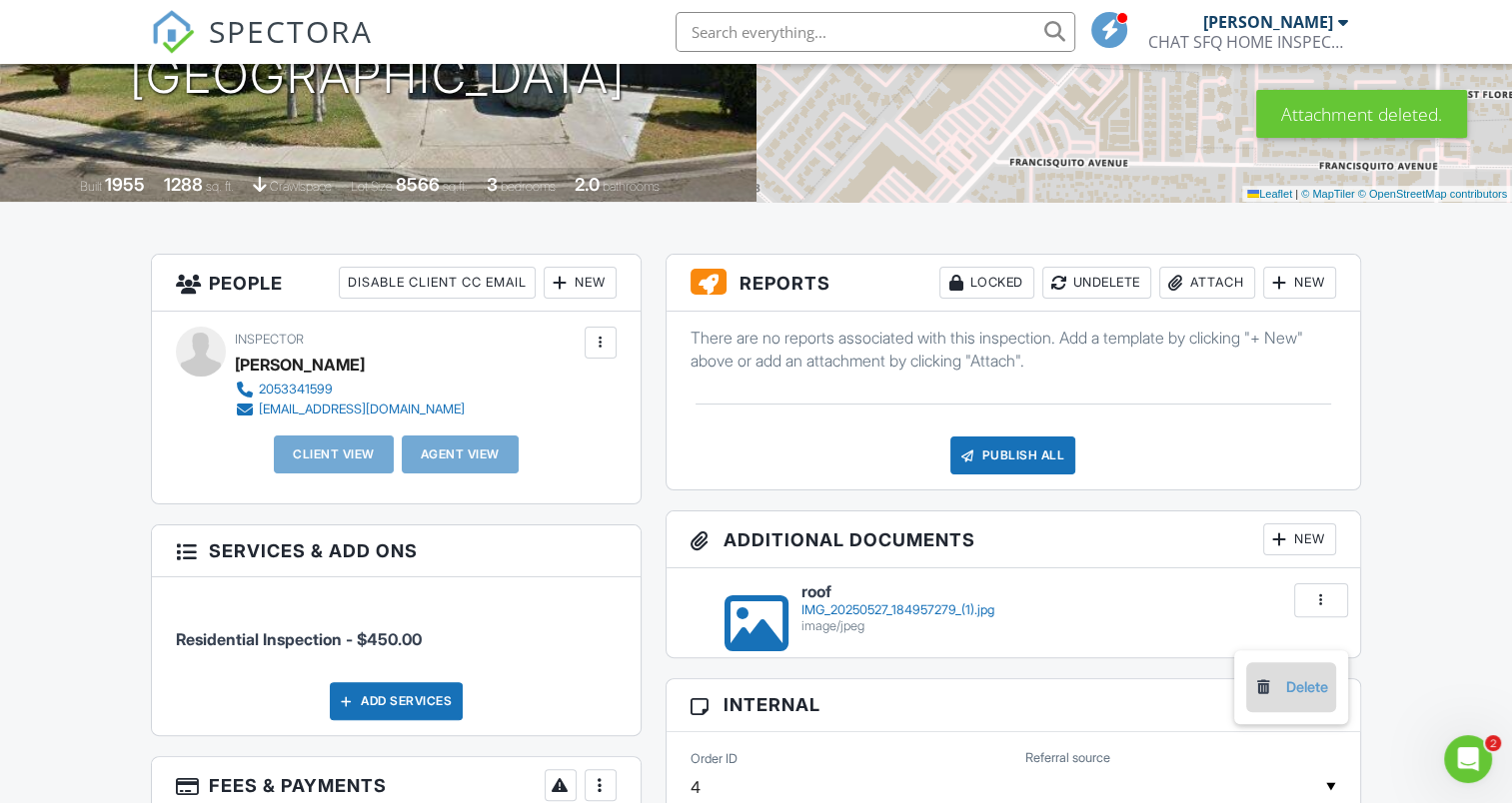 click on "Delete" at bounding box center [1291, 687] 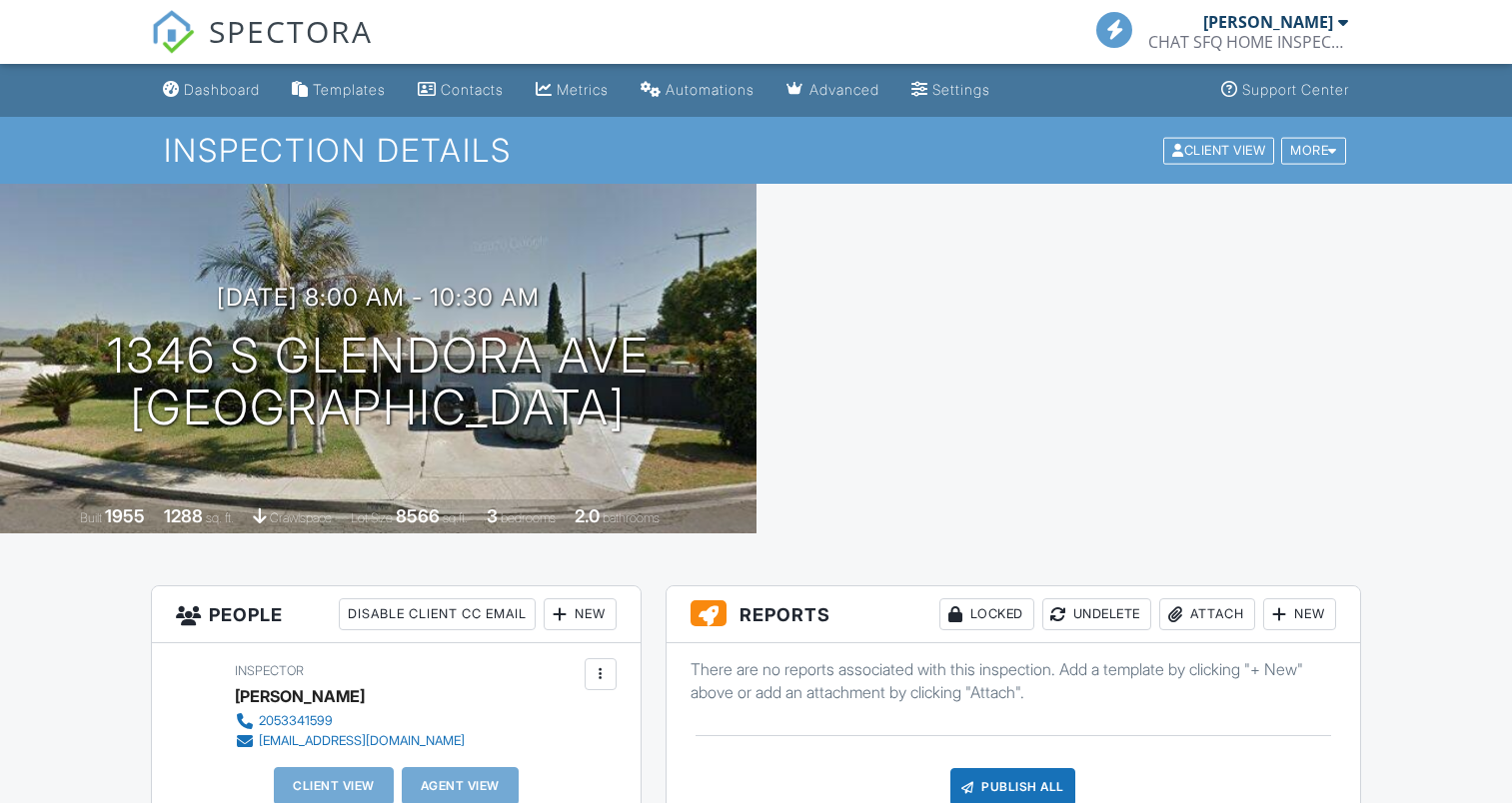 scroll, scrollTop: 0, scrollLeft: 0, axis: both 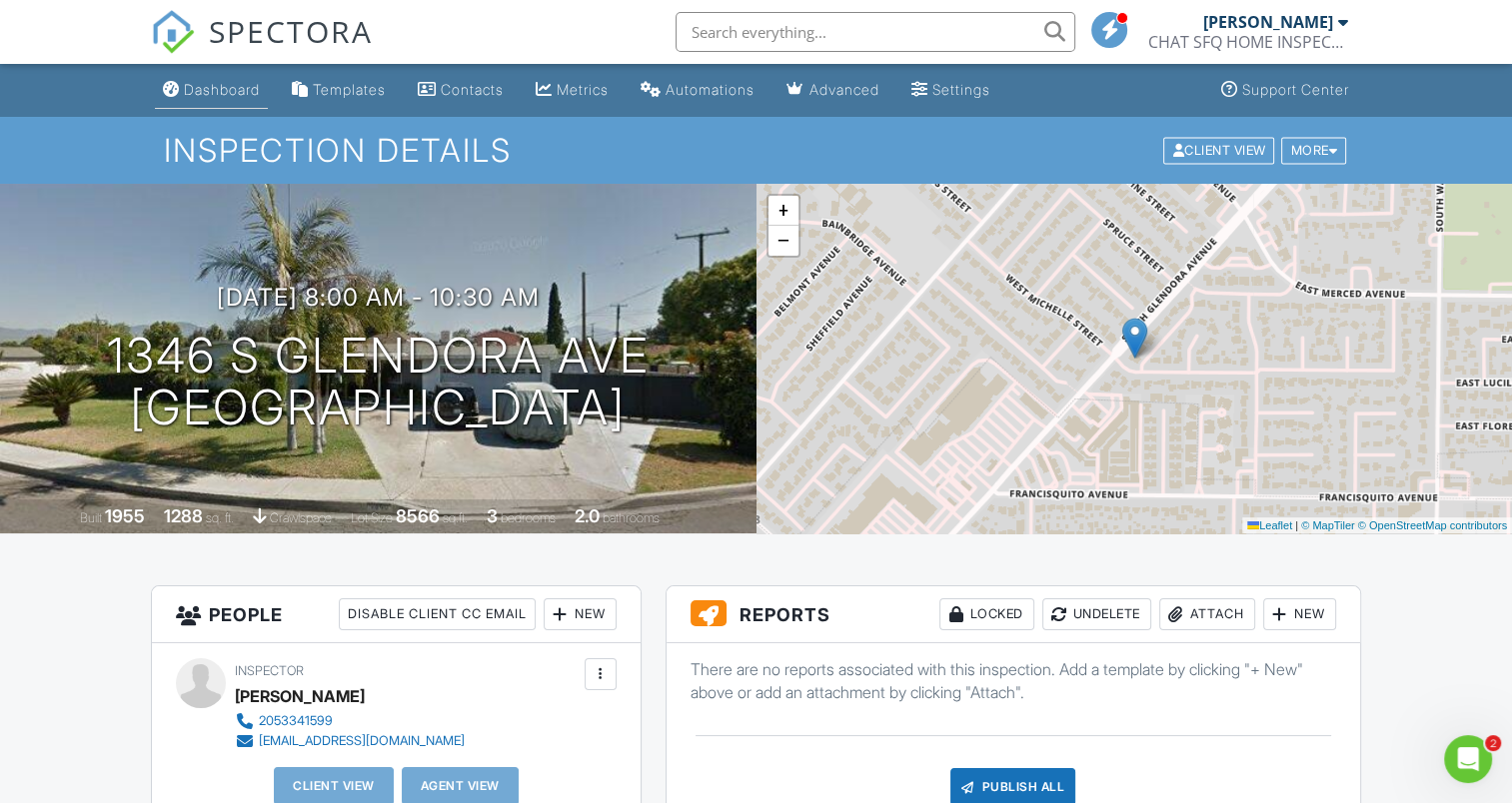 click on "Dashboard" at bounding box center (222, 89) 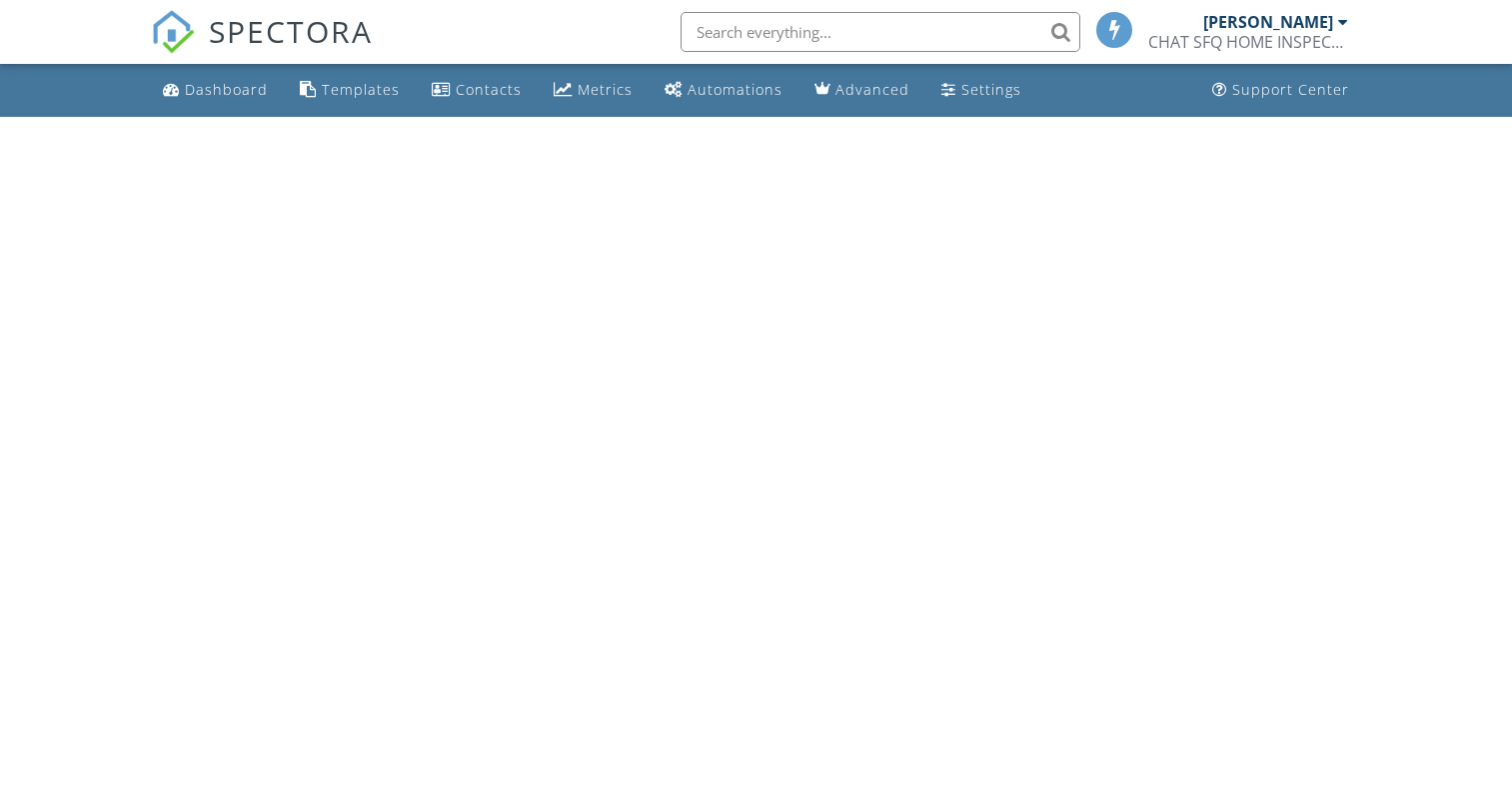 scroll, scrollTop: 0, scrollLeft: 0, axis: both 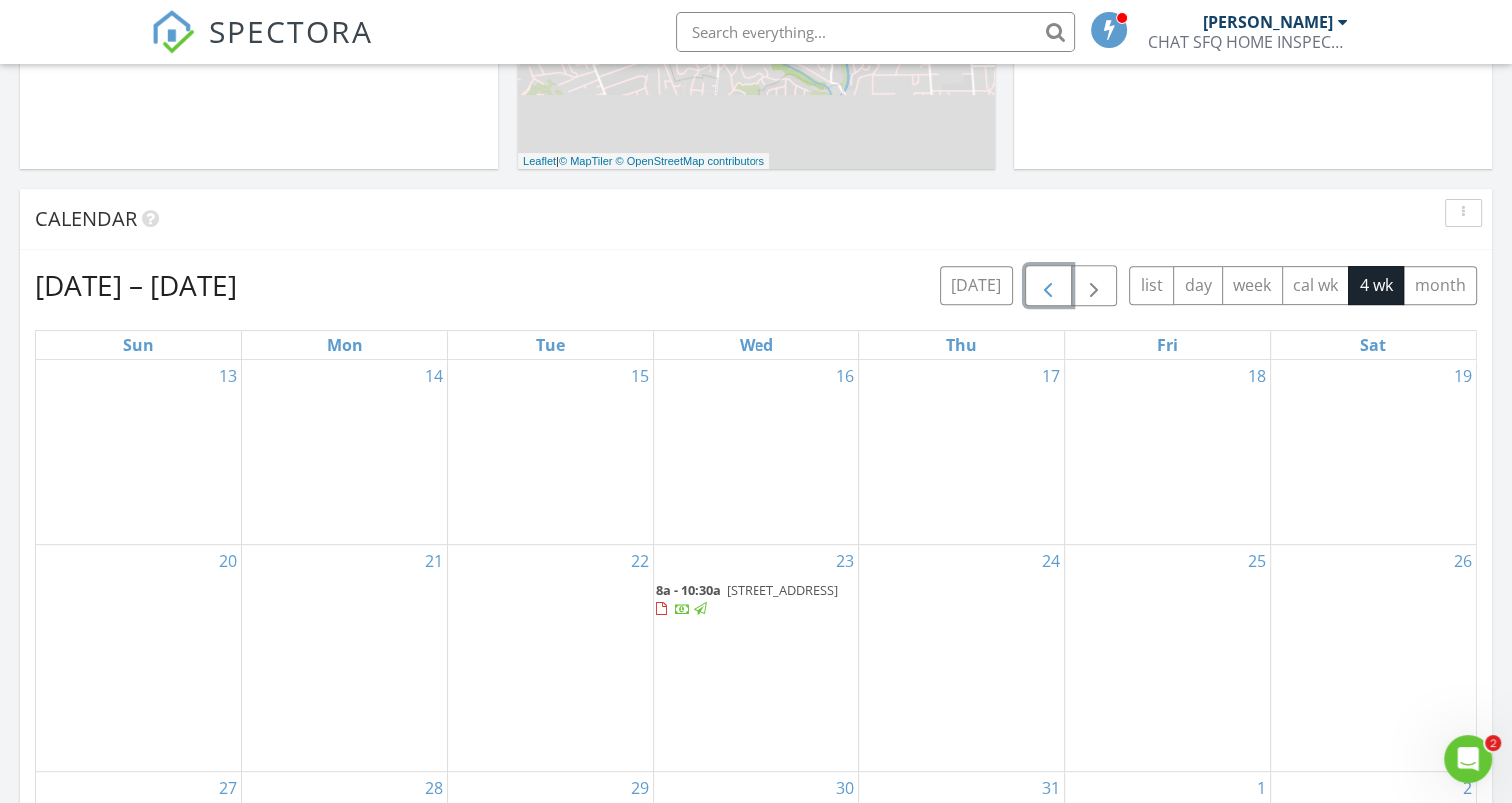 click at bounding box center (1048, 285) 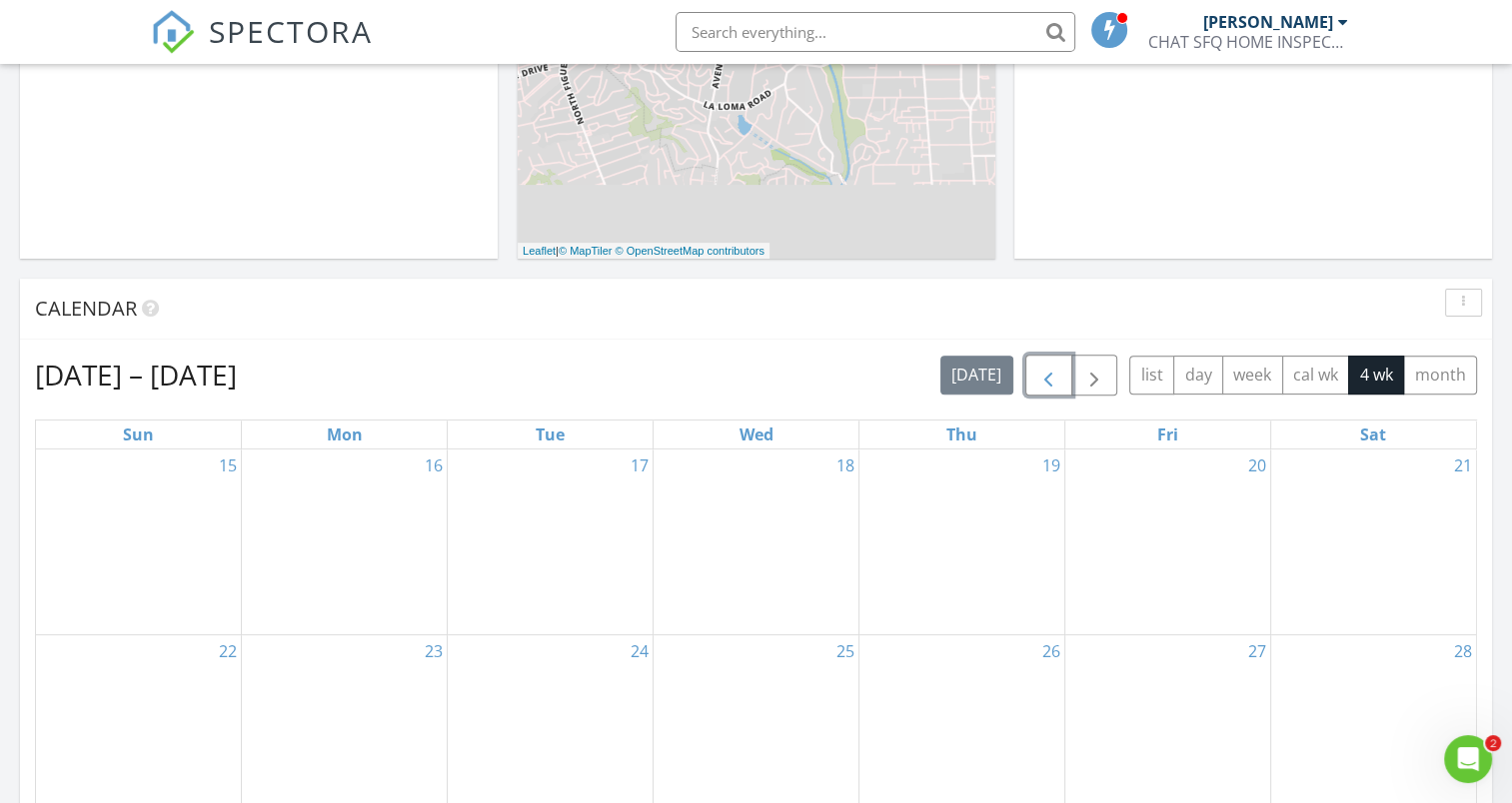 scroll, scrollTop: 597, scrollLeft: 0, axis: vertical 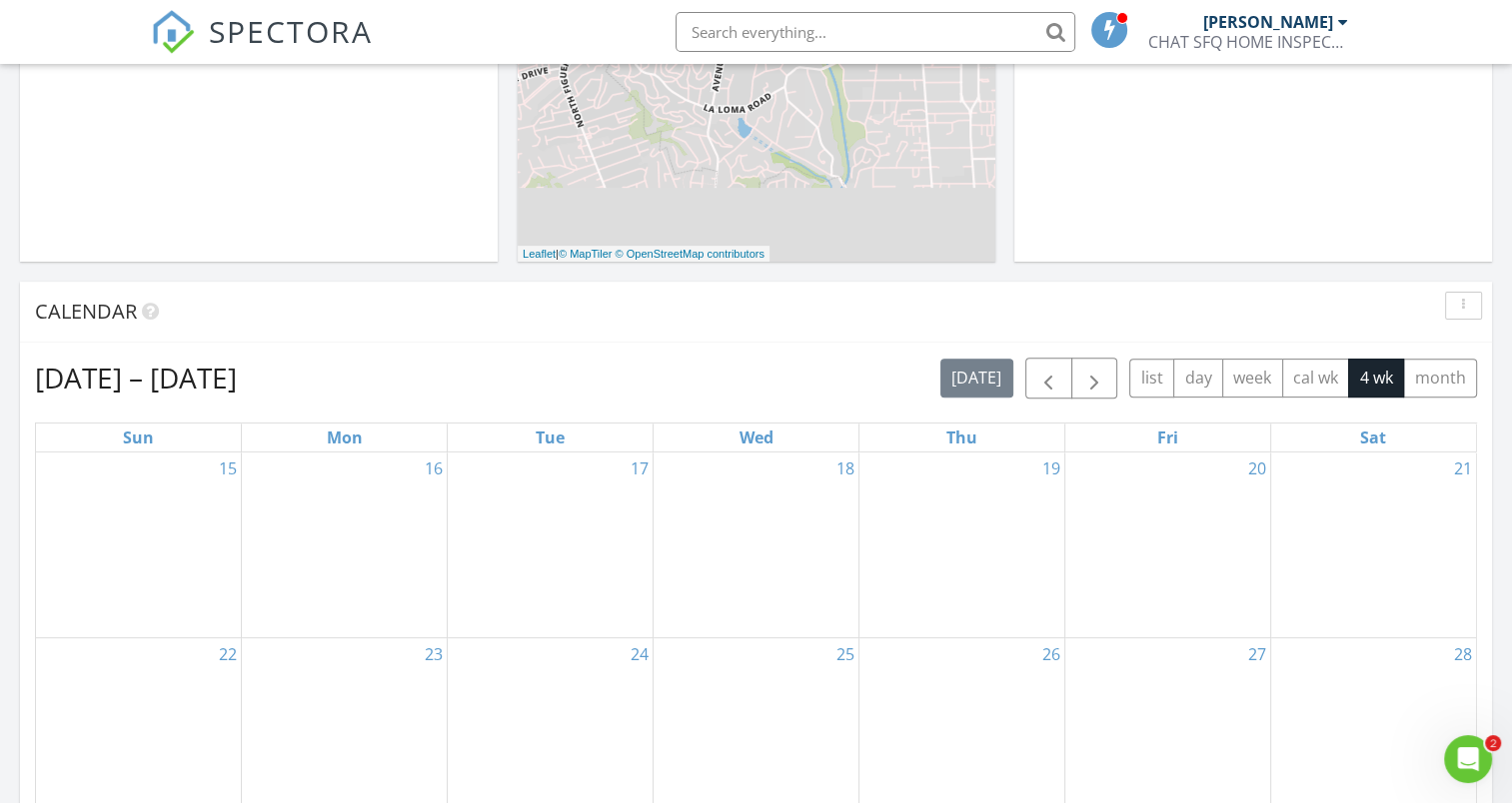 click at bounding box center (1463, 306) 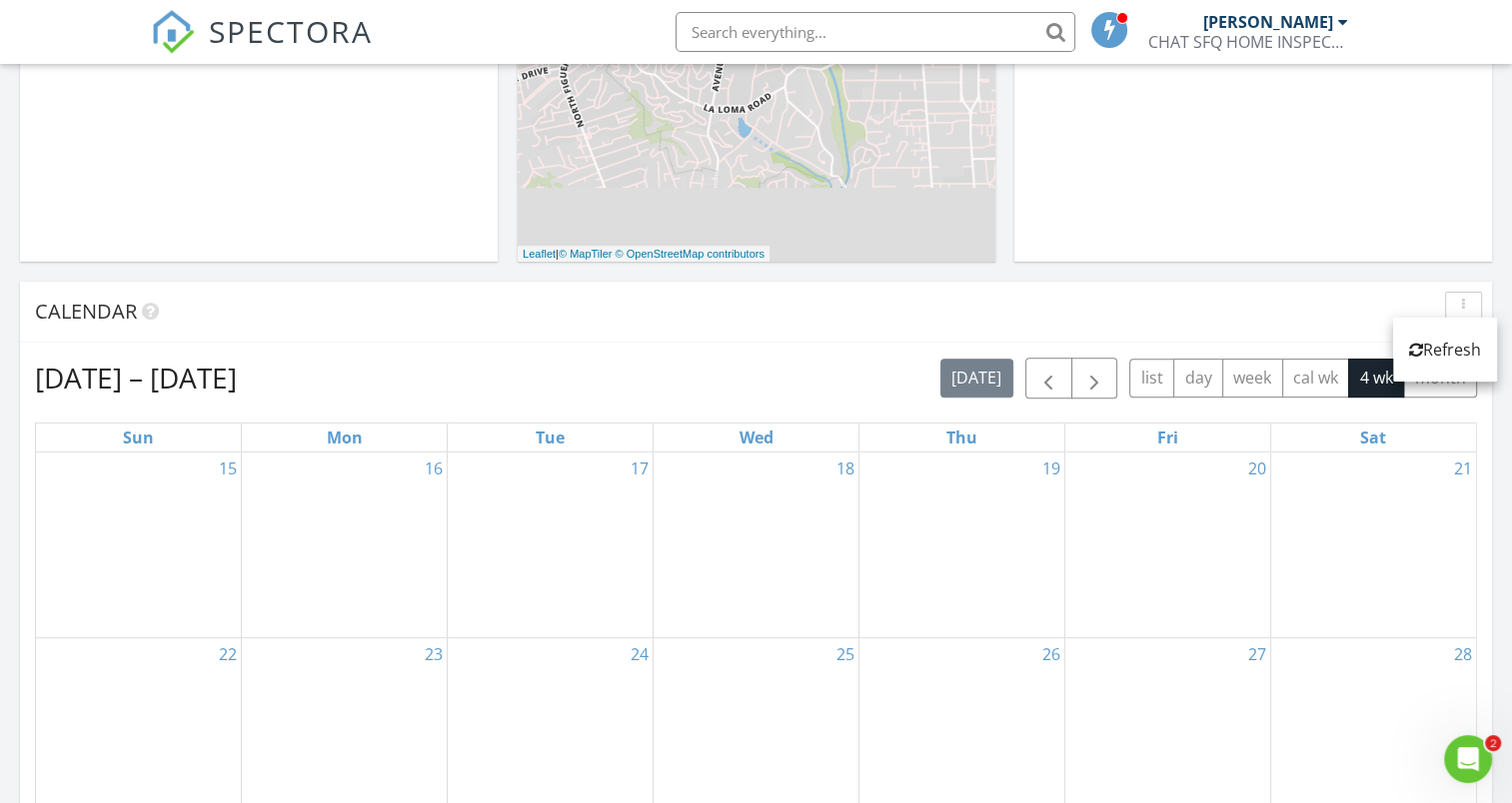 click on "Calendar" at bounding box center (741, 312) 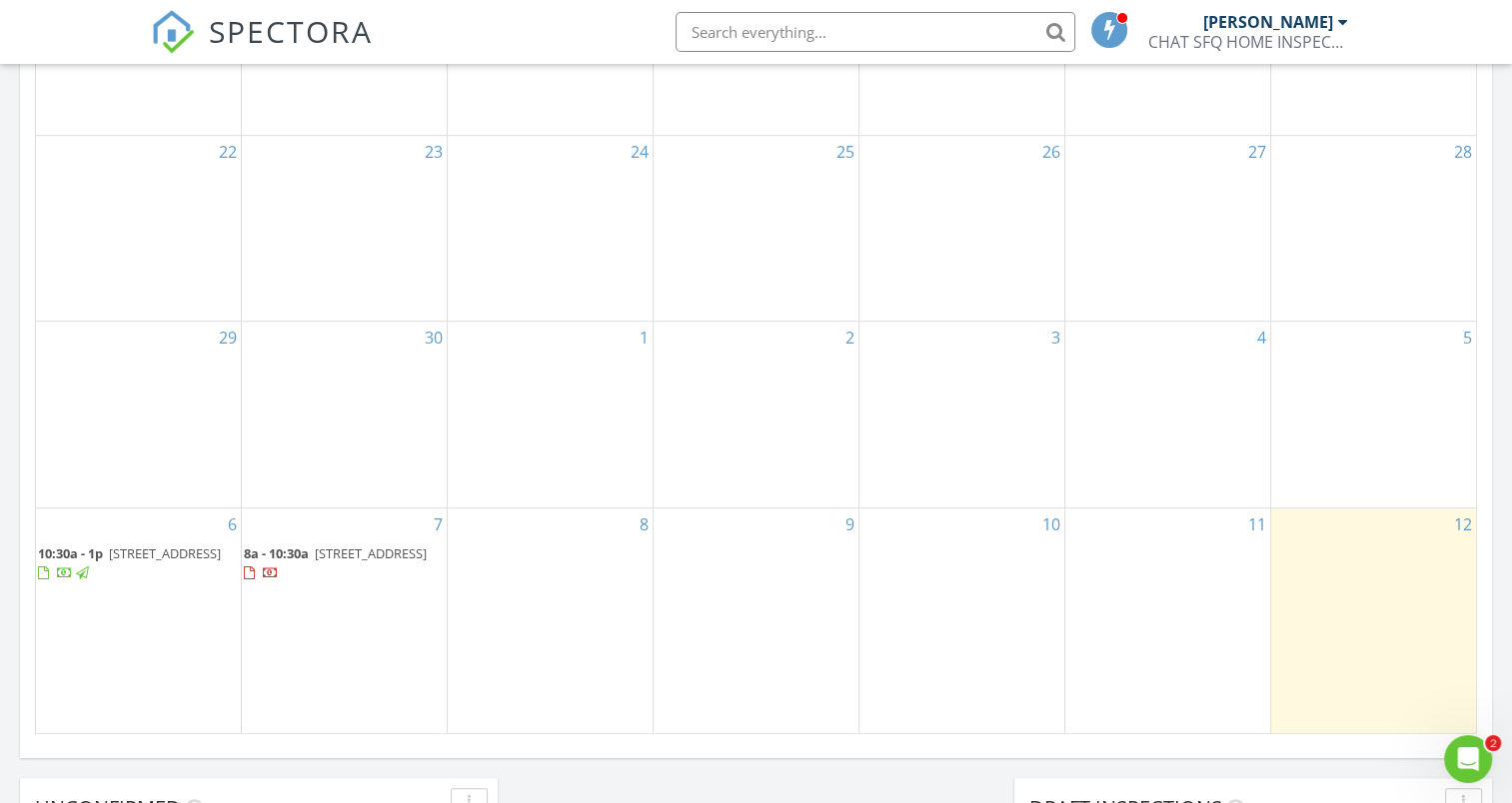 scroll, scrollTop: 1187, scrollLeft: 0, axis: vertical 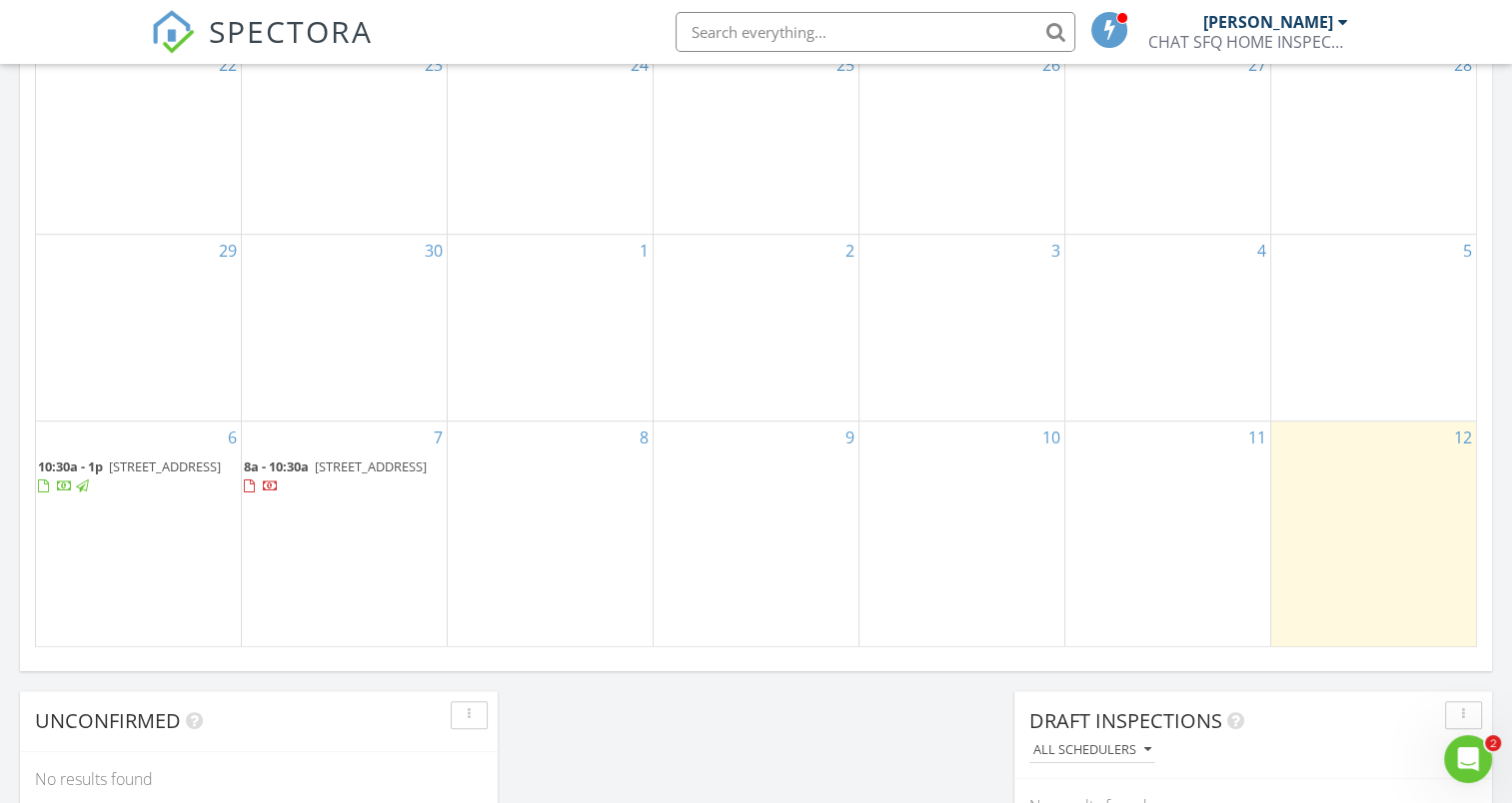 click on "1346 S Glendora Ave, West Covina 91790" at bounding box center (371, 466) 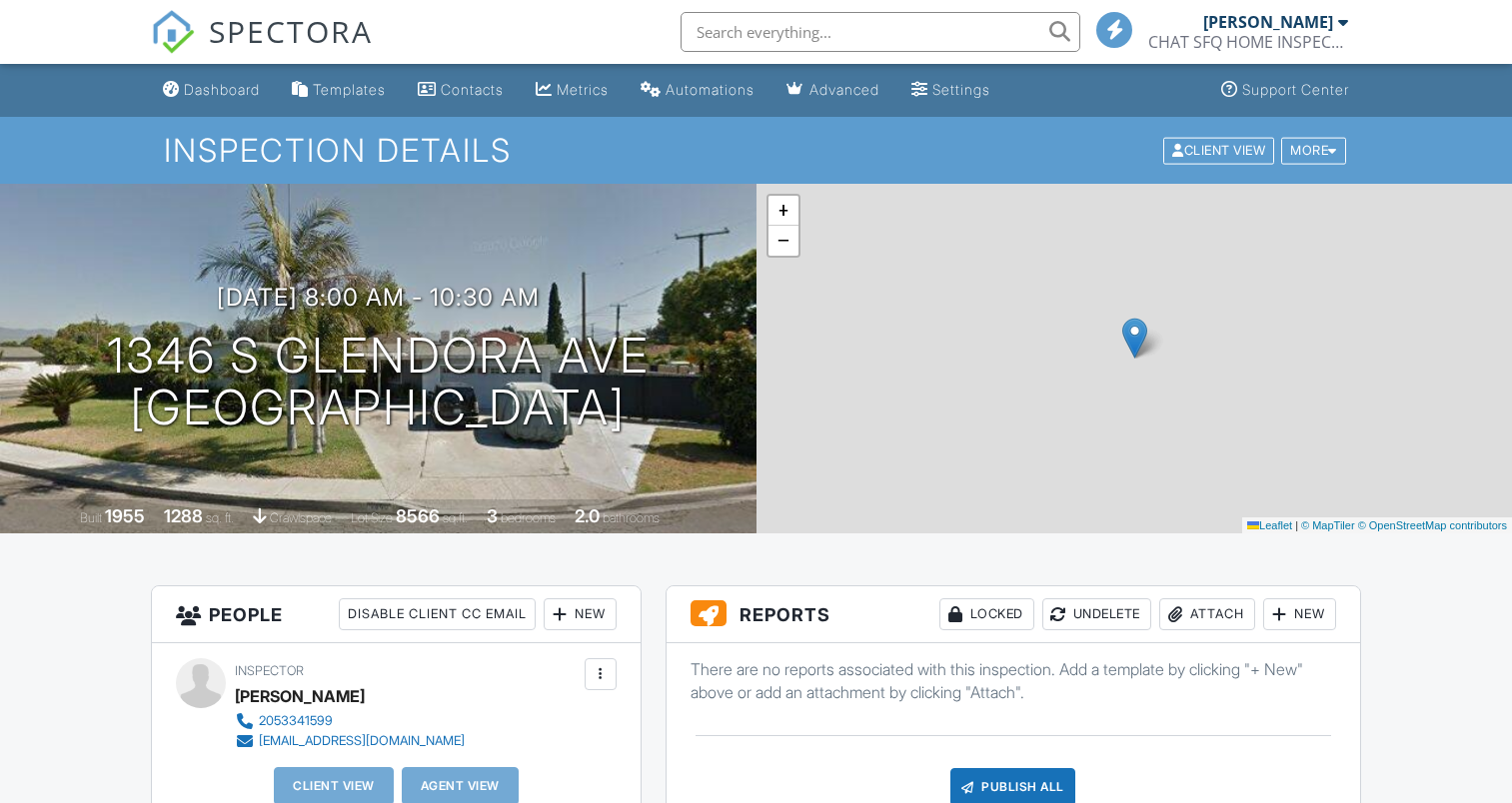 scroll, scrollTop: 0, scrollLeft: 0, axis: both 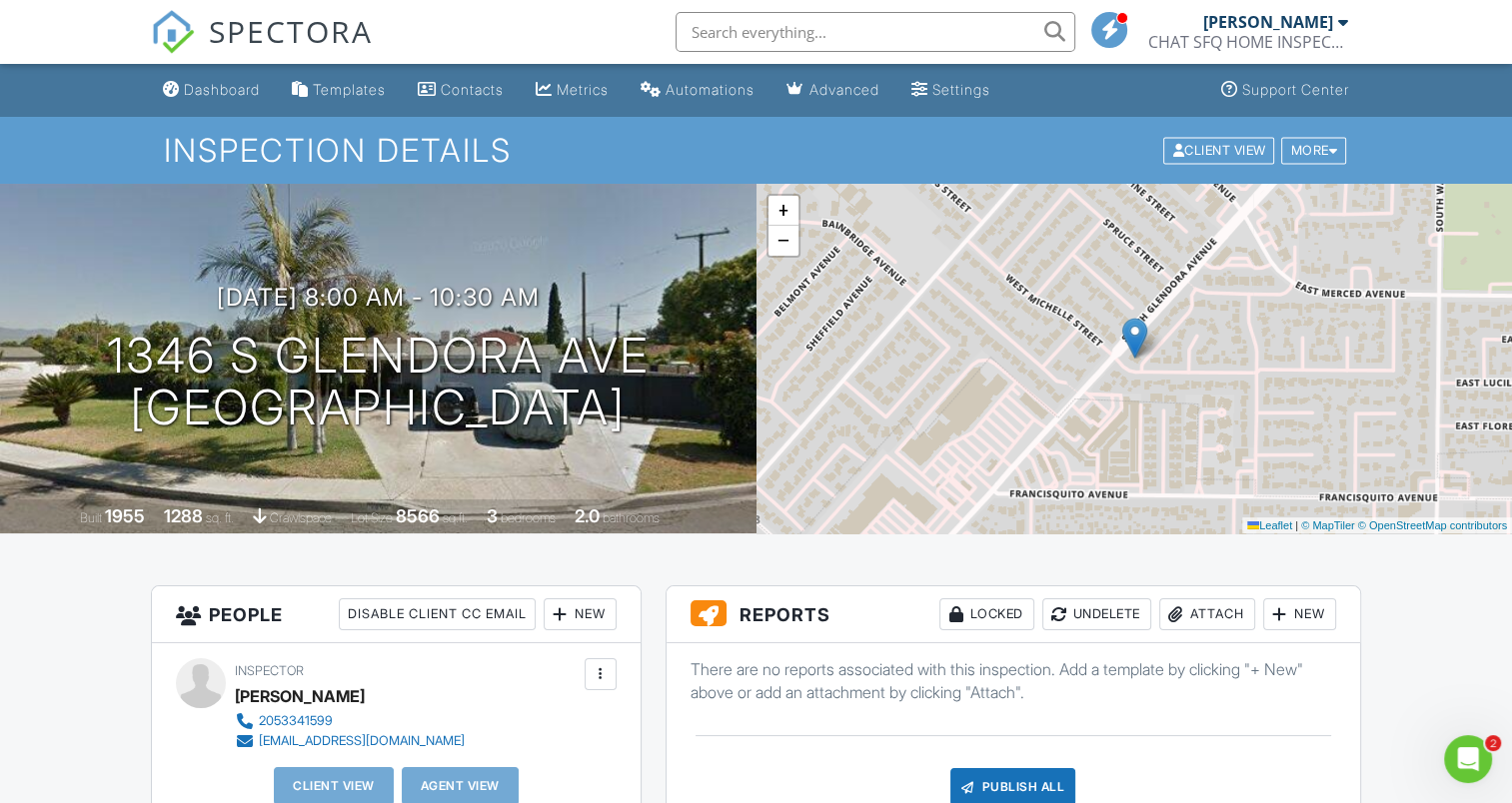 click 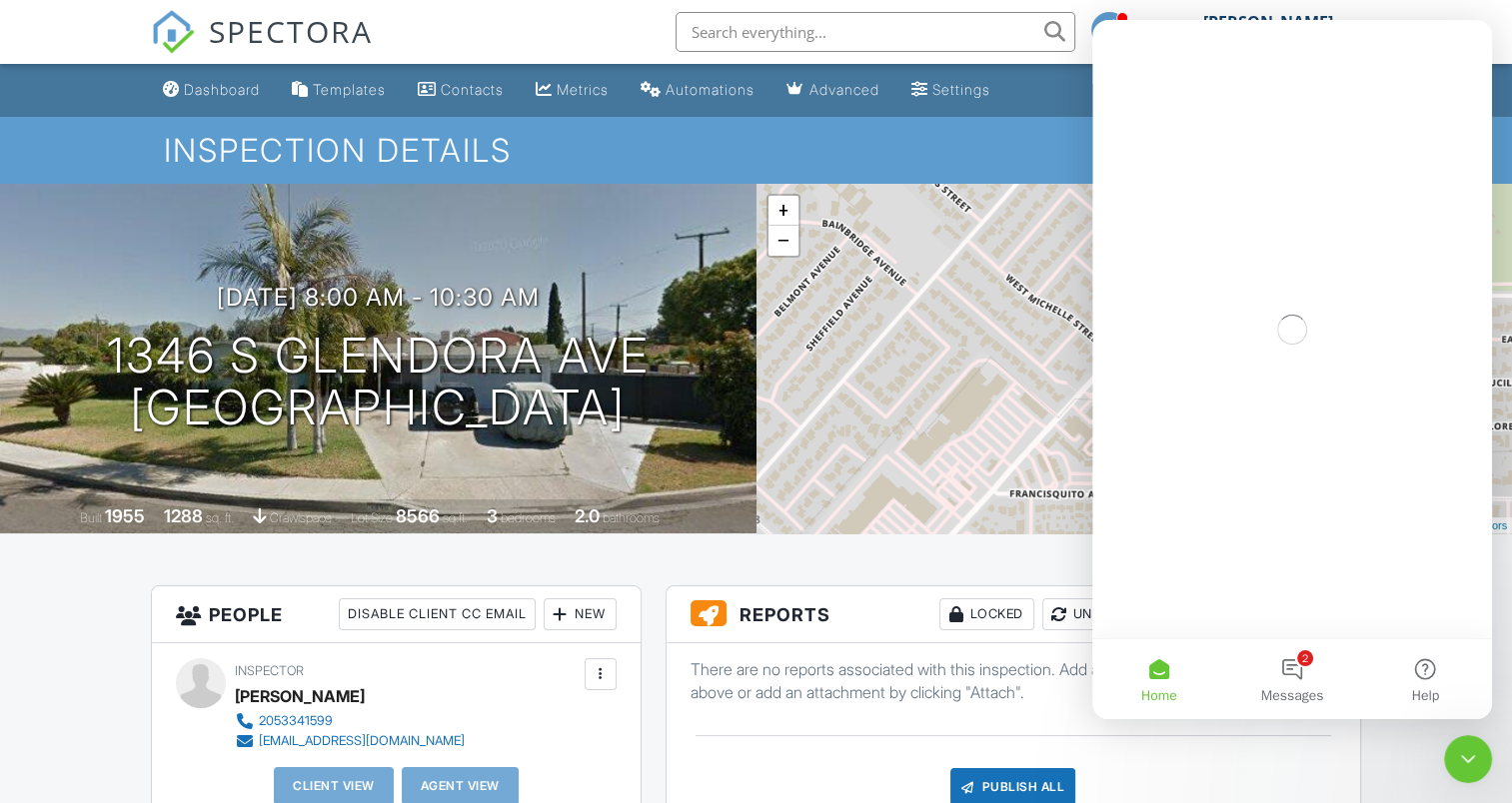 scroll, scrollTop: 0, scrollLeft: 0, axis: both 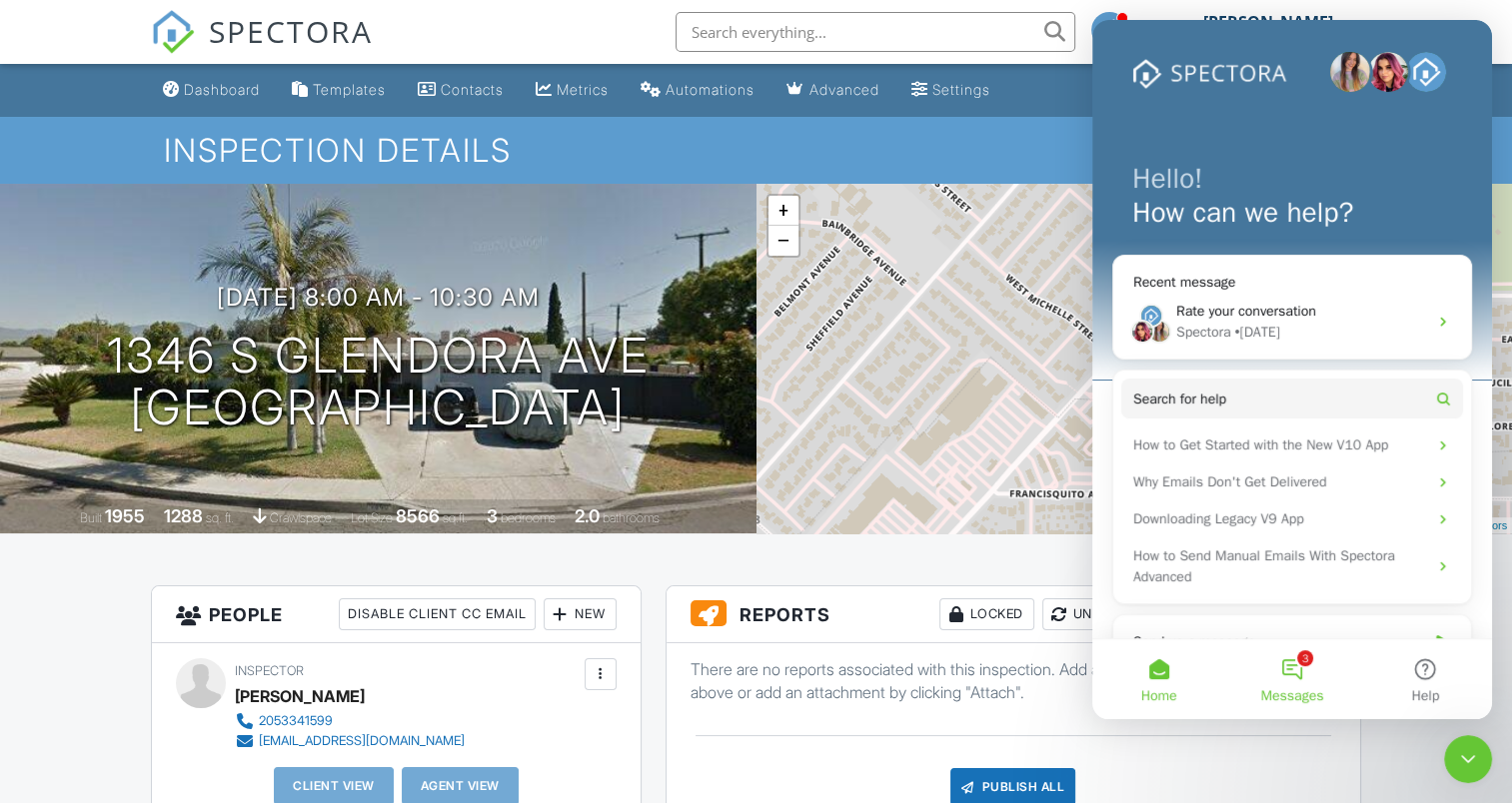 click on "3 Messages" at bounding box center (1291, 679) 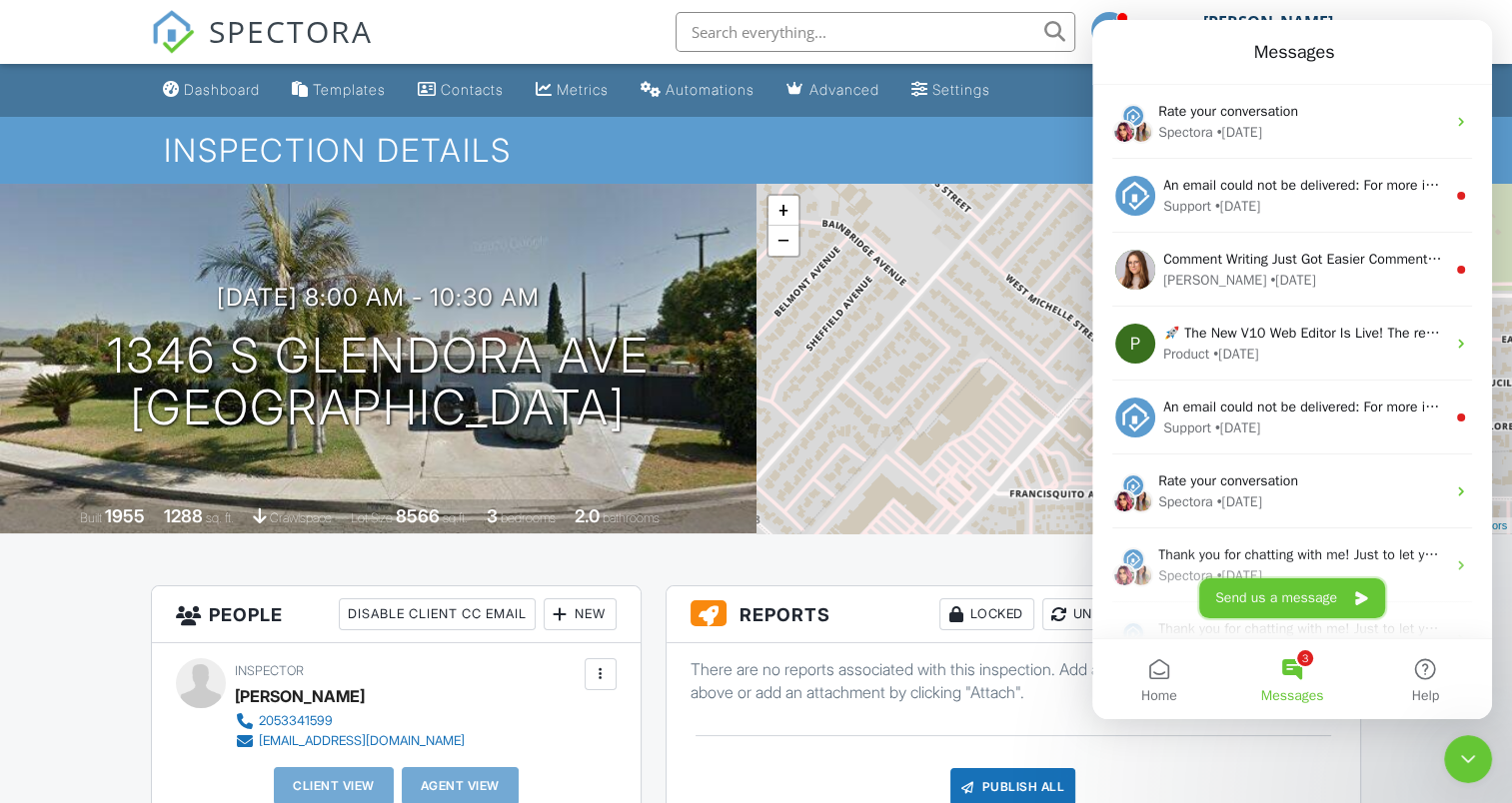 click on "Send us a message" at bounding box center (1292, 598) 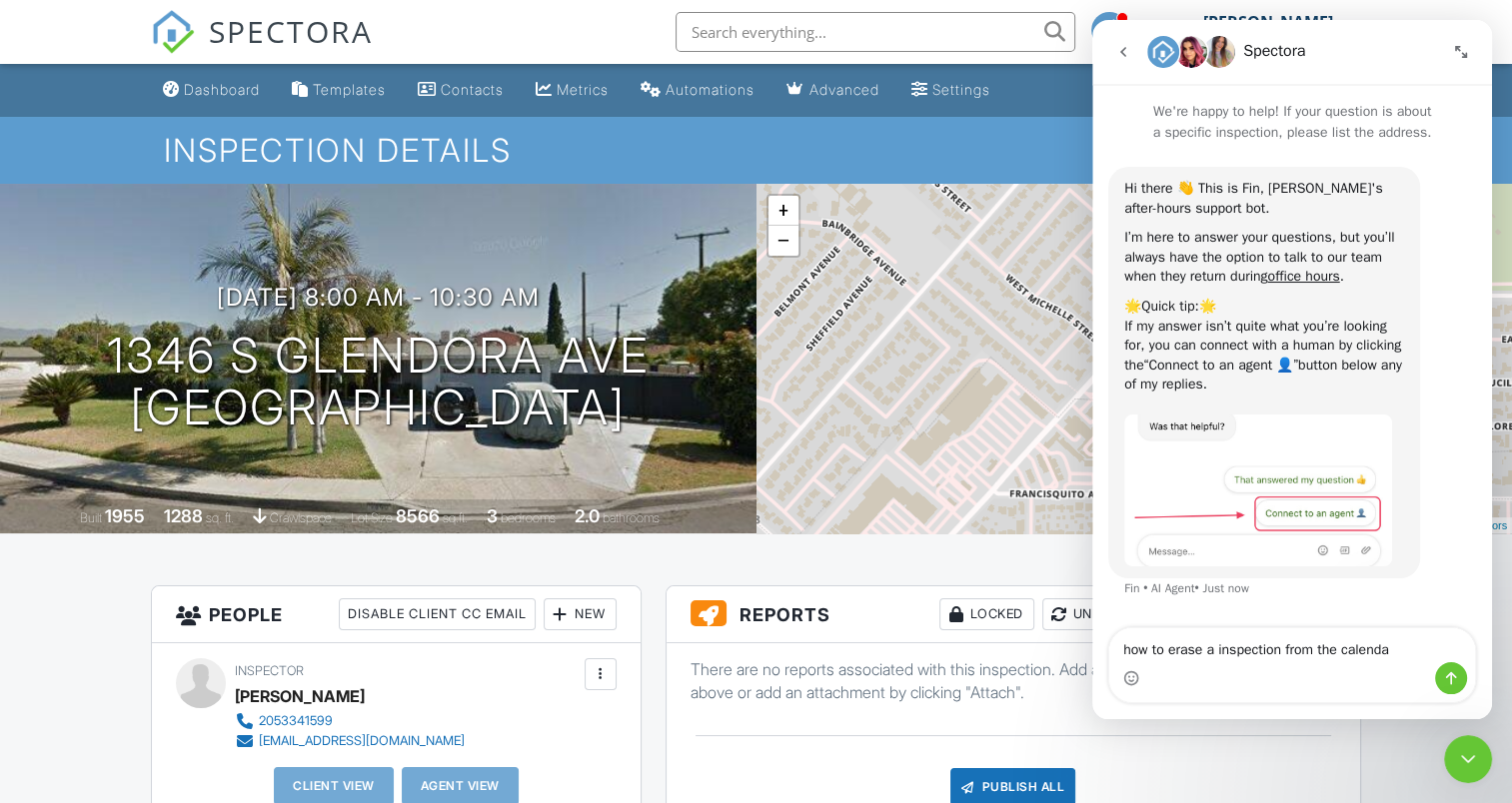 type on "how to erase a inspection from the calendar" 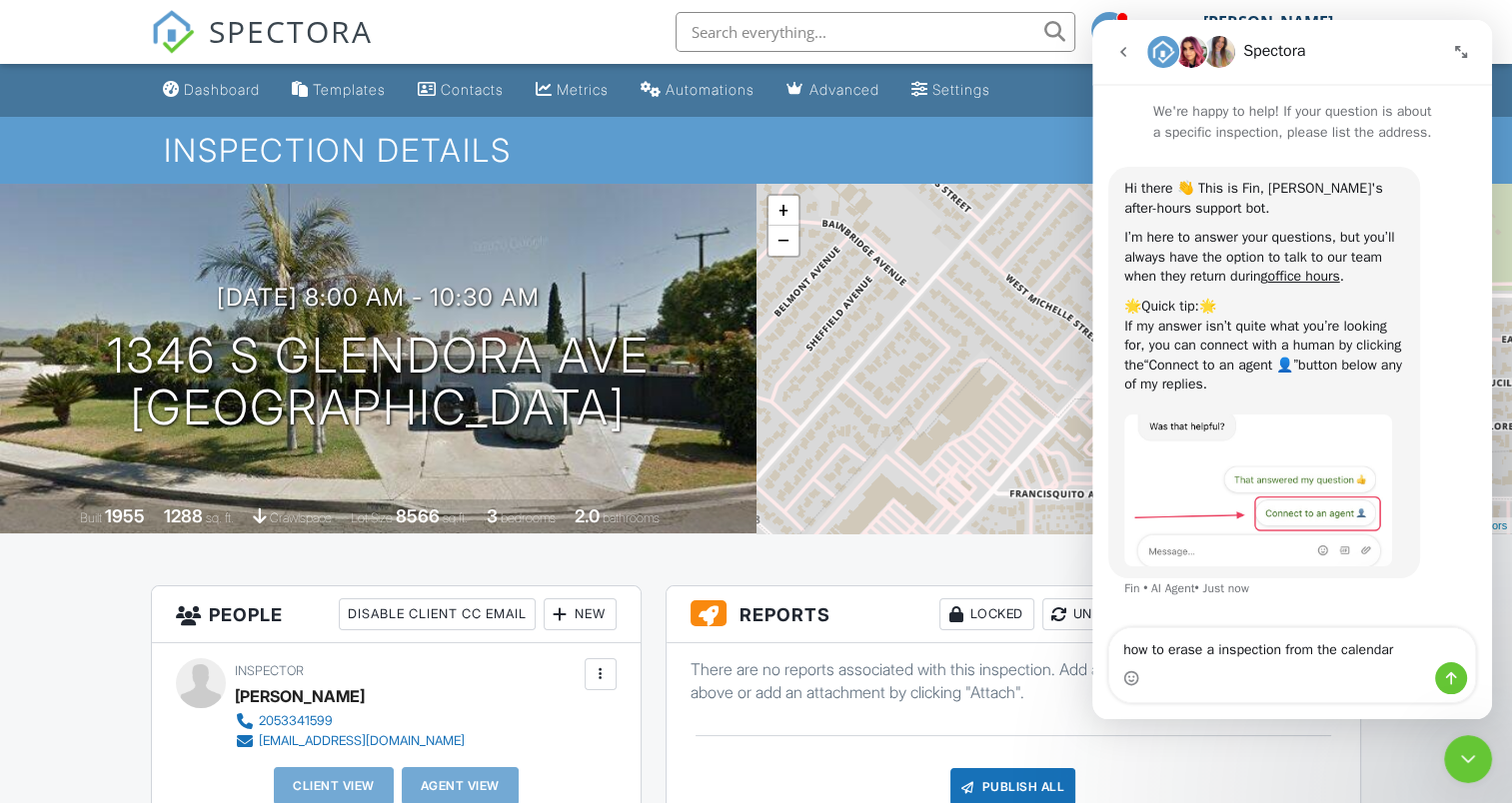 type 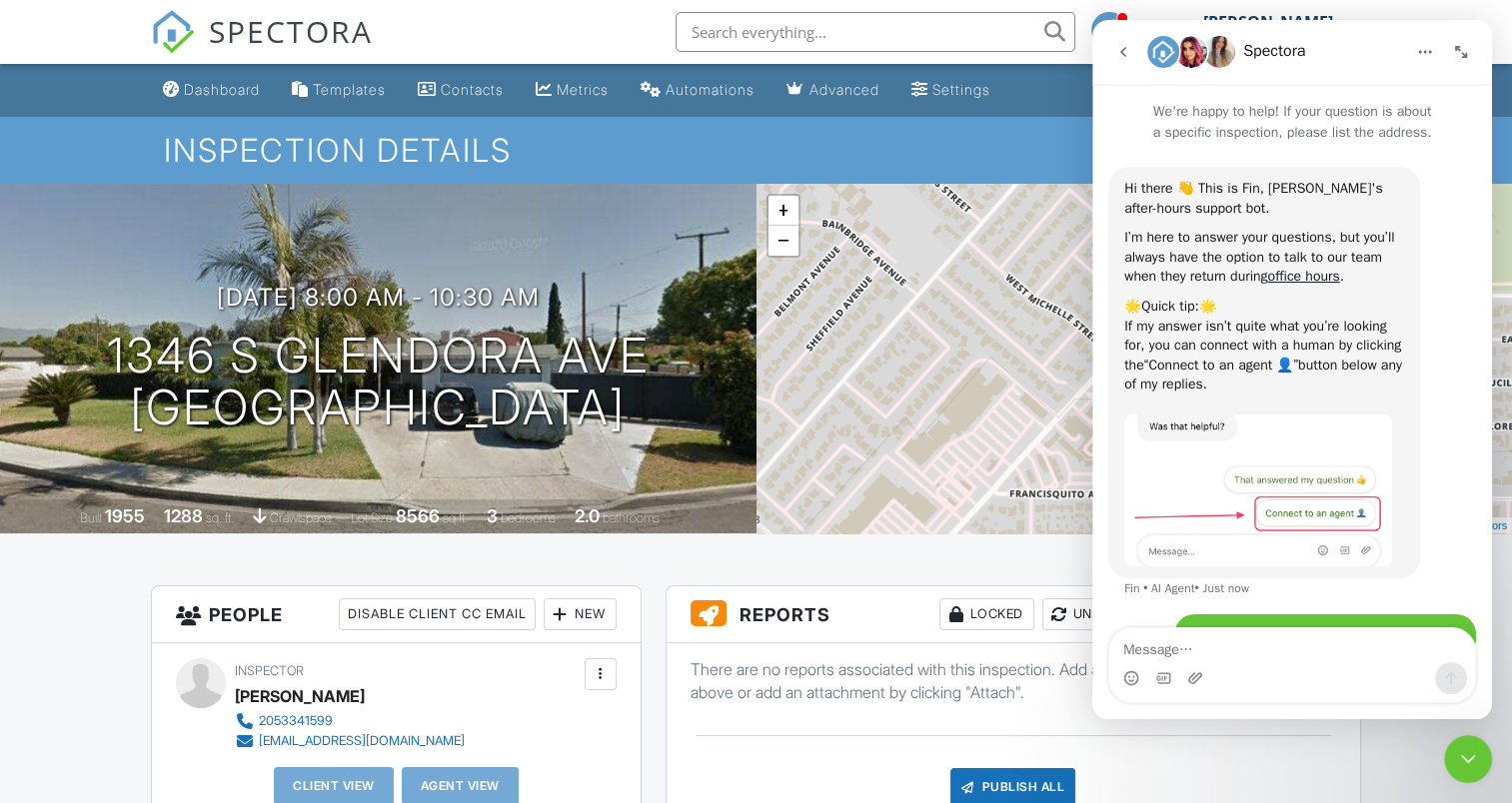 scroll, scrollTop: 51, scrollLeft: 0, axis: vertical 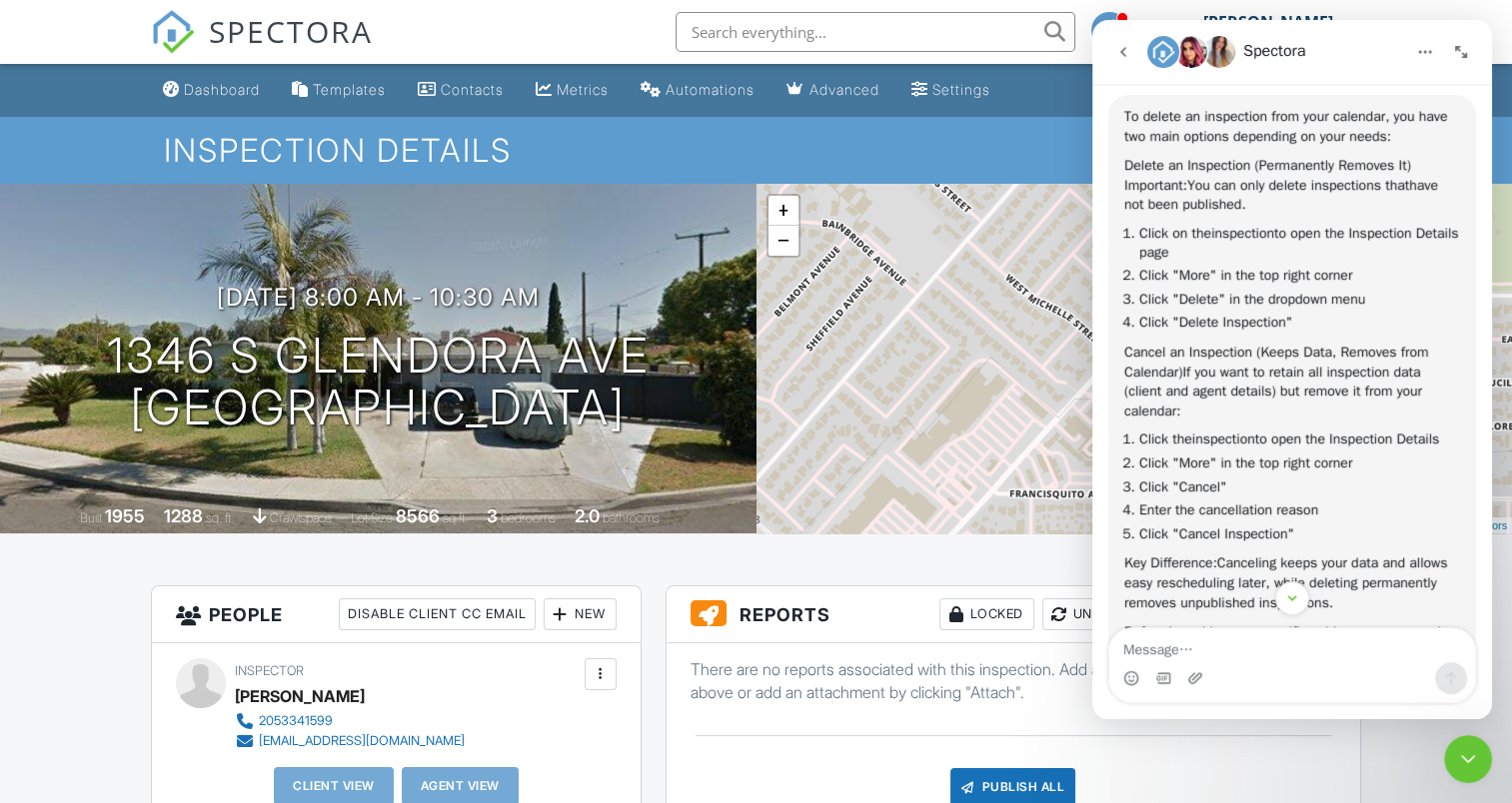 click 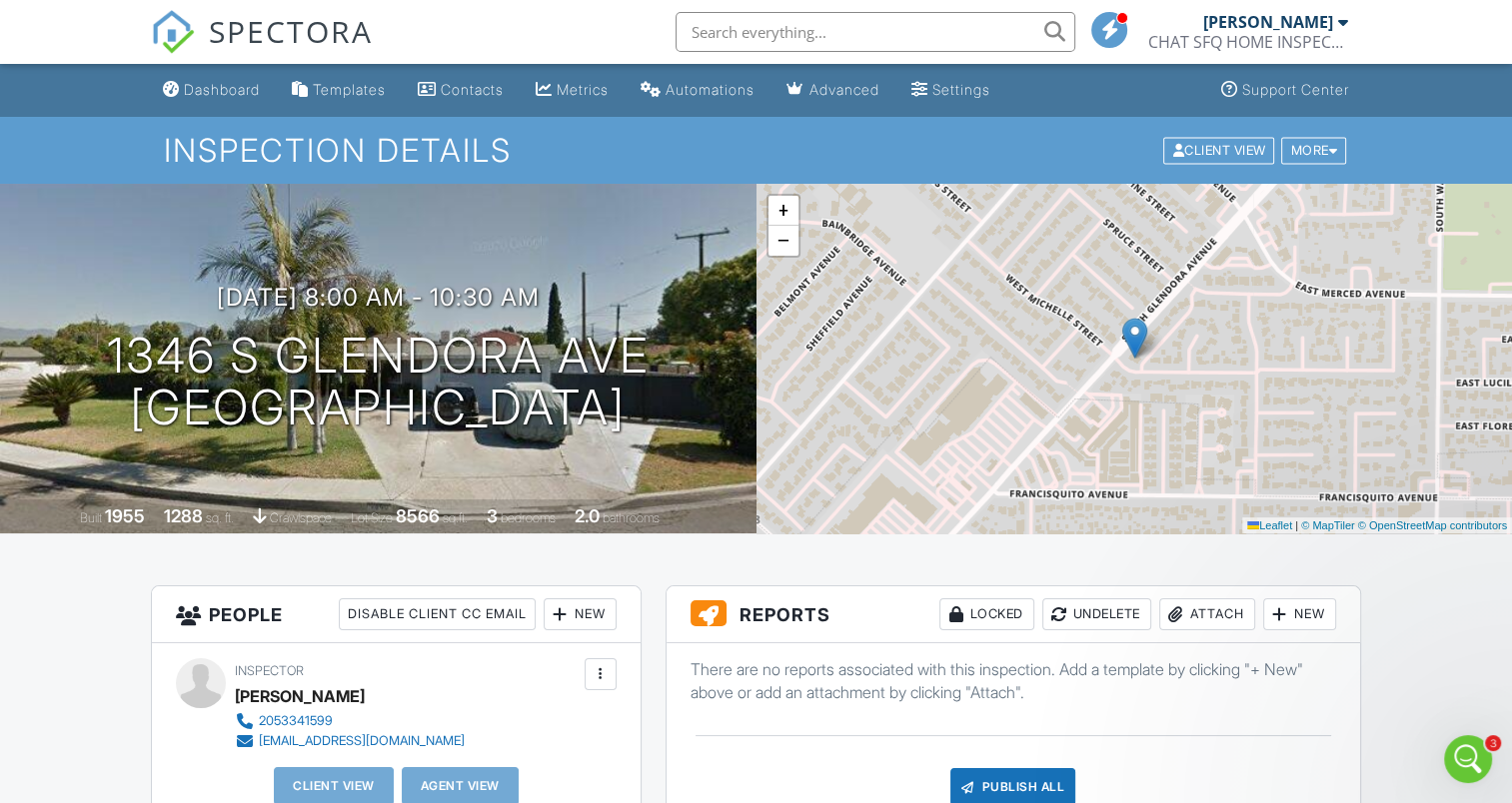 scroll, scrollTop: 0, scrollLeft: 0, axis: both 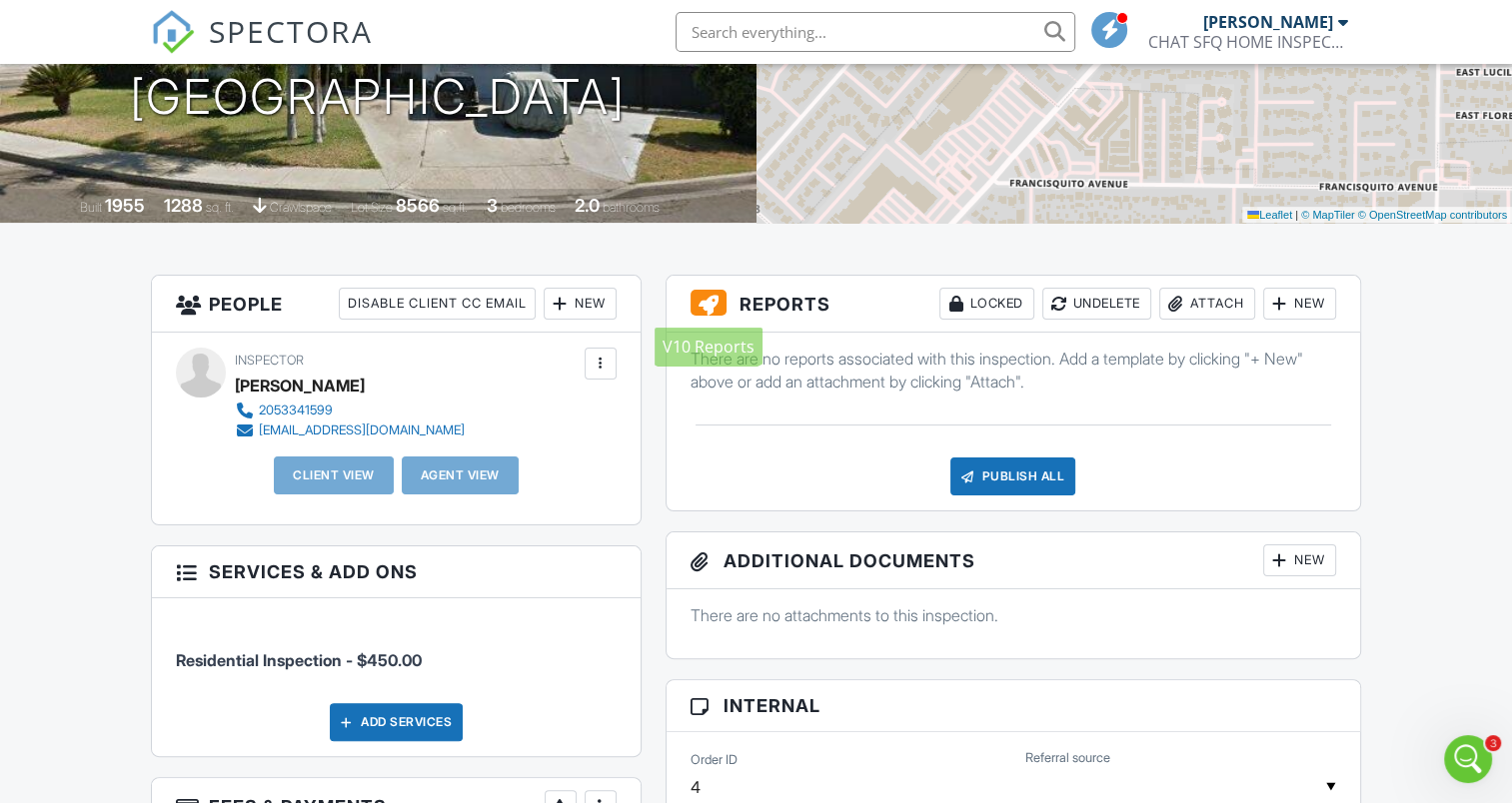 click at bounding box center [709, 303] 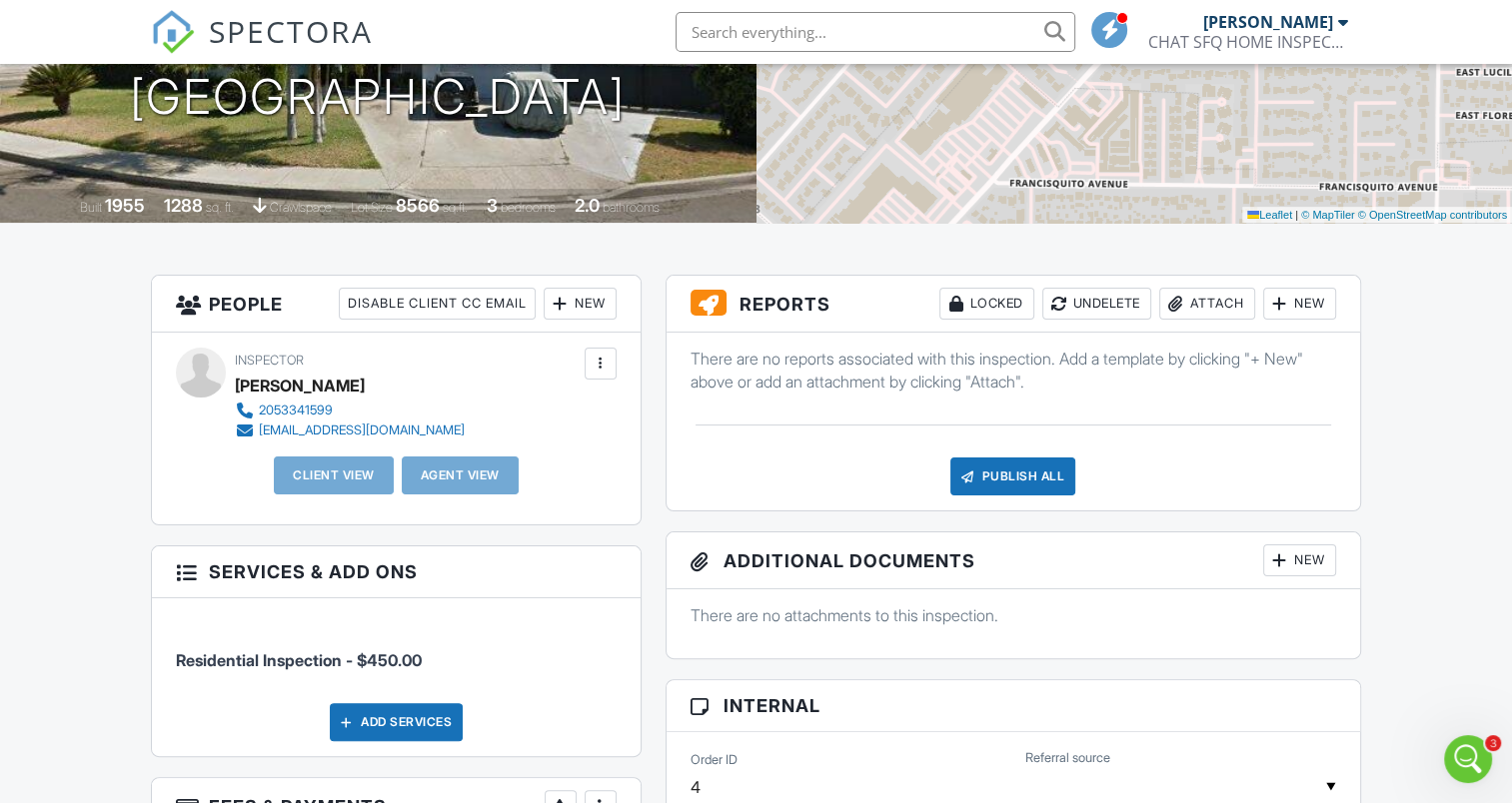click at bounding box center (709, 303) 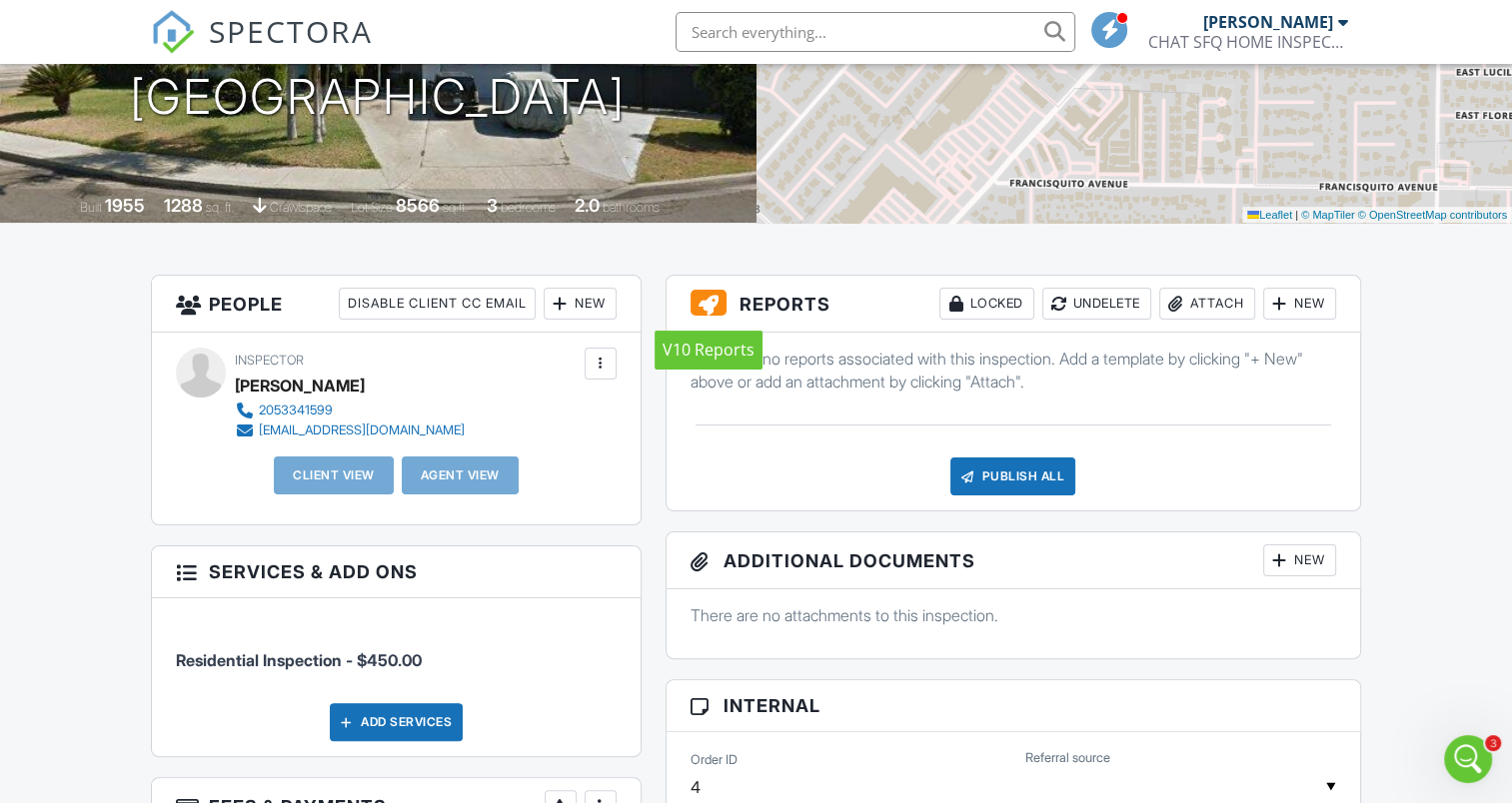 click at bounding box center (709, 303) 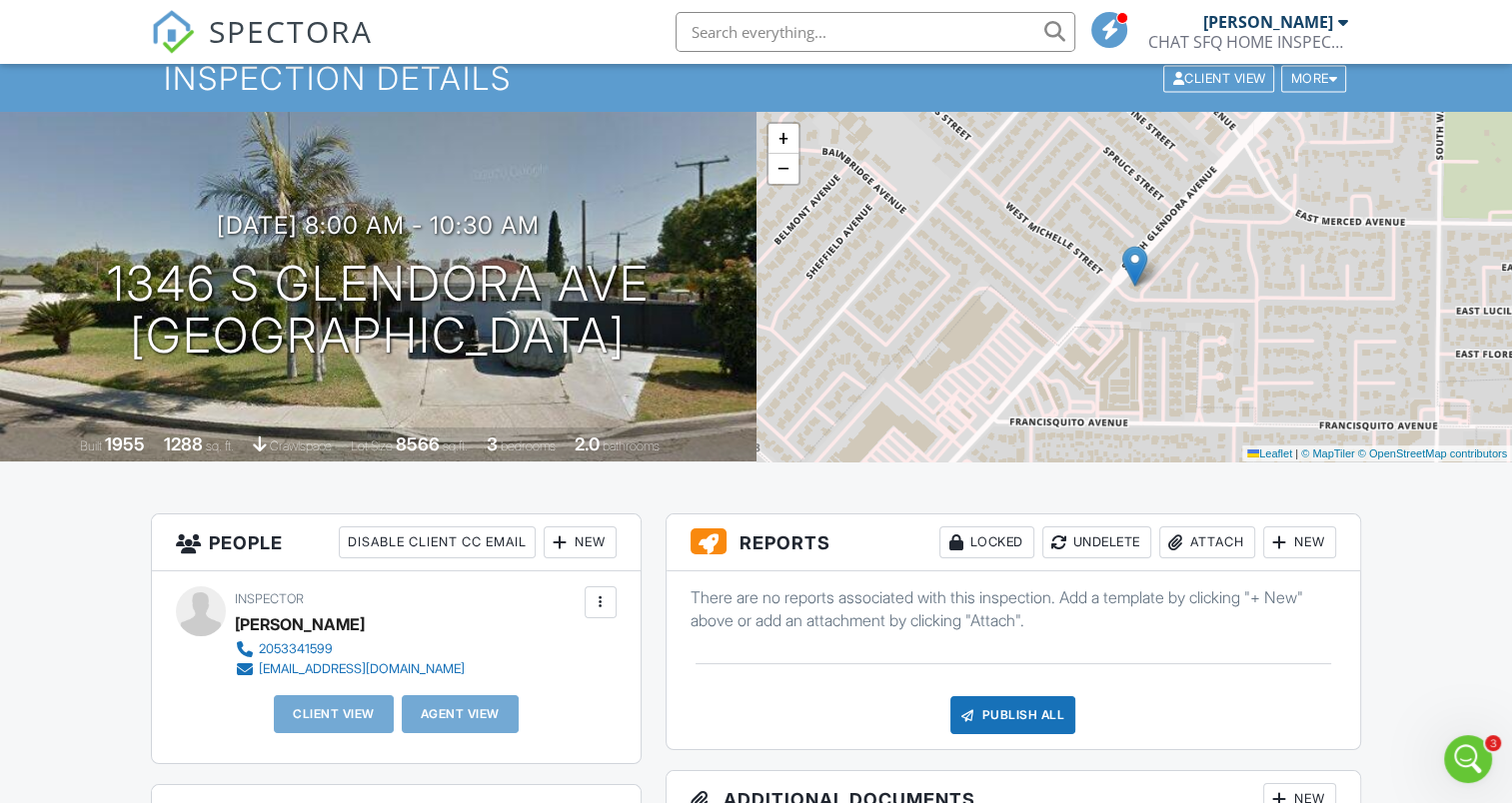 scroll, scrollTop: 0, scrollLeft: 0, axis: both 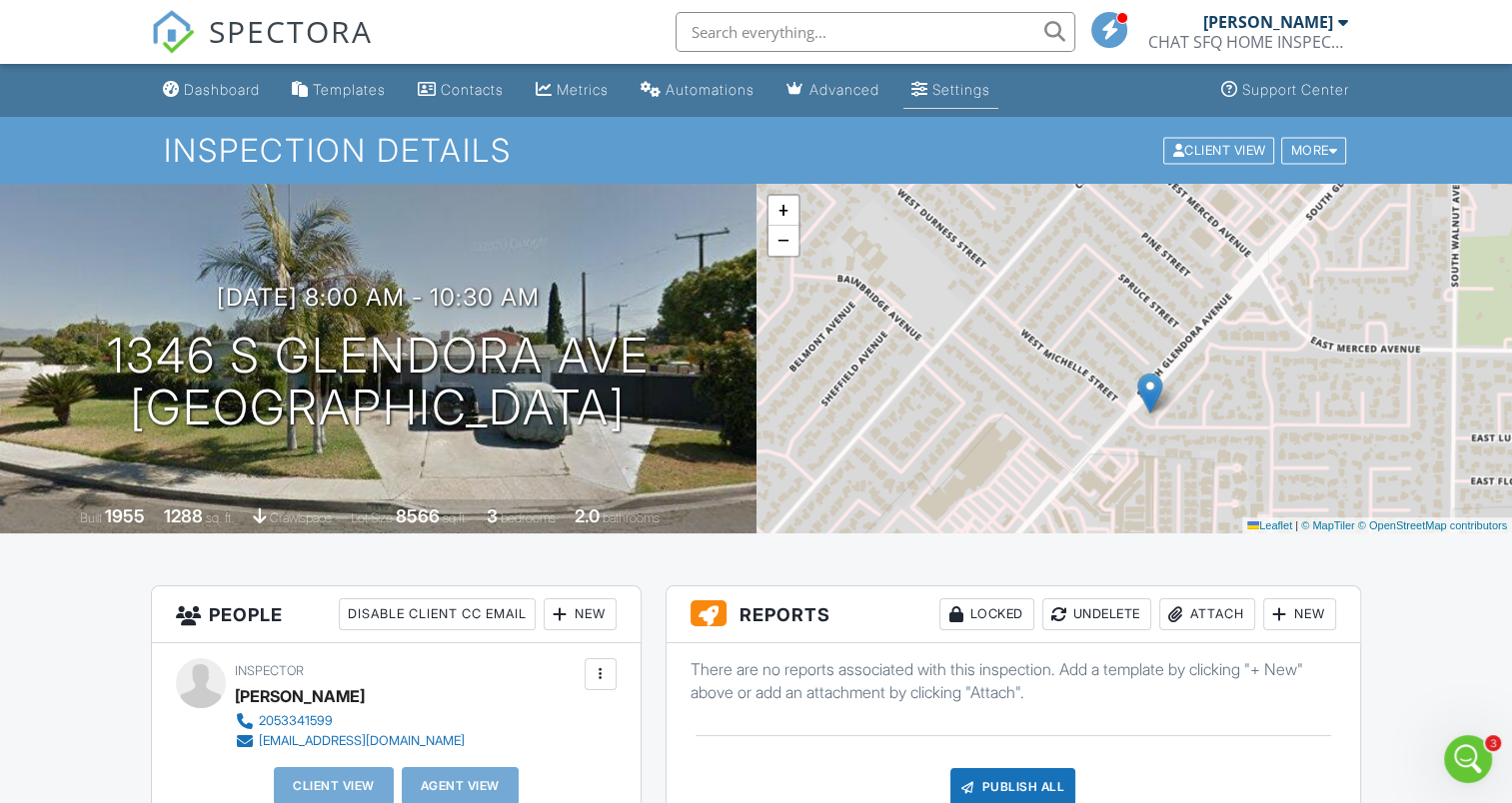 click on "Settings" at bounding box center [961, 89] 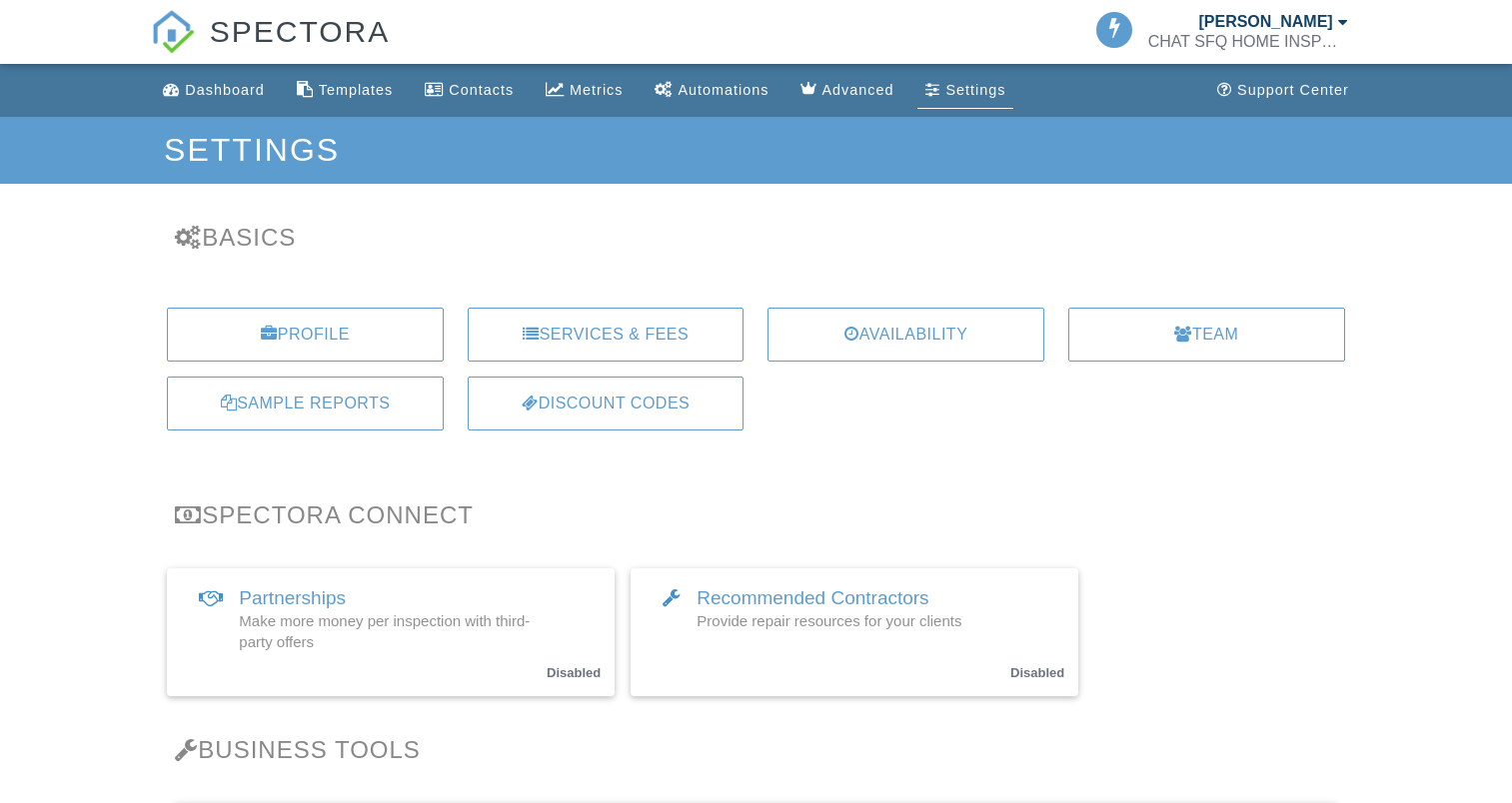 scroll, scrollTop: 0, scrollLeft: 0, axis: both 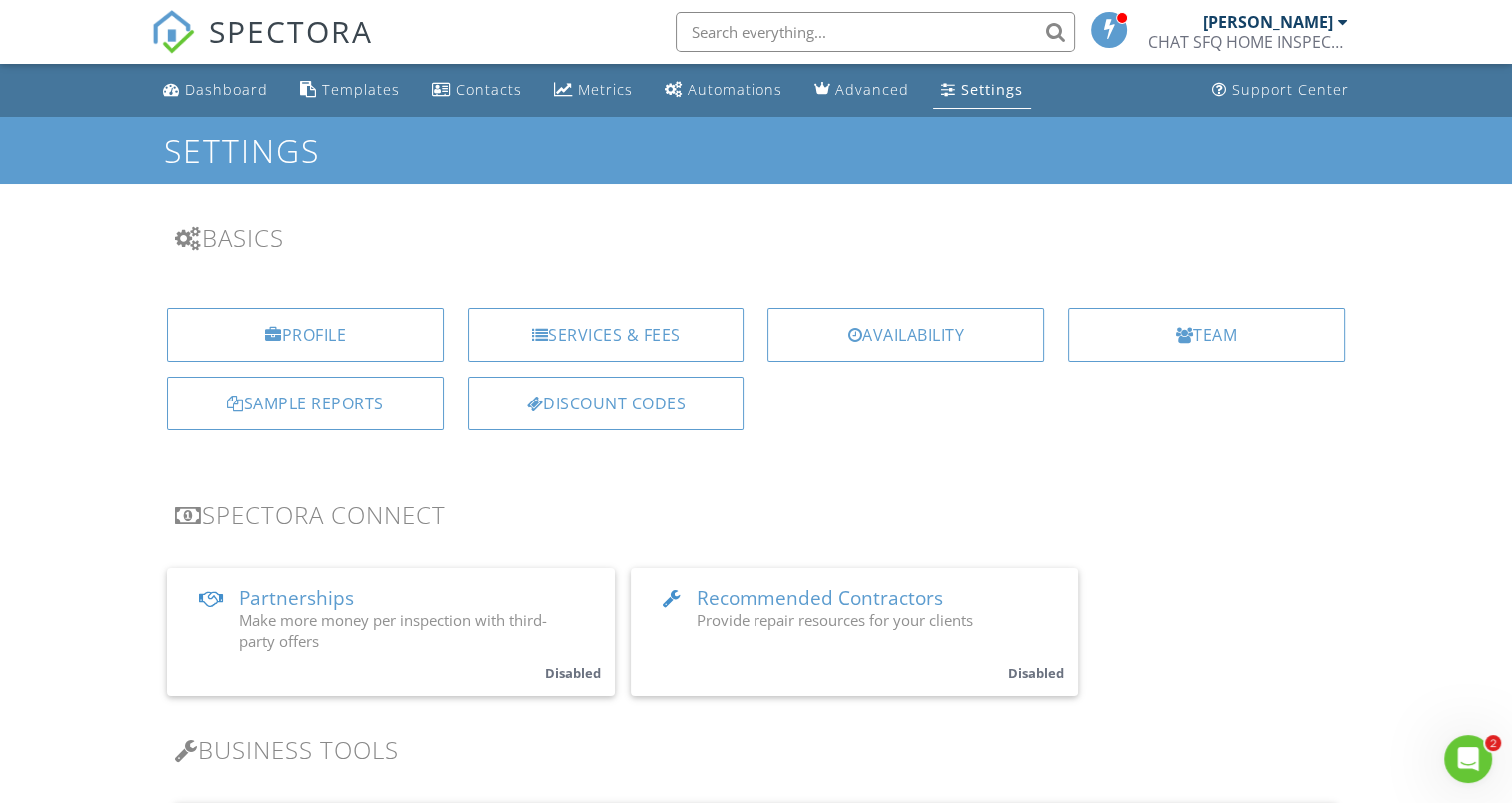 click at bounding box center [1343, 22] 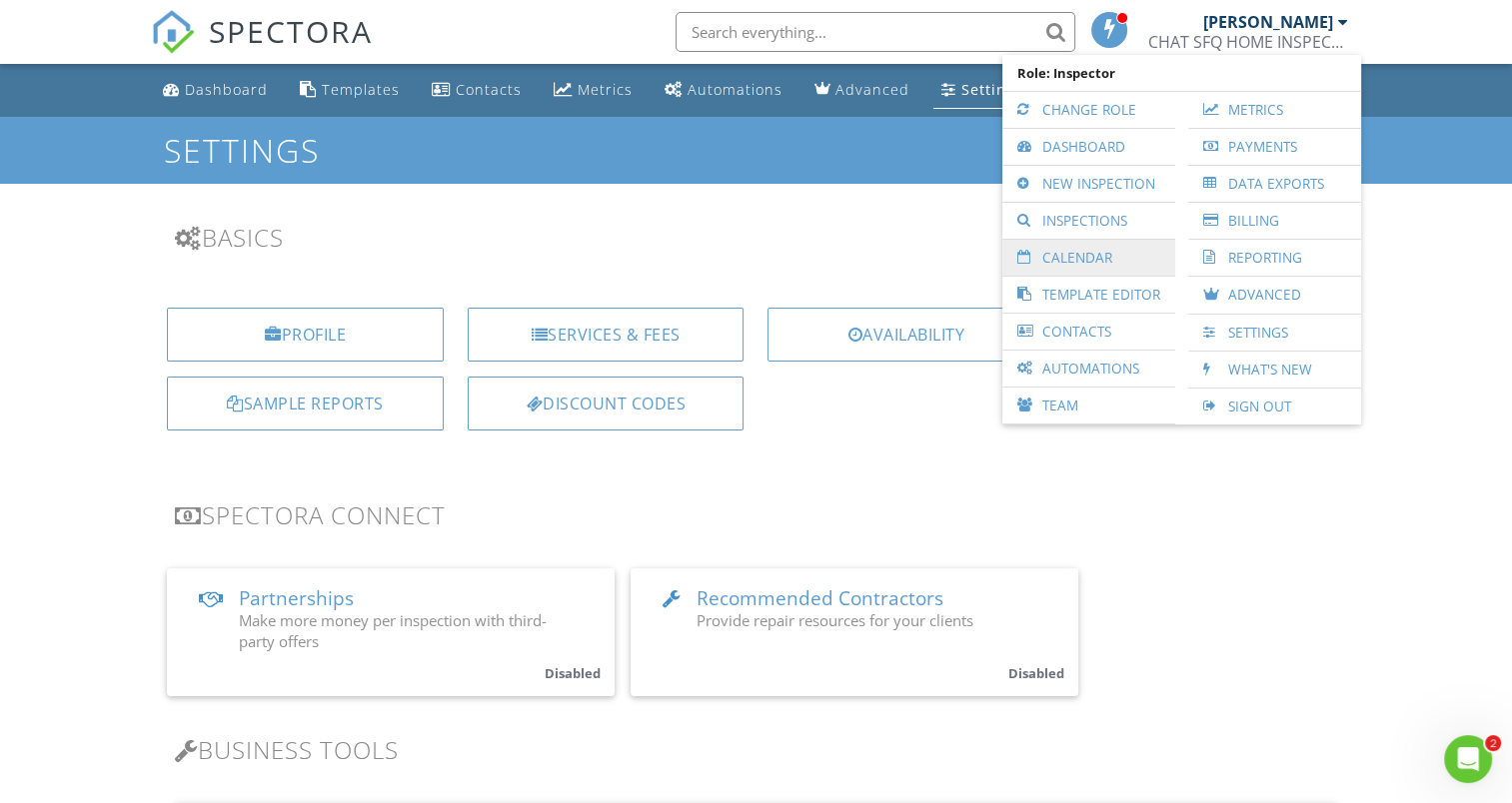 click on "Calendar" at bounding box center [1088, 258] 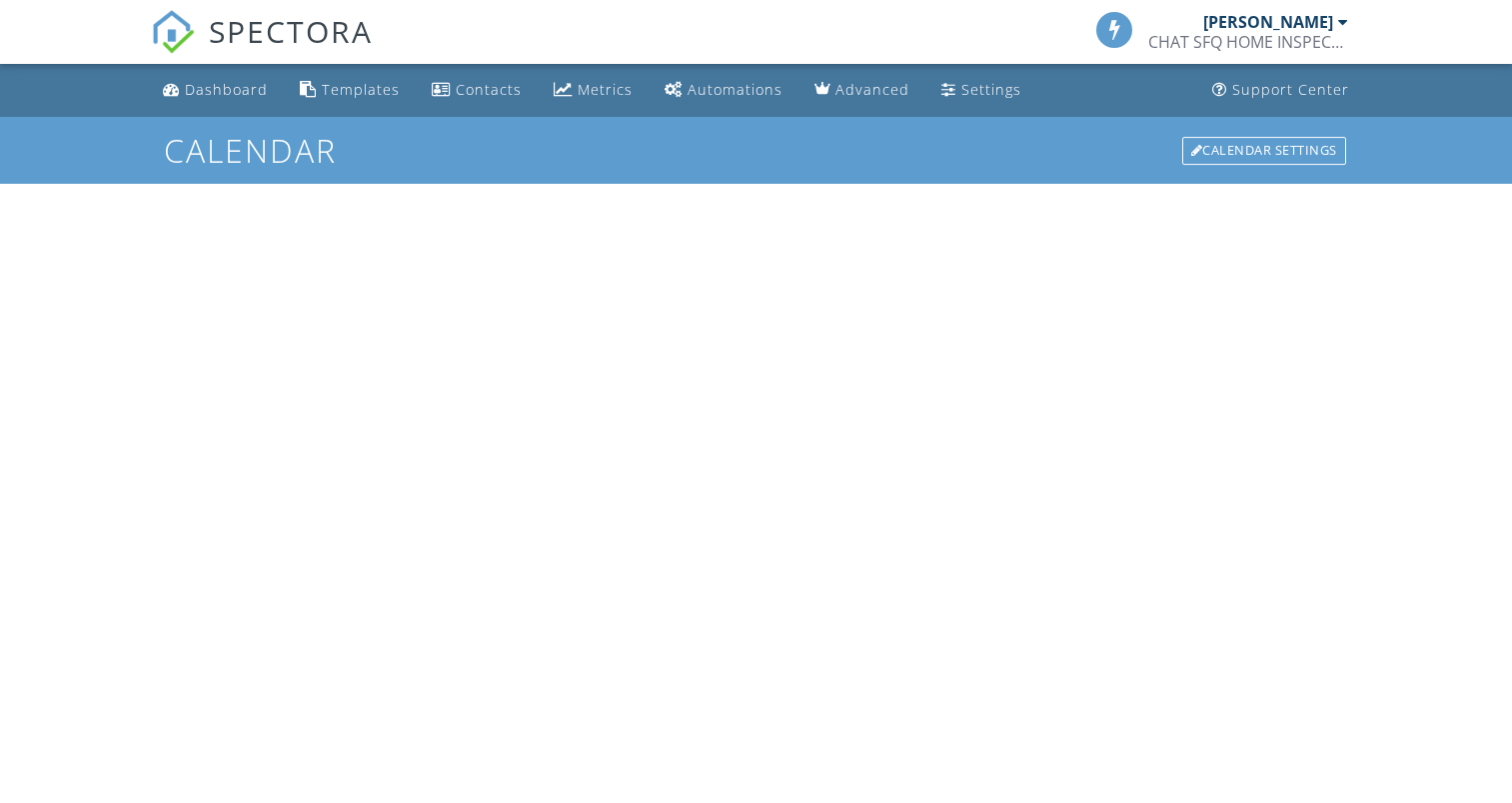scroll, scrollTop: 0, scrollLeft: 0, axis: both 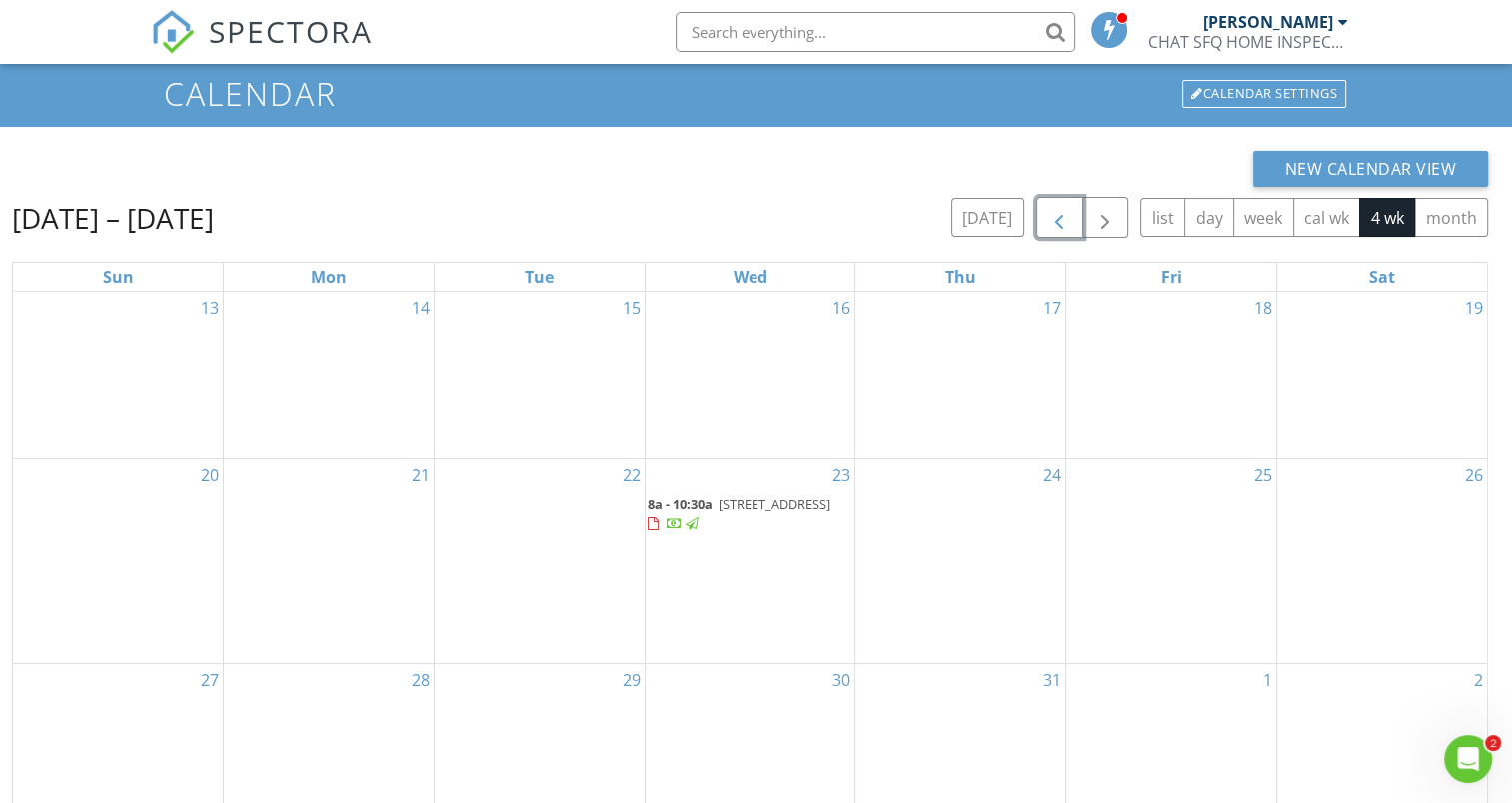 click at bounding box center [1059, 218] 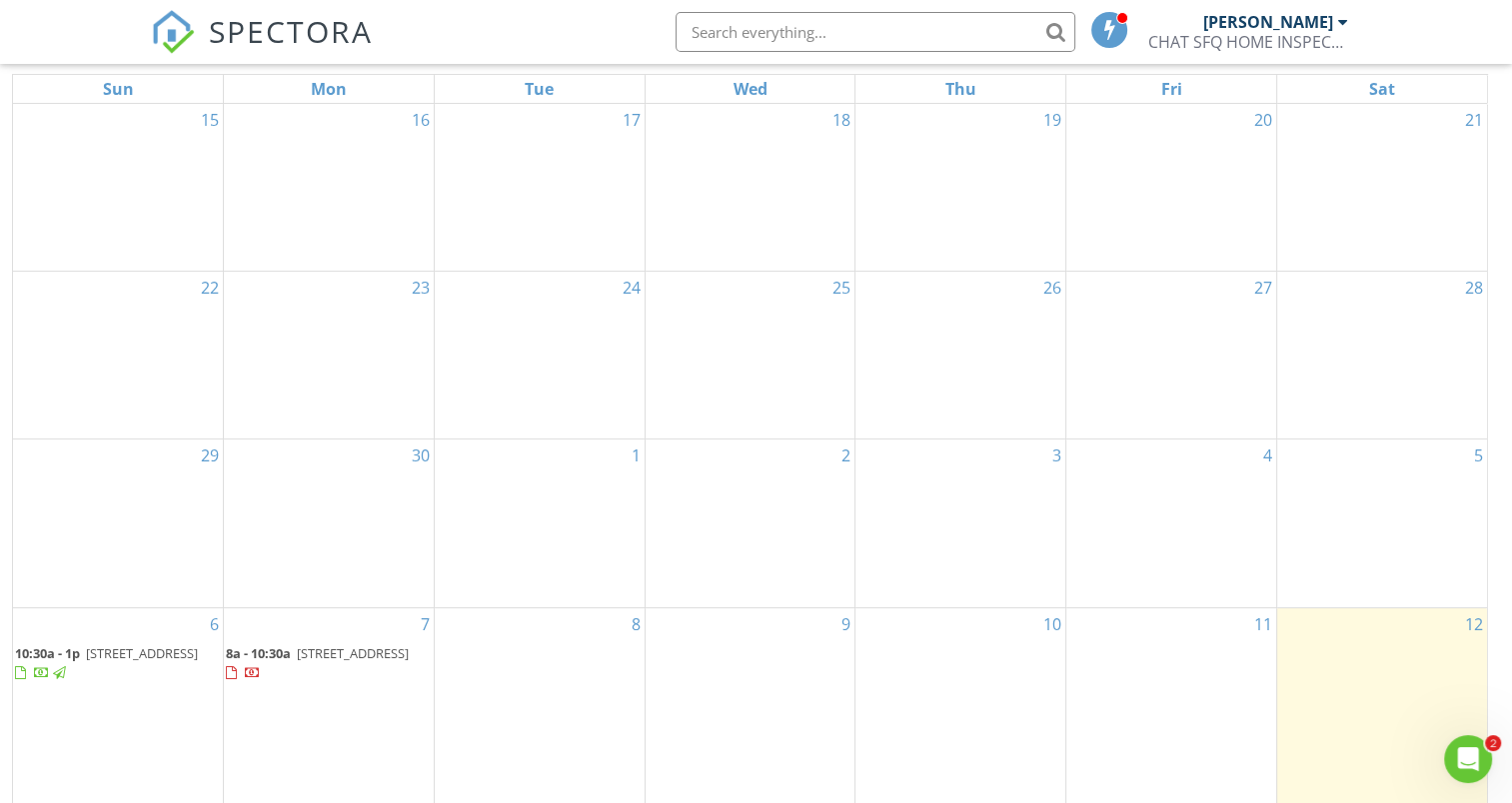 scroll, scrollTop: 266, scrollLeft: 0, axis: vertical 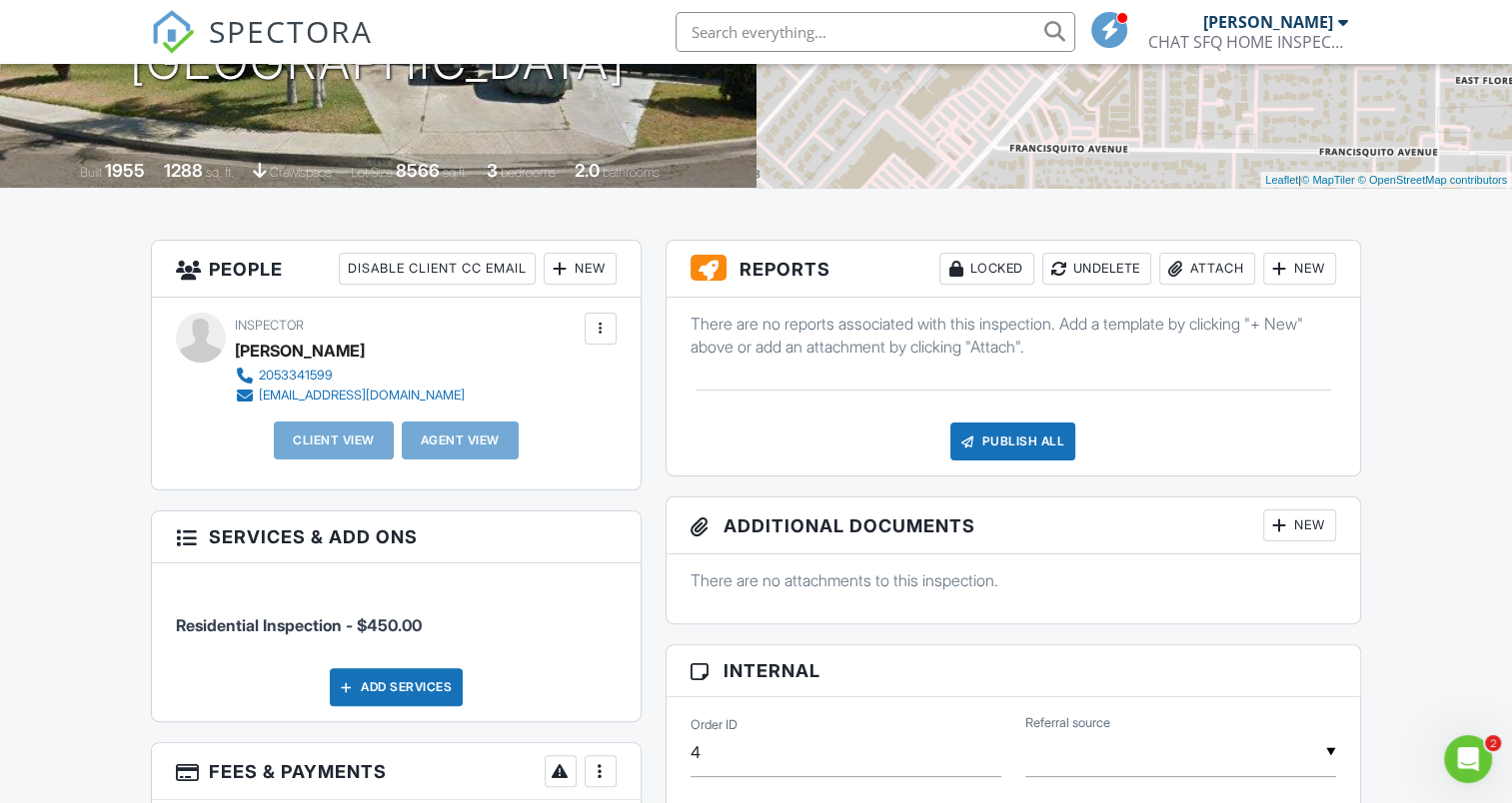 click 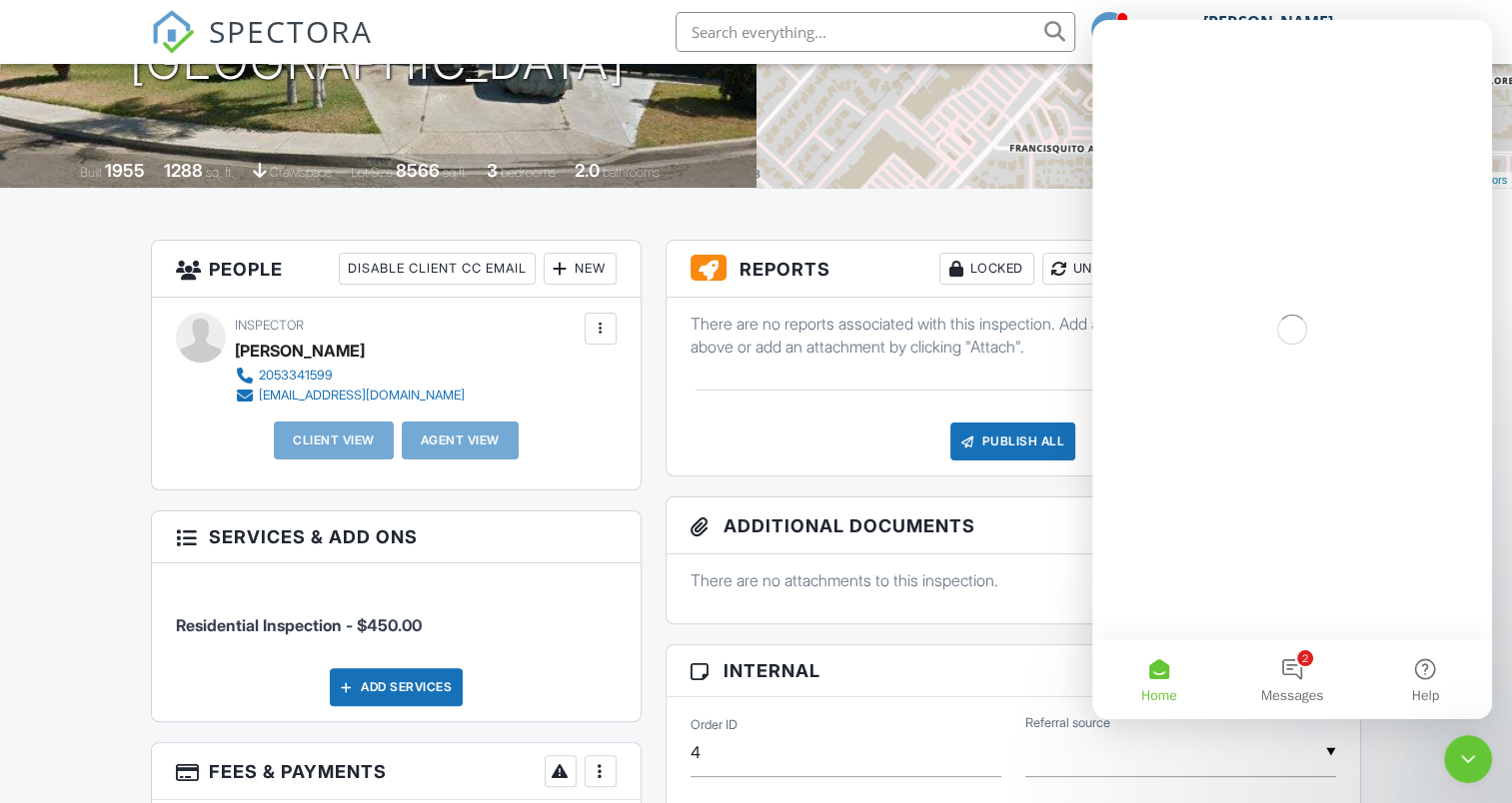scroll, scrollTop: 0, scrollLeft: 0, axis: both 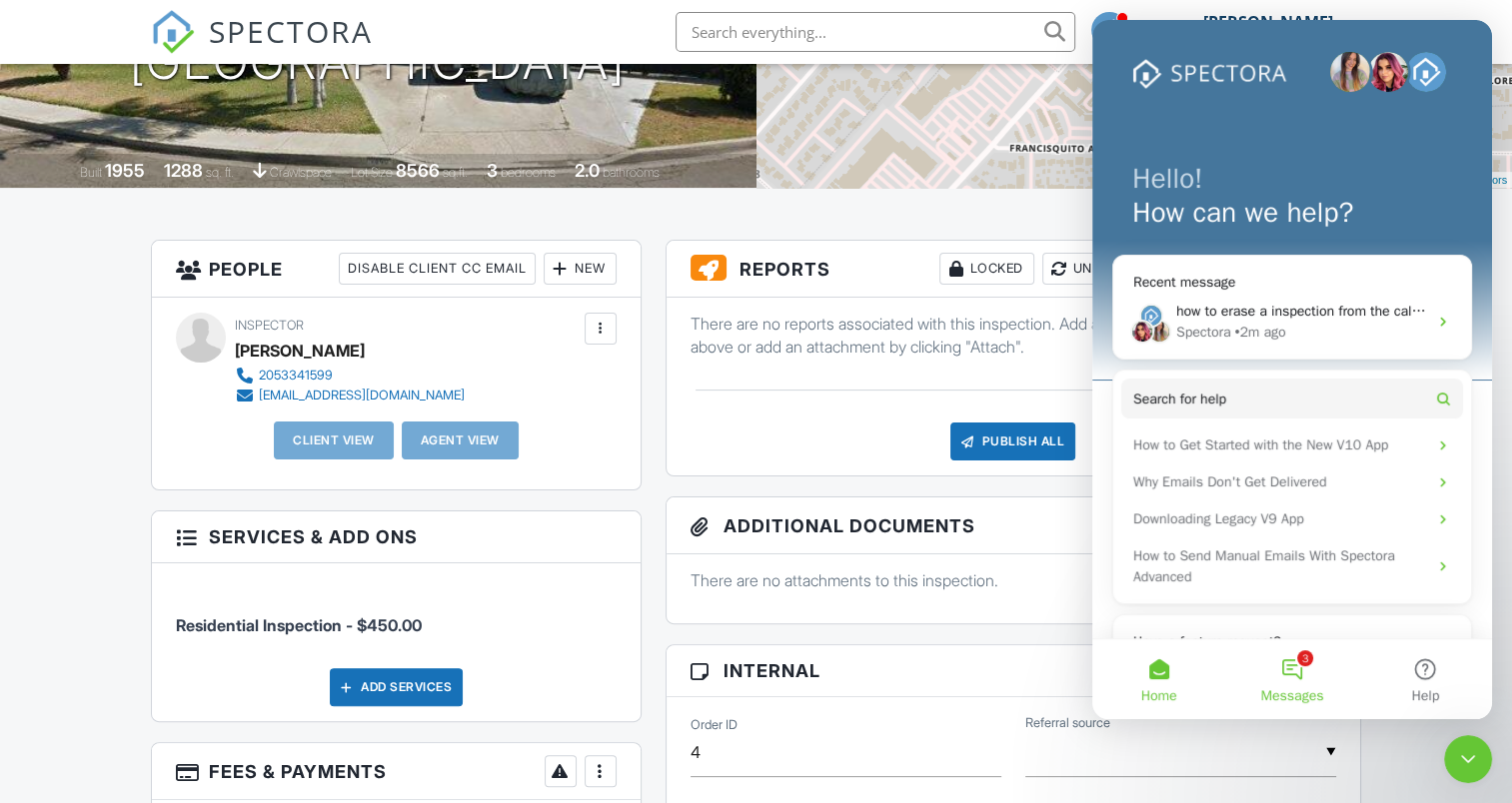 click on "3 Messages" at bounding box center (1291, 679) 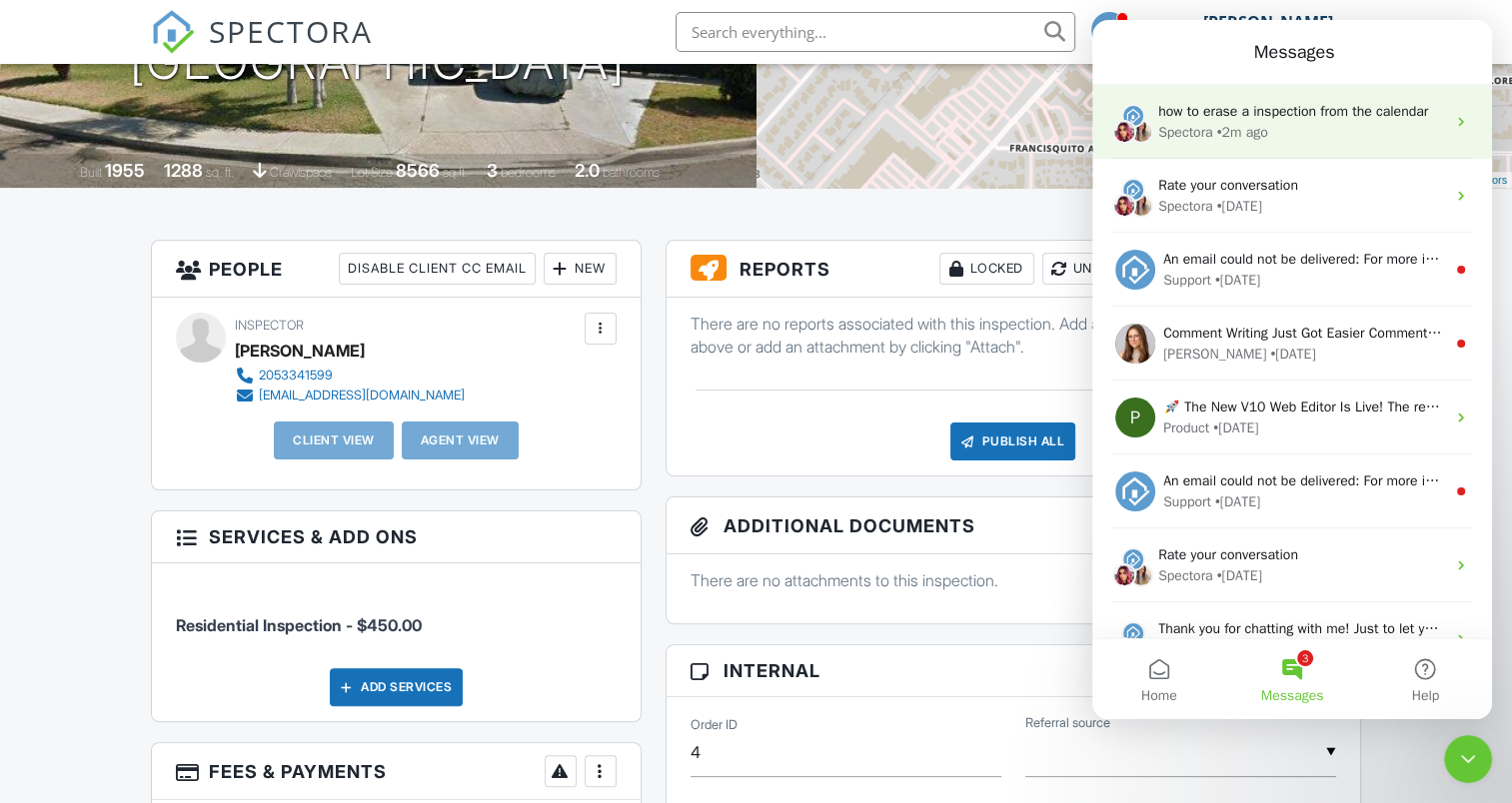 click on "Spectora" at bounding box center (1185, 132) 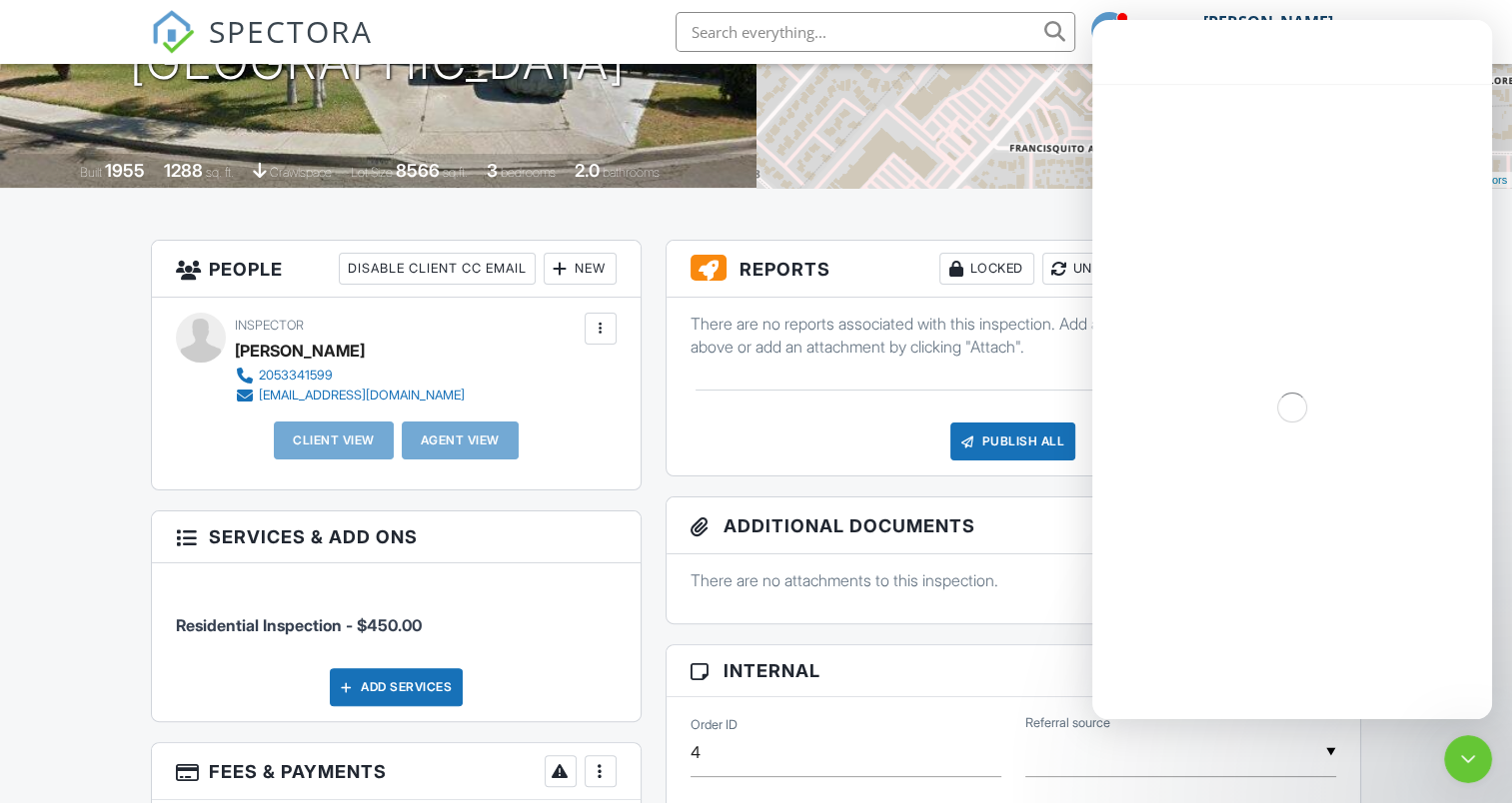 click at bounding box center (1292, 407) 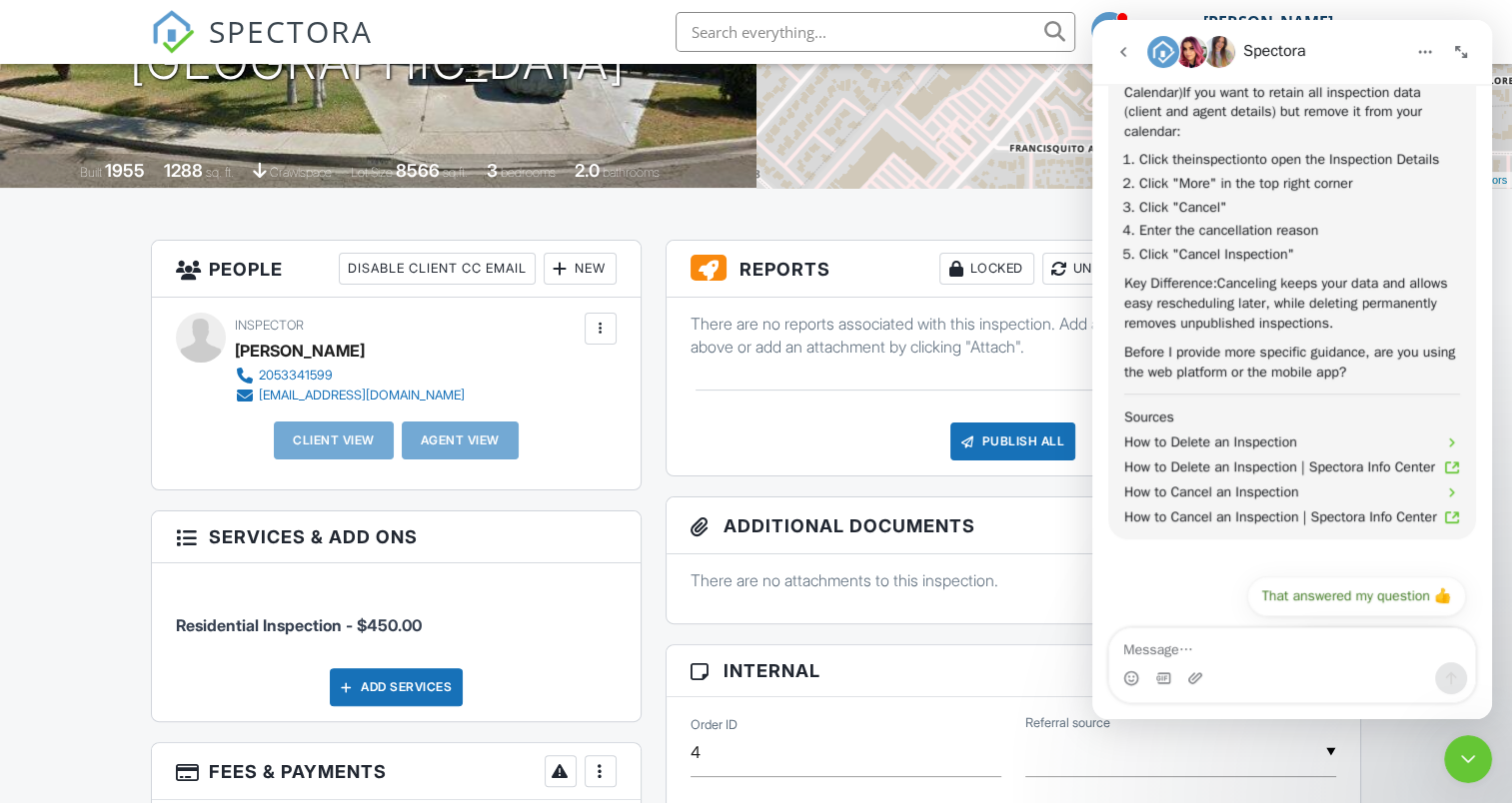 scroll, scrollTop: 790, scrollLeft: 0, axis: vertical 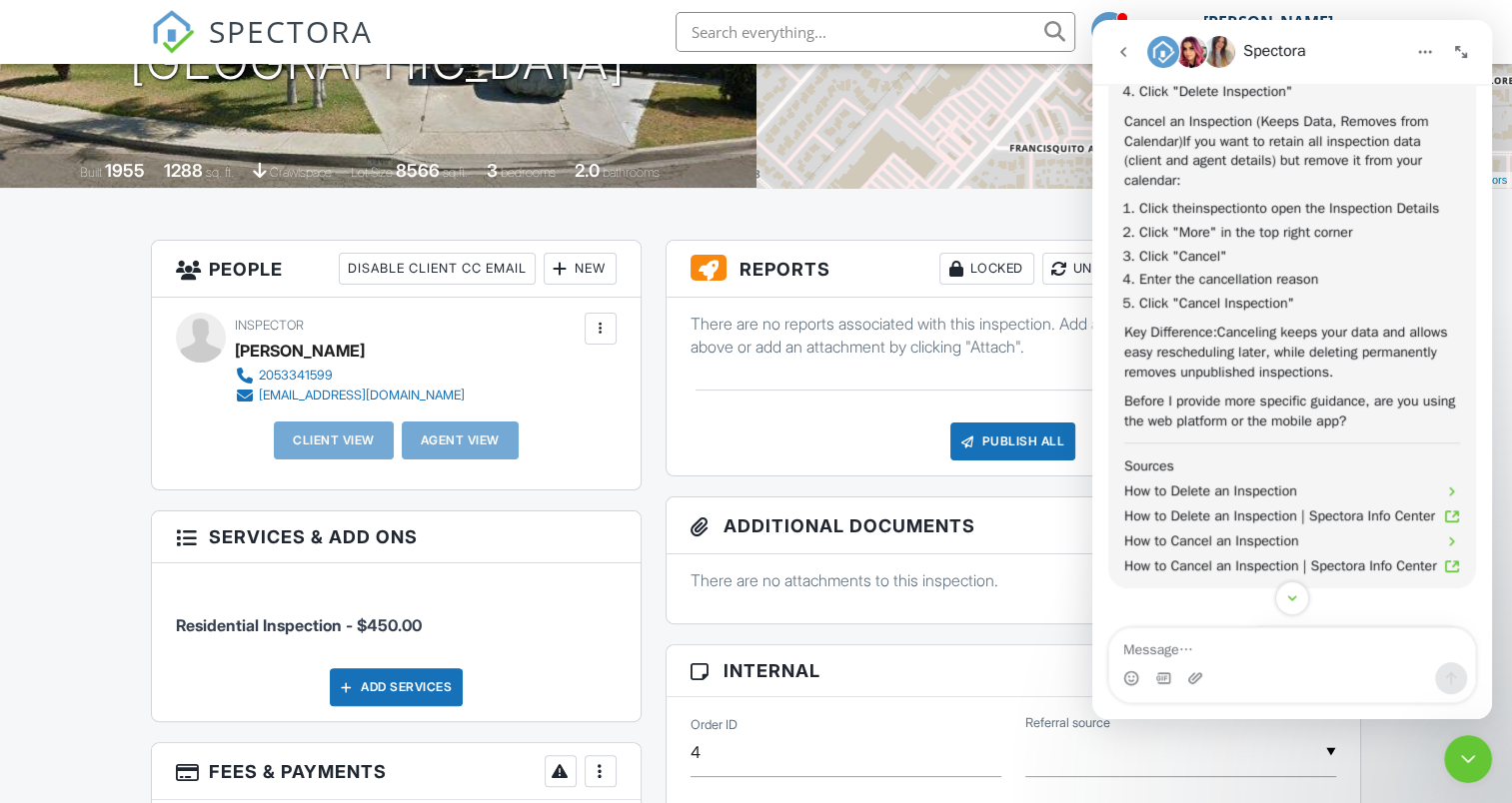 click on "Dashboard
Templates
Contacts
Metrics
Automations
Advanced
Settings
Support Center
Inspection Details
Client View
More
Property Details
Reschedule
Reorder / Copy
Share
Cancel
Delete
Print Order
Convert to V9
View Change Log
07/07/2025  8:00 am
- 10:30 am
1346 S Glendora Ave
West Covina, CA 91790
Built
1955
1288
sq. ft.
crawlspace
Lot Size
8566
sq.ft.
3
bedrooms
2.0
bathrooms
+ − Leaflet  |  © MapTiler   © OpenStreetMap contributors
All emails and texts are disabled for this inspection!
Turn on emails and texts
Turn on and Requeue Notifications
Reports
Locked
Undelete
Attach
New
Publish All" at bounding box center (756, 972) 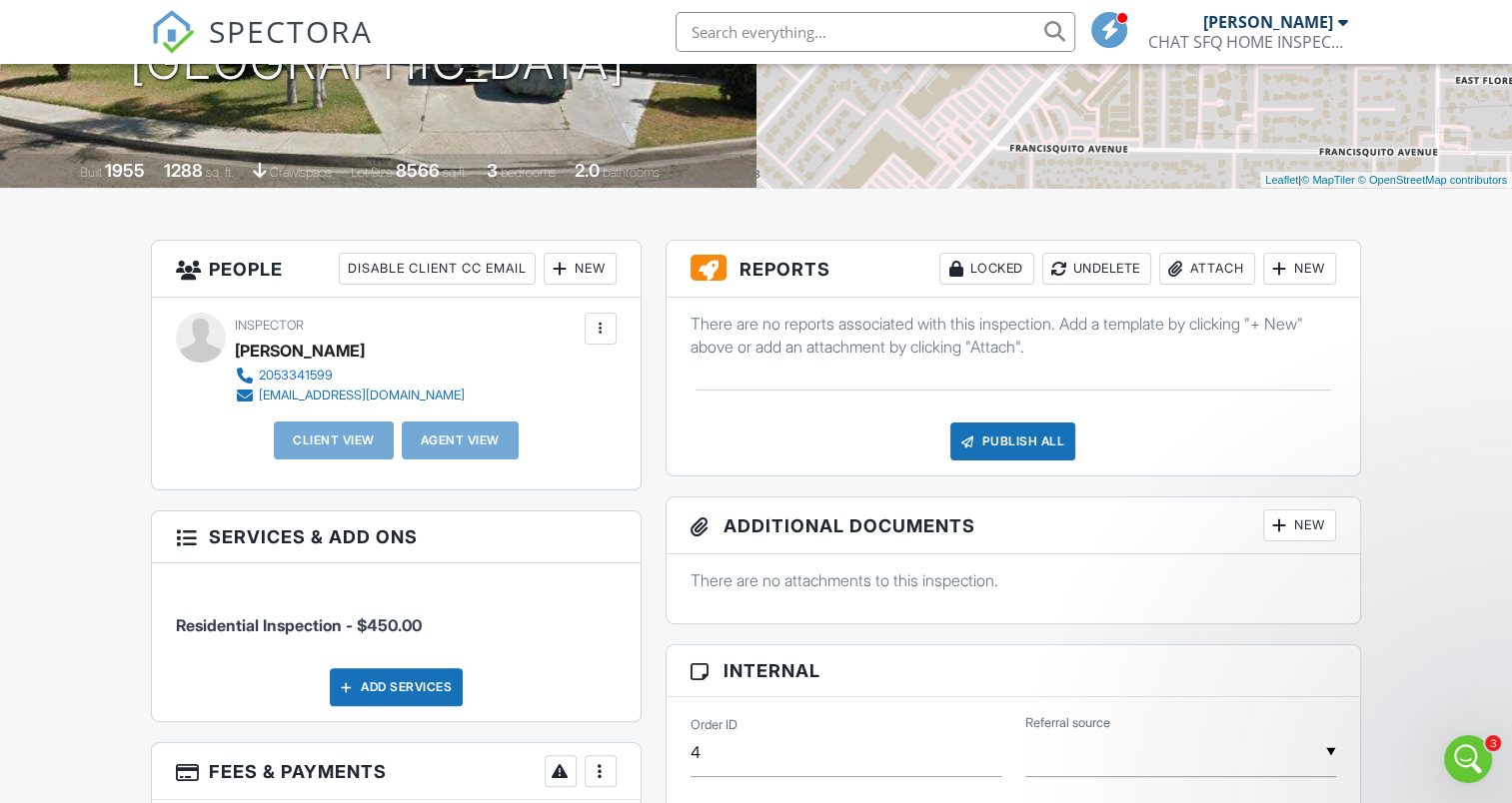 scroll, scrollTop: 0, scrollLeft: 0, axis: both 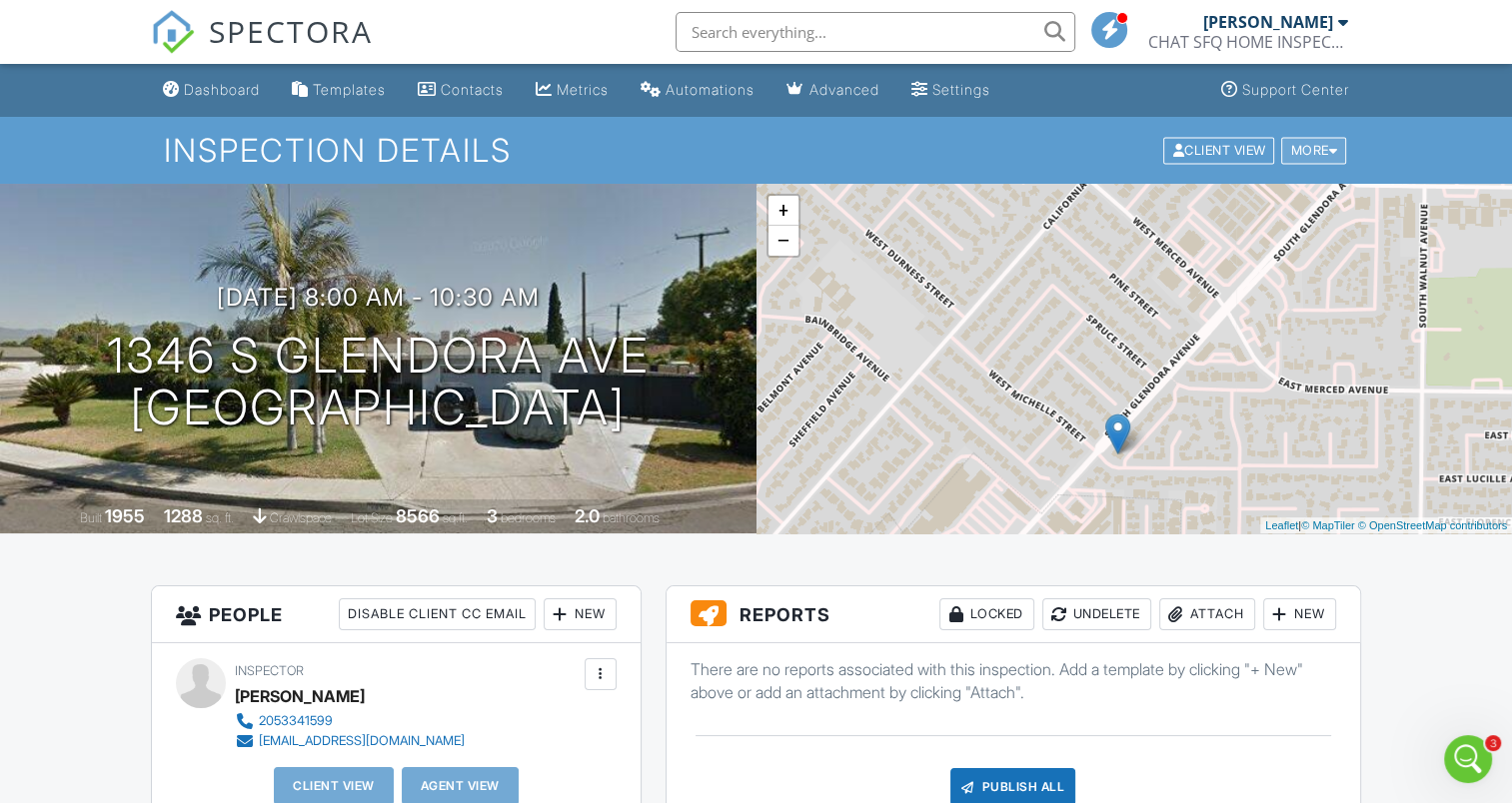 click at bounding box center [1332, 150] 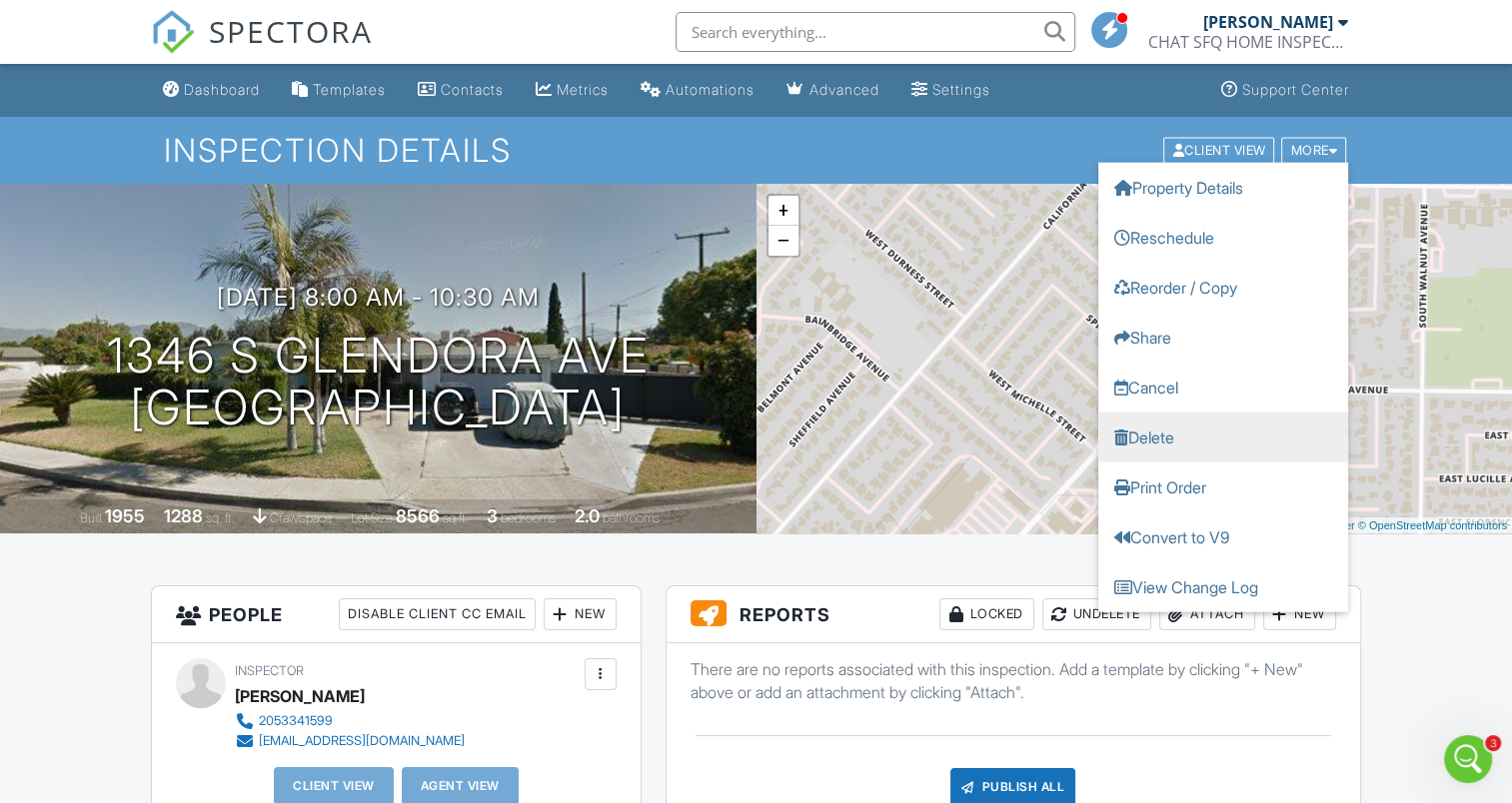 click on "Delete" at bounding box center (1223, 436) 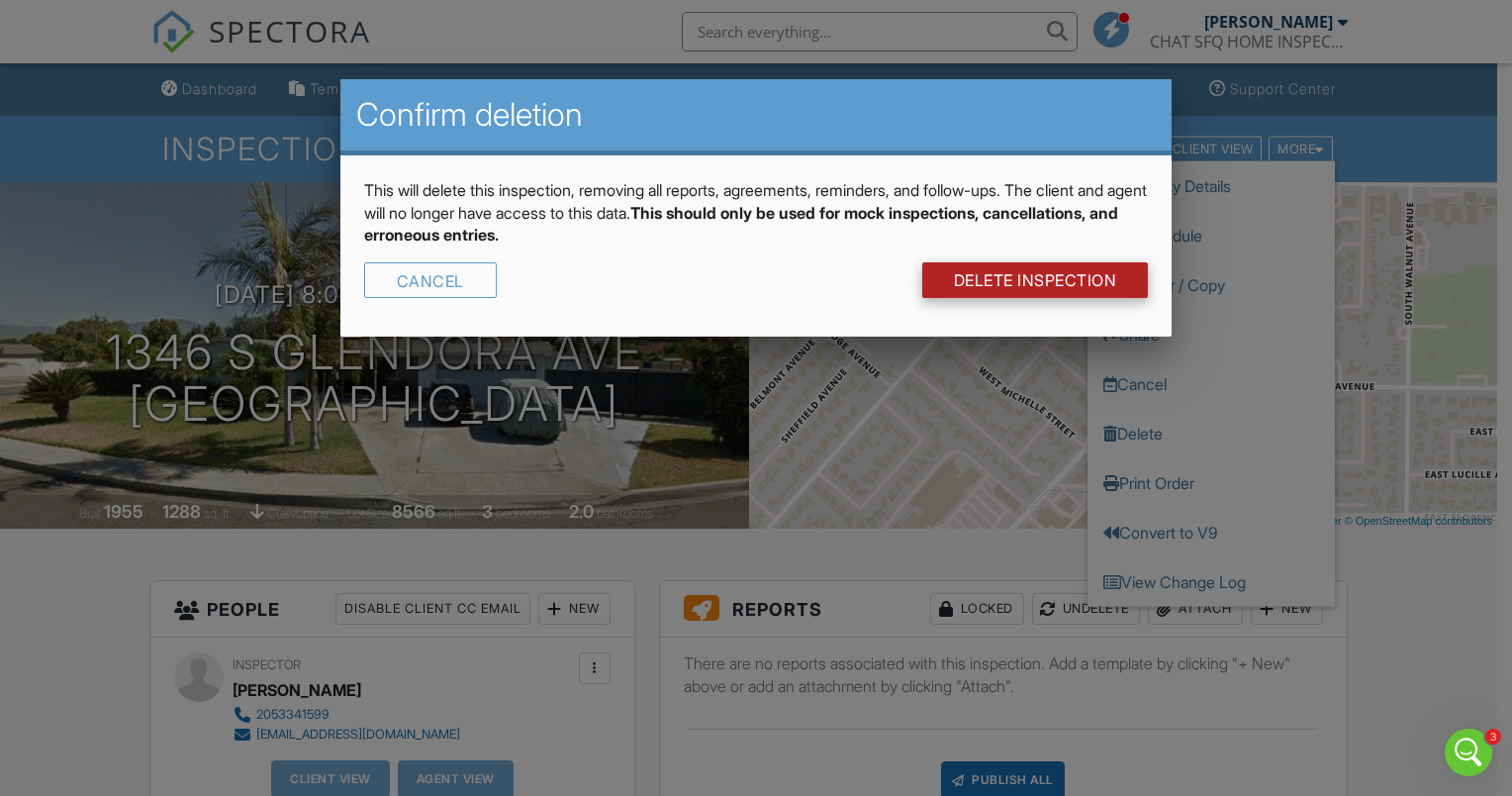 click on "DELETE Inspection" at bounding box center [1035, 280] 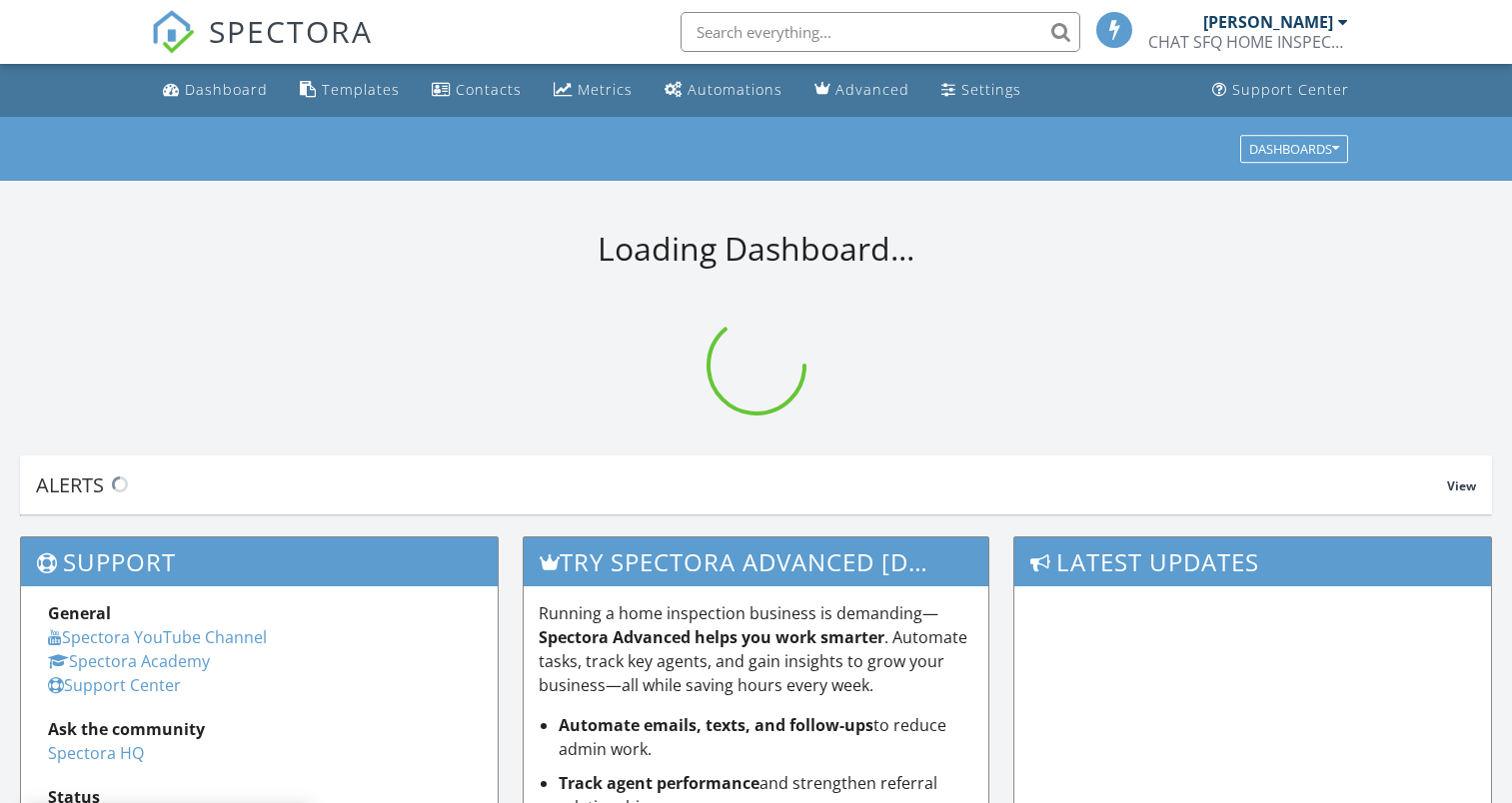 scroll, scrollTop: 0, scrollLeft: 0, axis: both 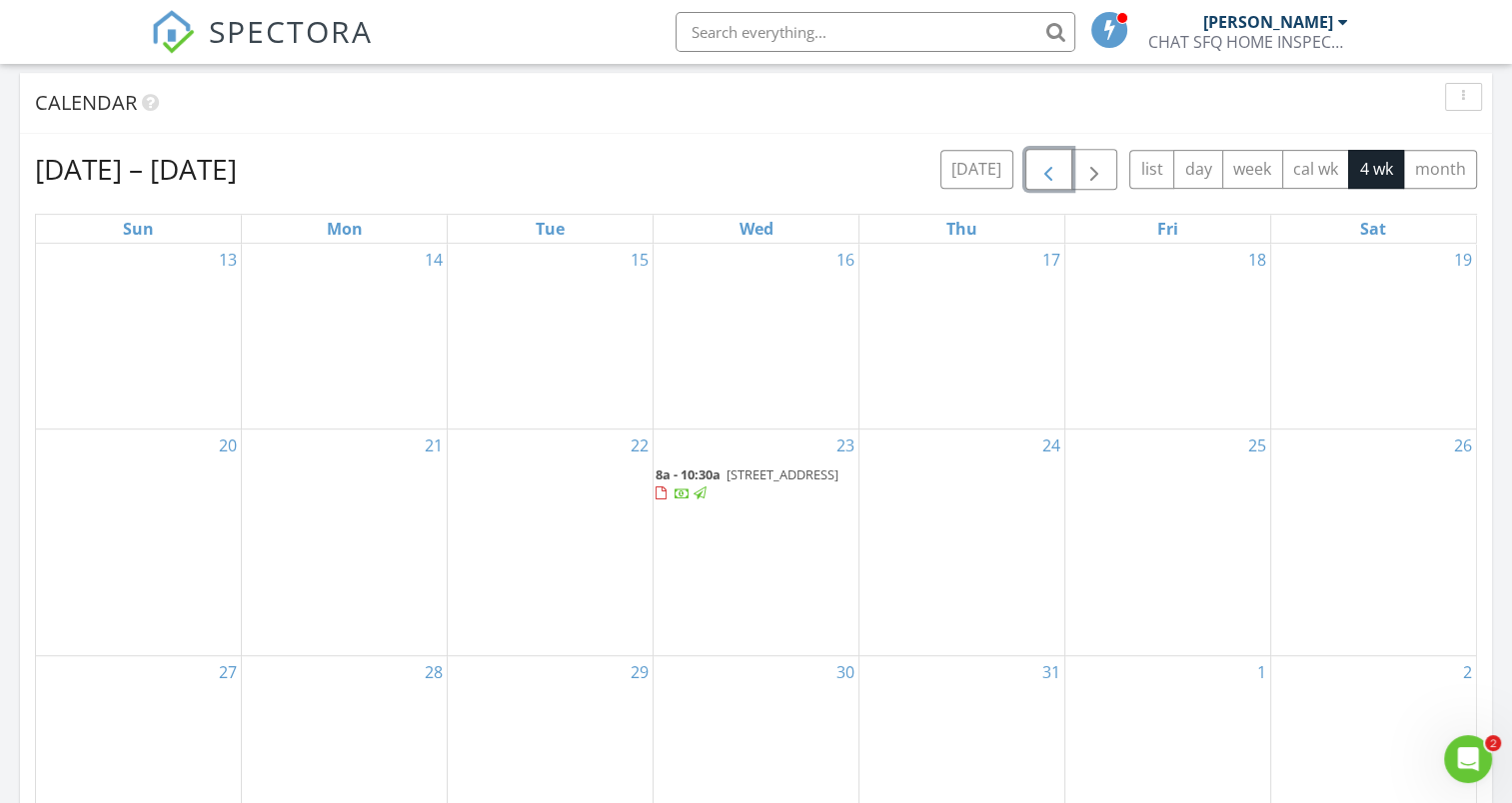 click at bounding box center (1048, 170) 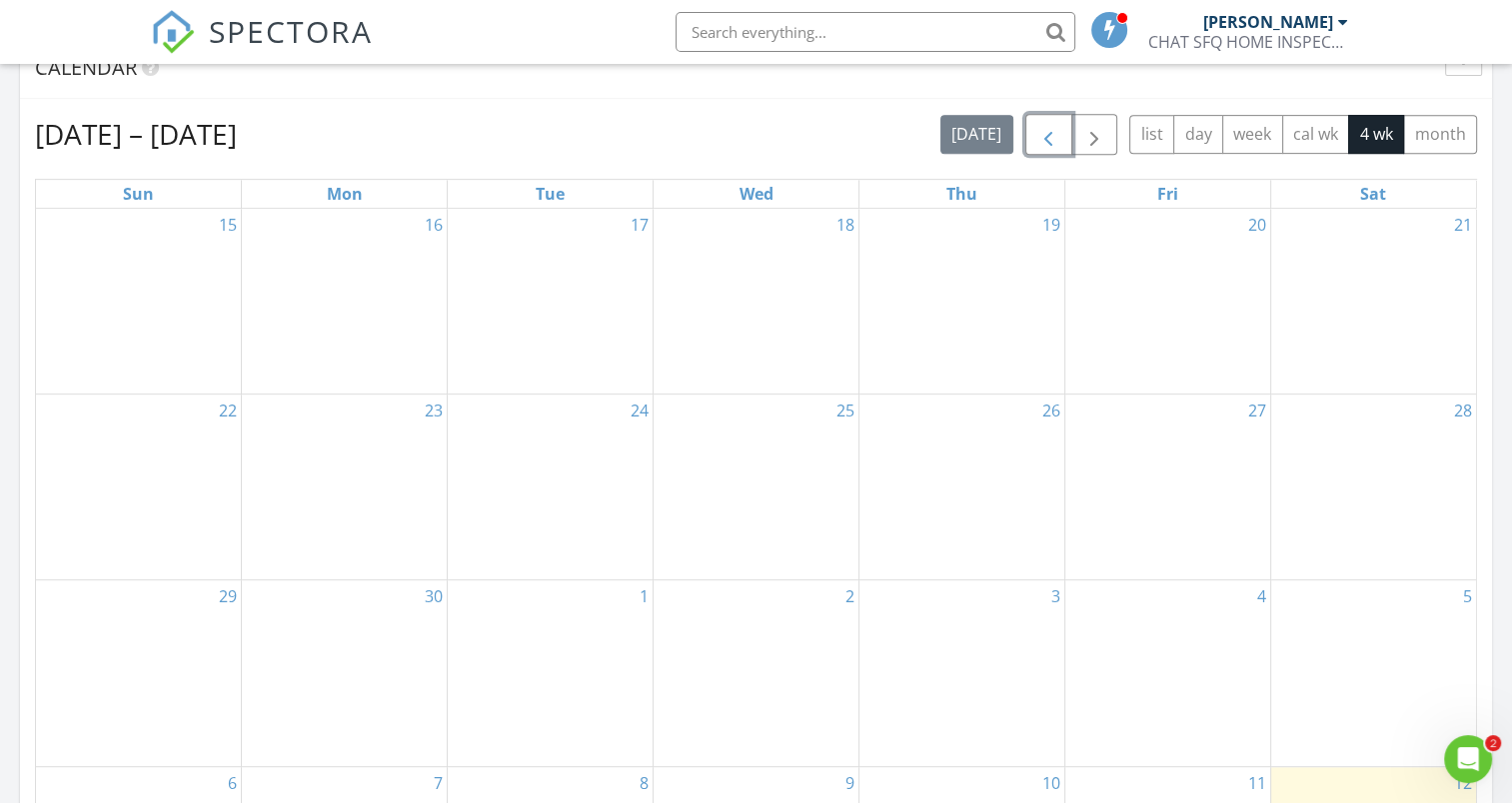 scroll, scrollTop: 881, scrollLeft: 0, axis: vertical 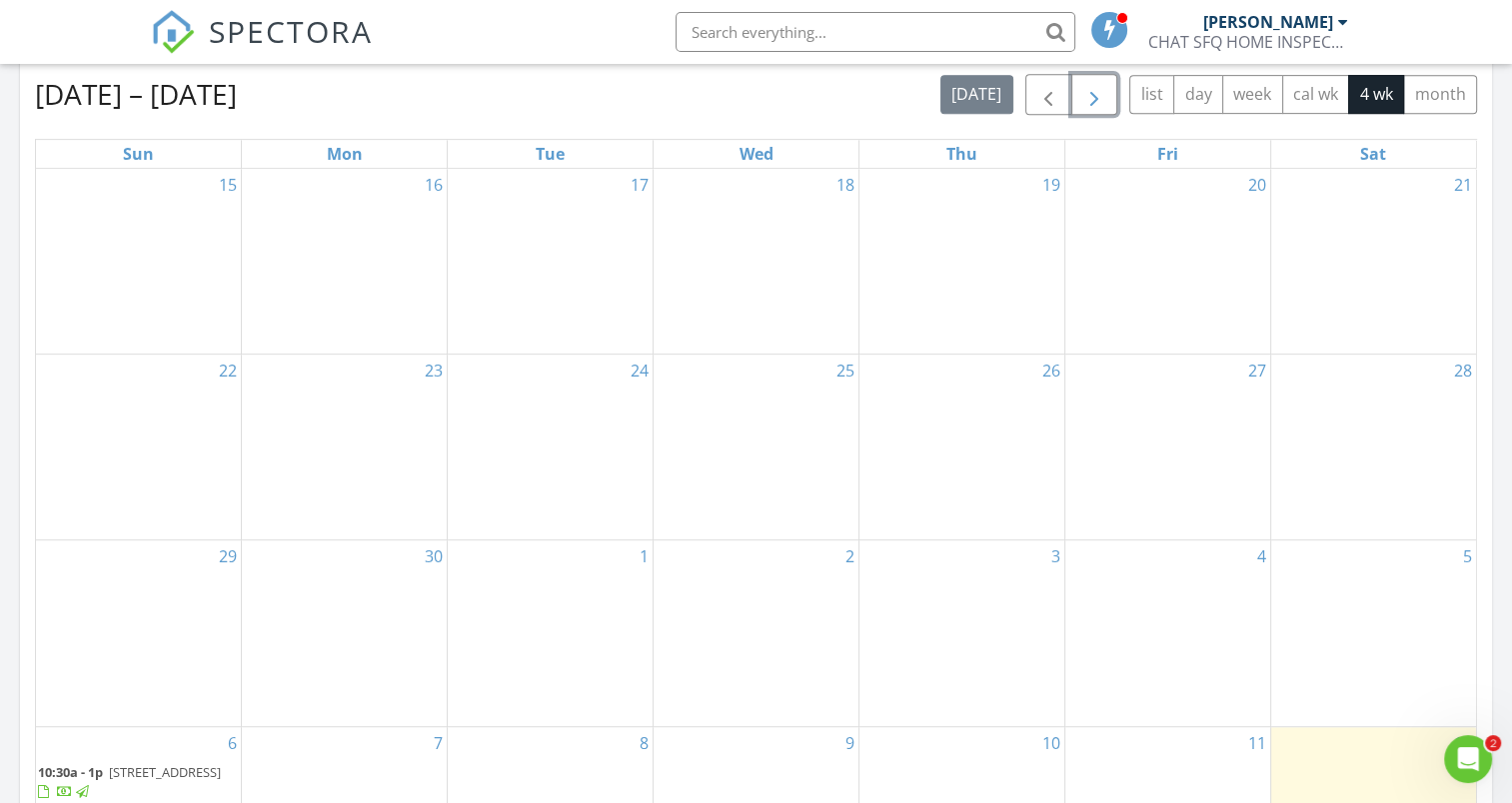 click at bounding box center (1094, 95) 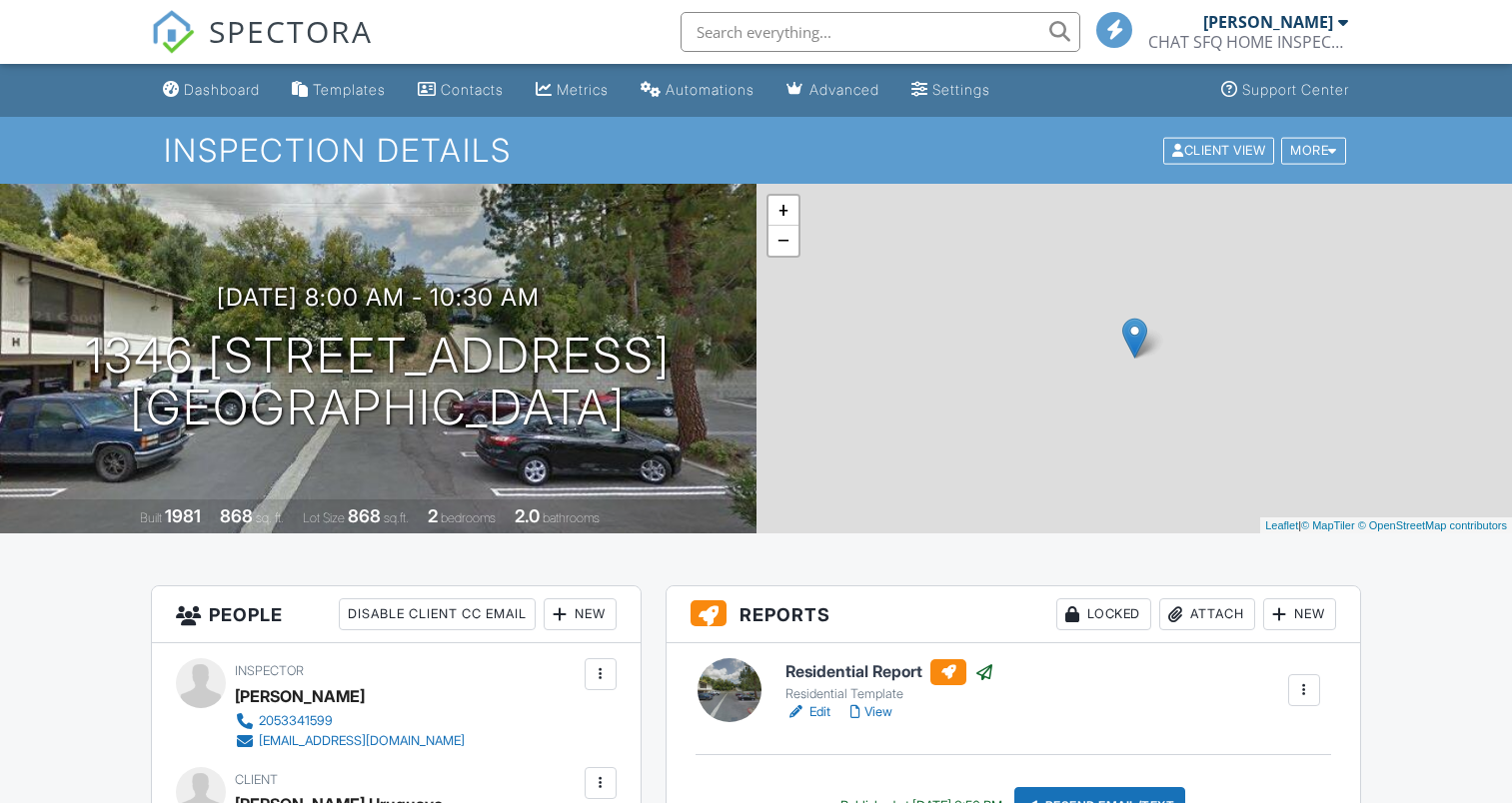 scroll, scrollTop: 0, scrollLeft: 0, axis: both 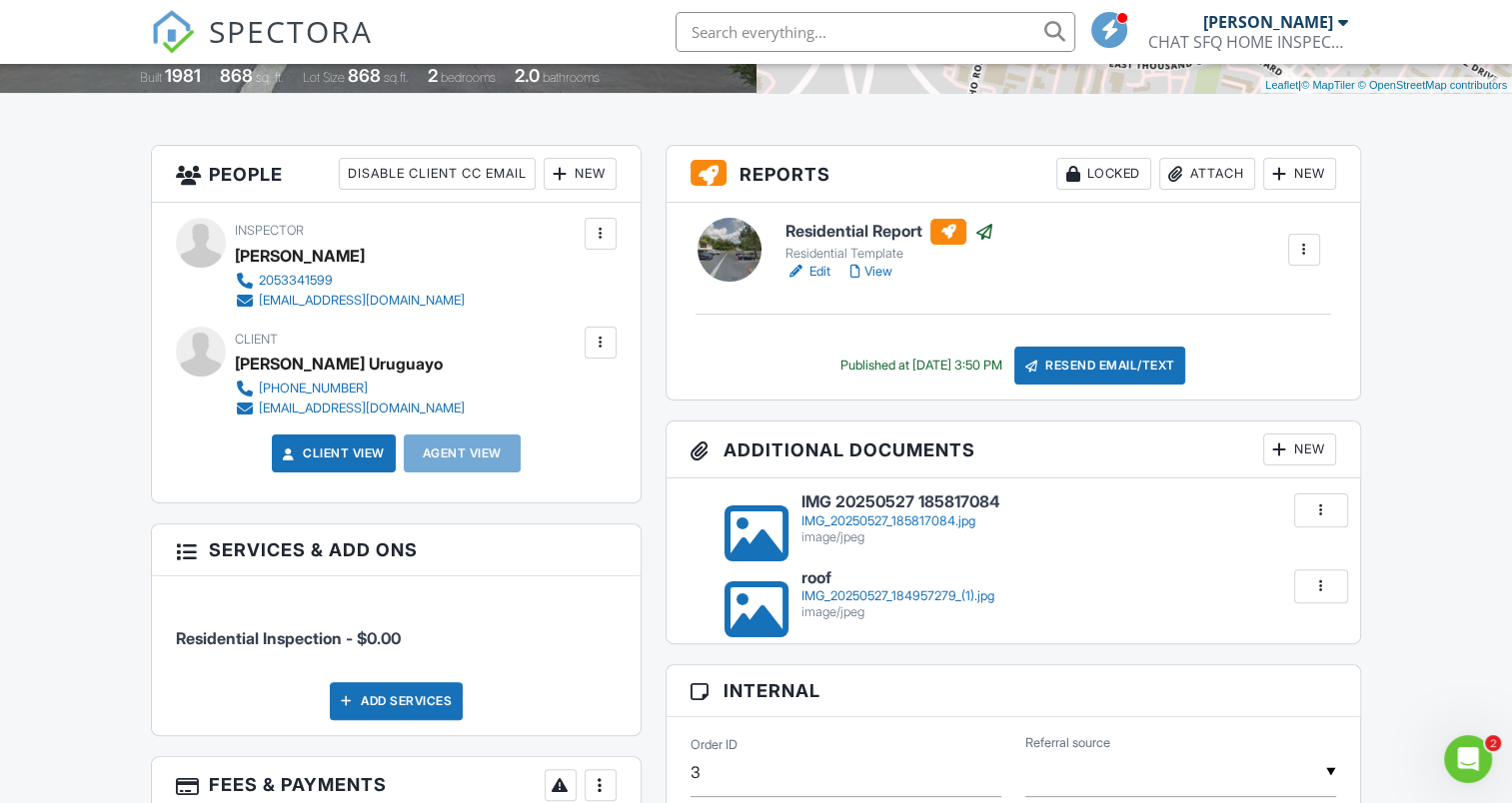 click on "View" at bounding box center (871, 272) 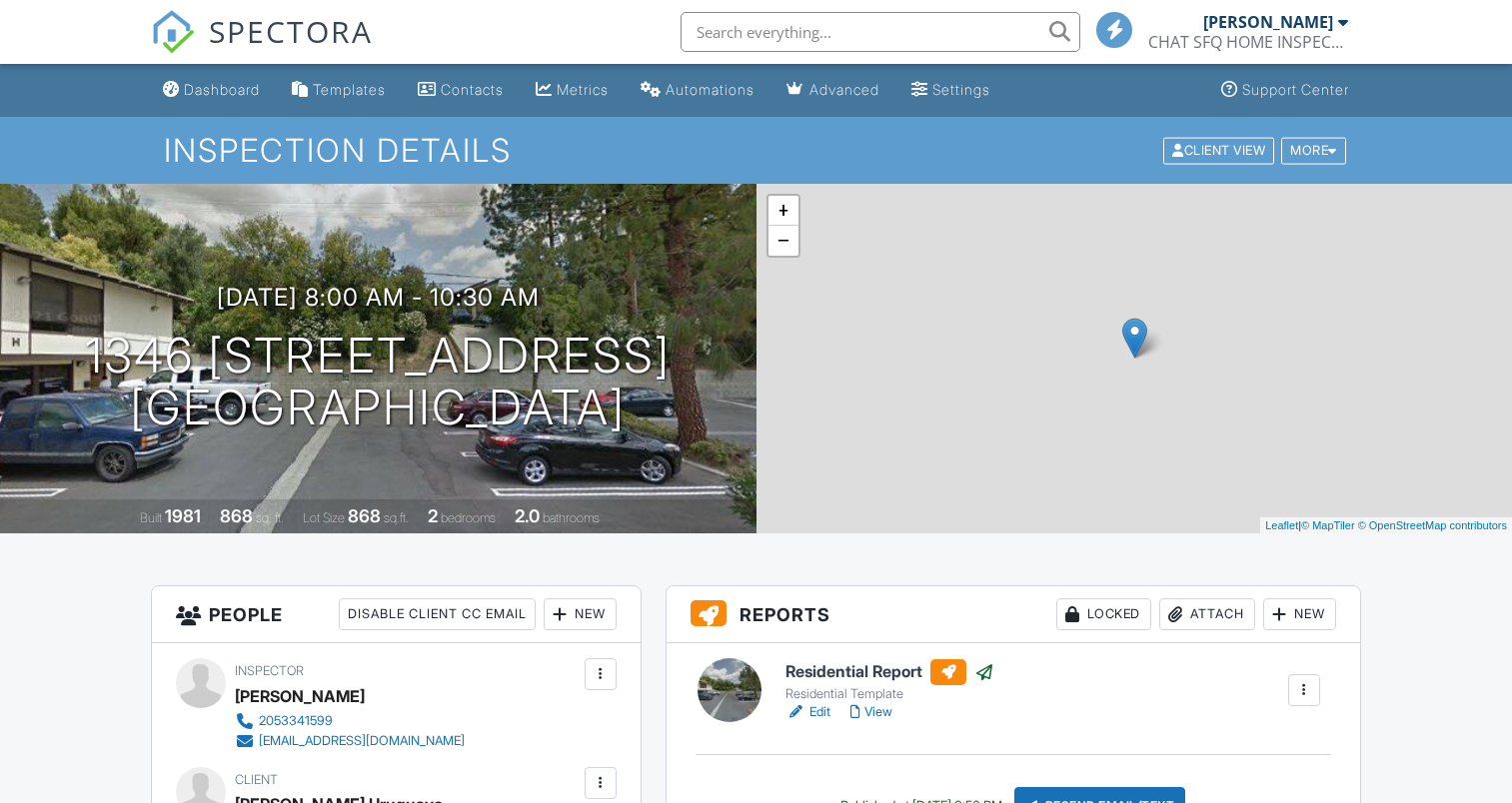 scroll, scrollTop: 0, scrollLeft: 0, axis: both 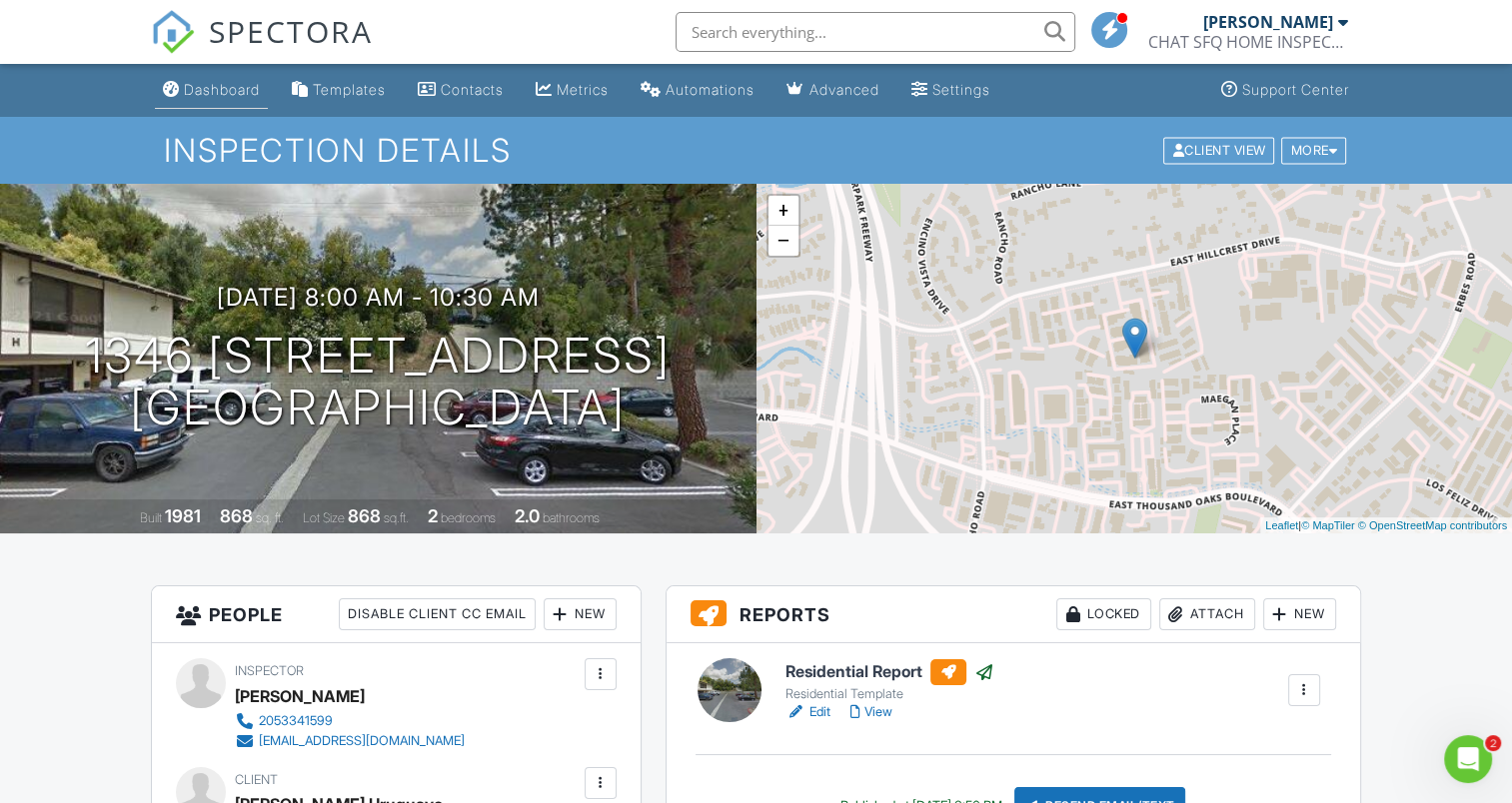click on "Dashboard" at bounding box center (222, 89) 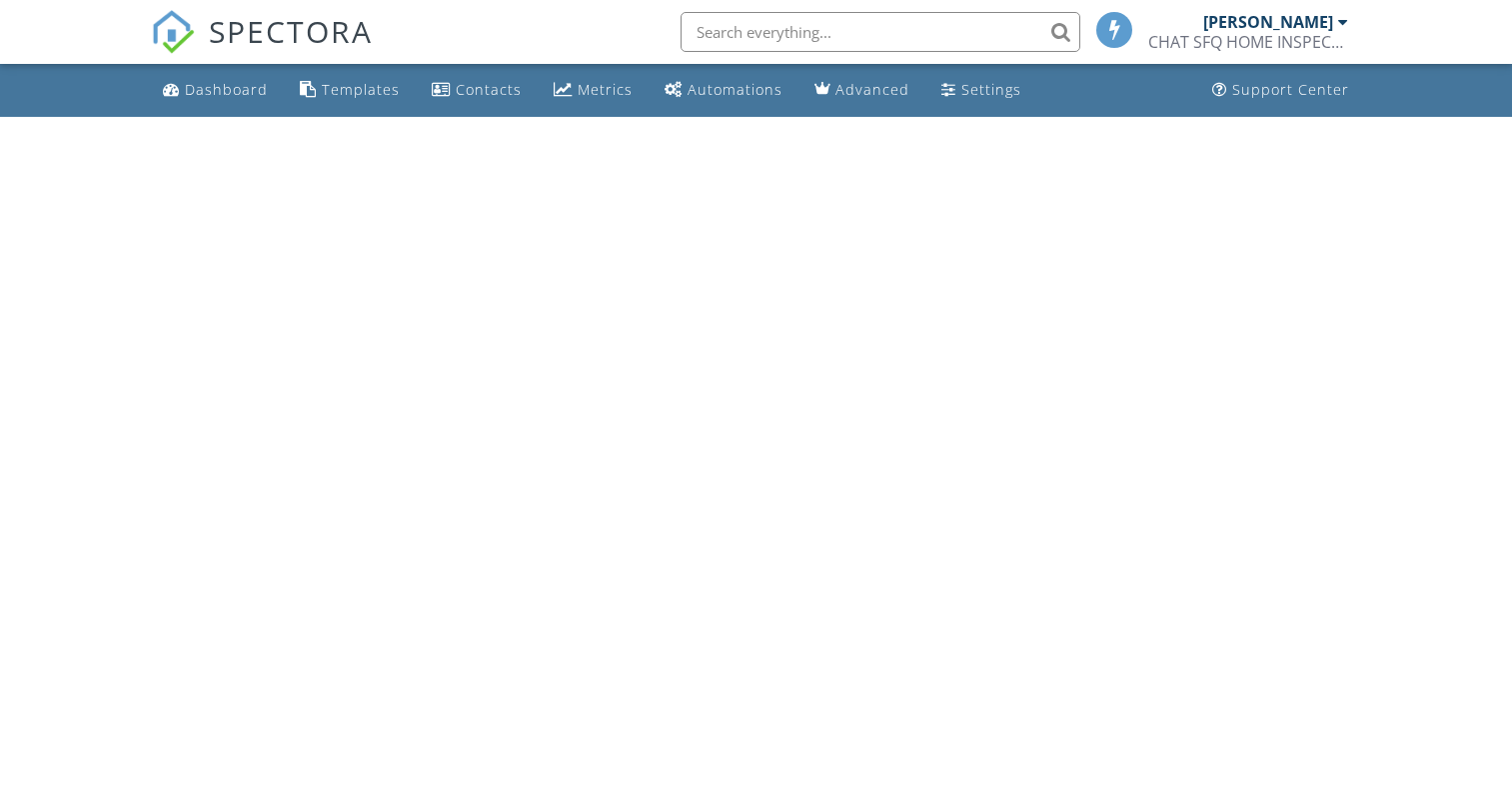 scroll, scrollTop: 0, scrollLeft: 0, axis: both 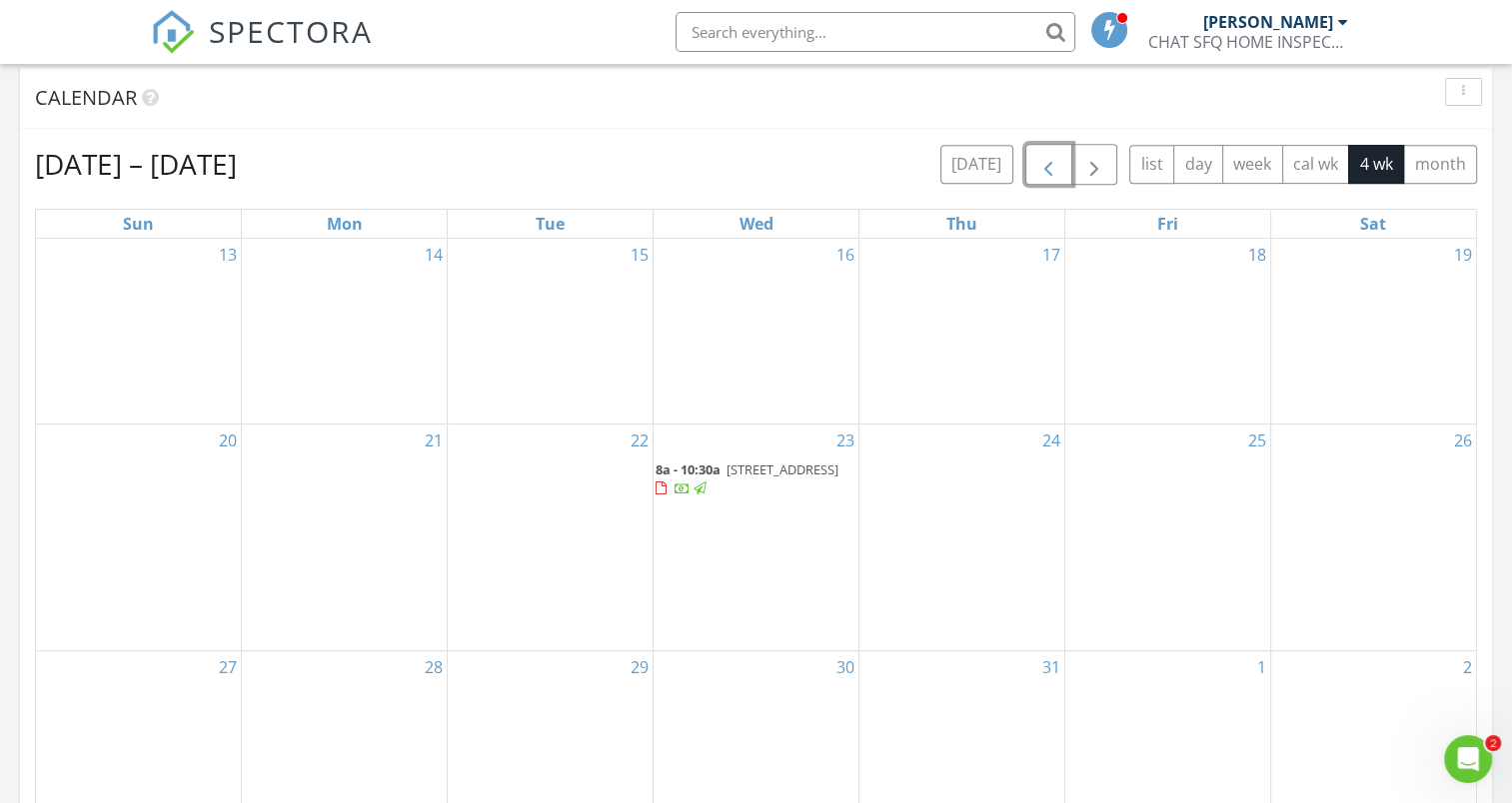 click at bounding box center (1048, 165) 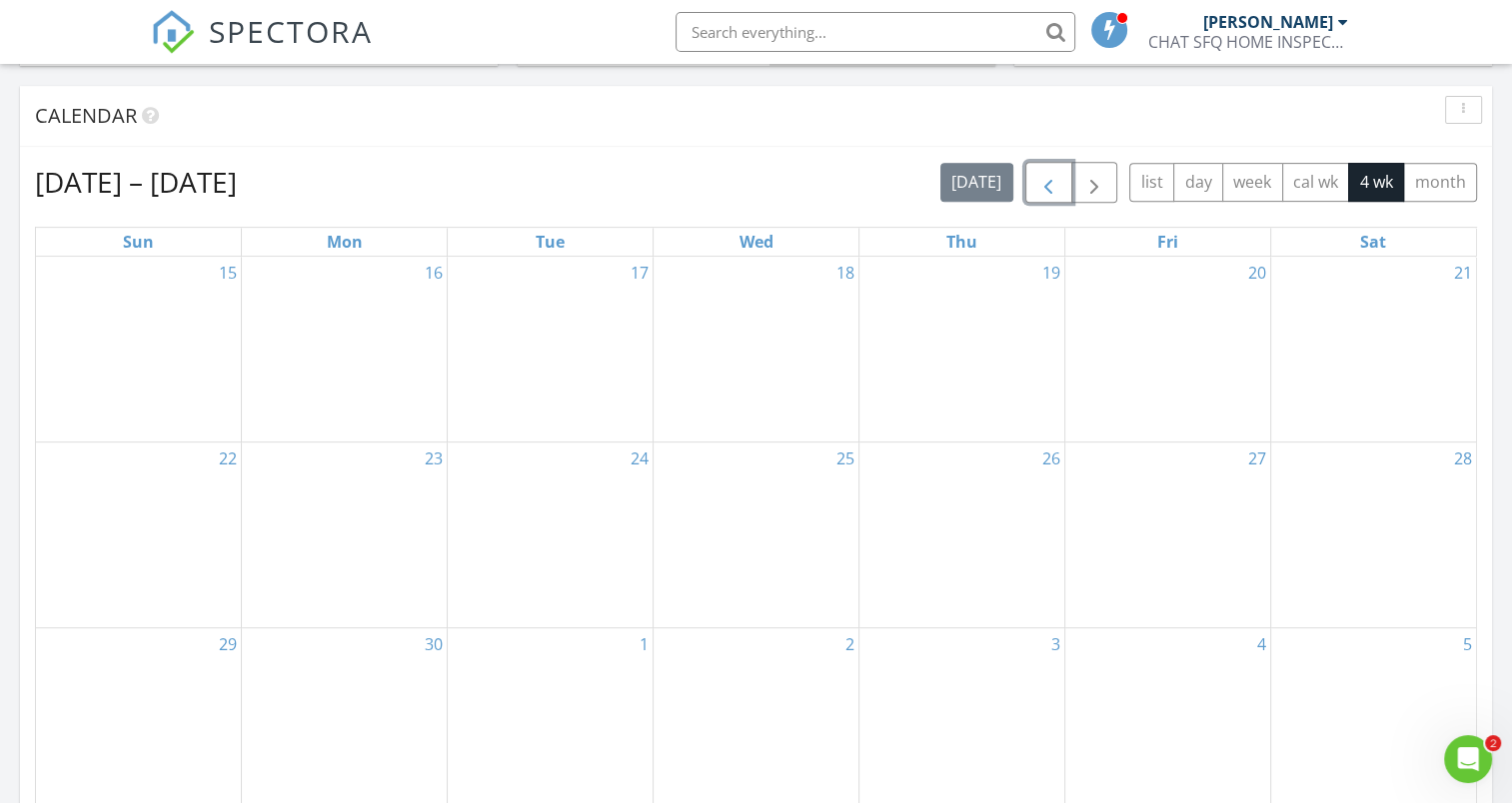 scroll, scrollTop: 790, scrollLeft: 0, axis: vertical 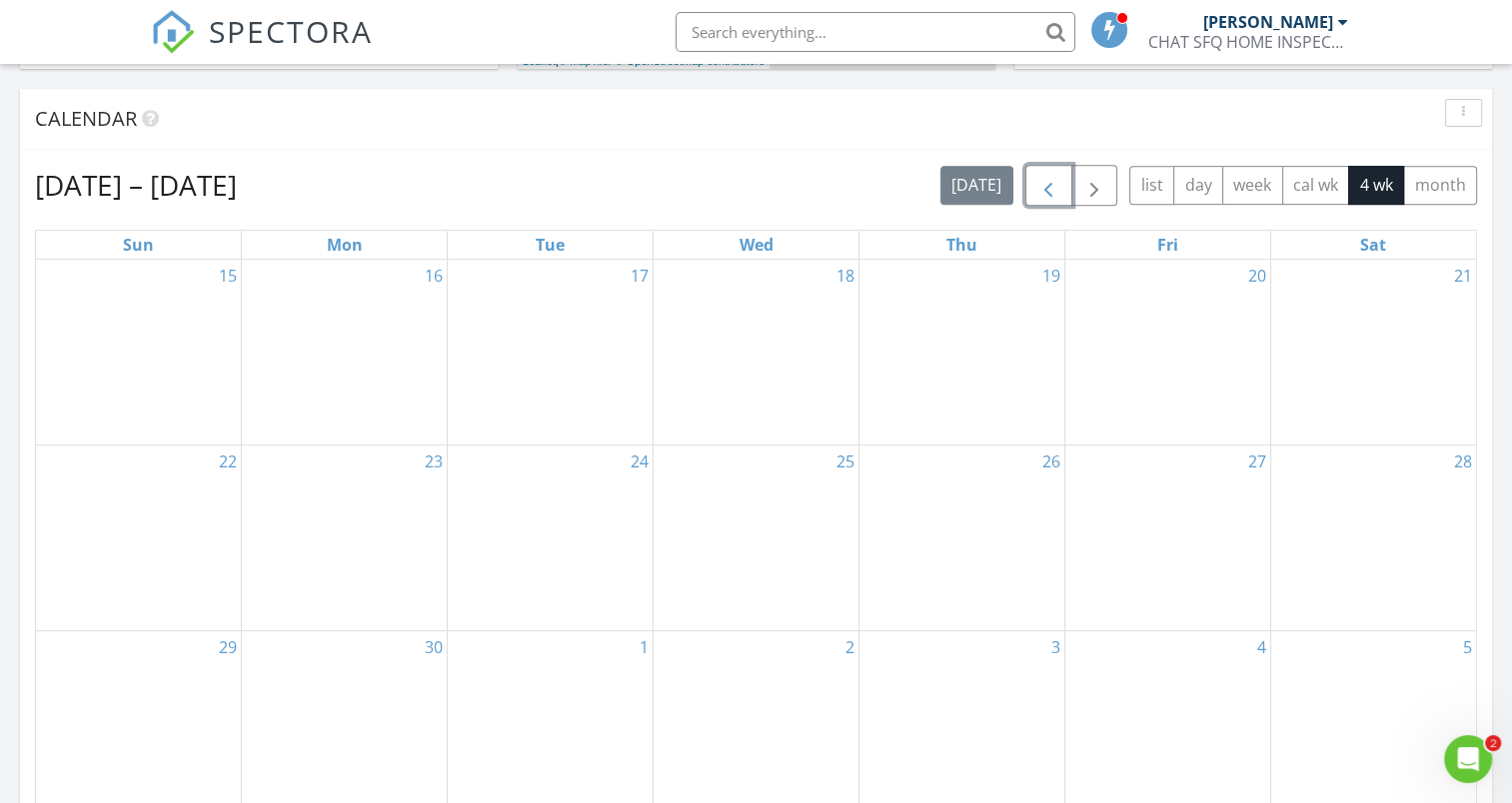 click at bounding box center [1048, 186] 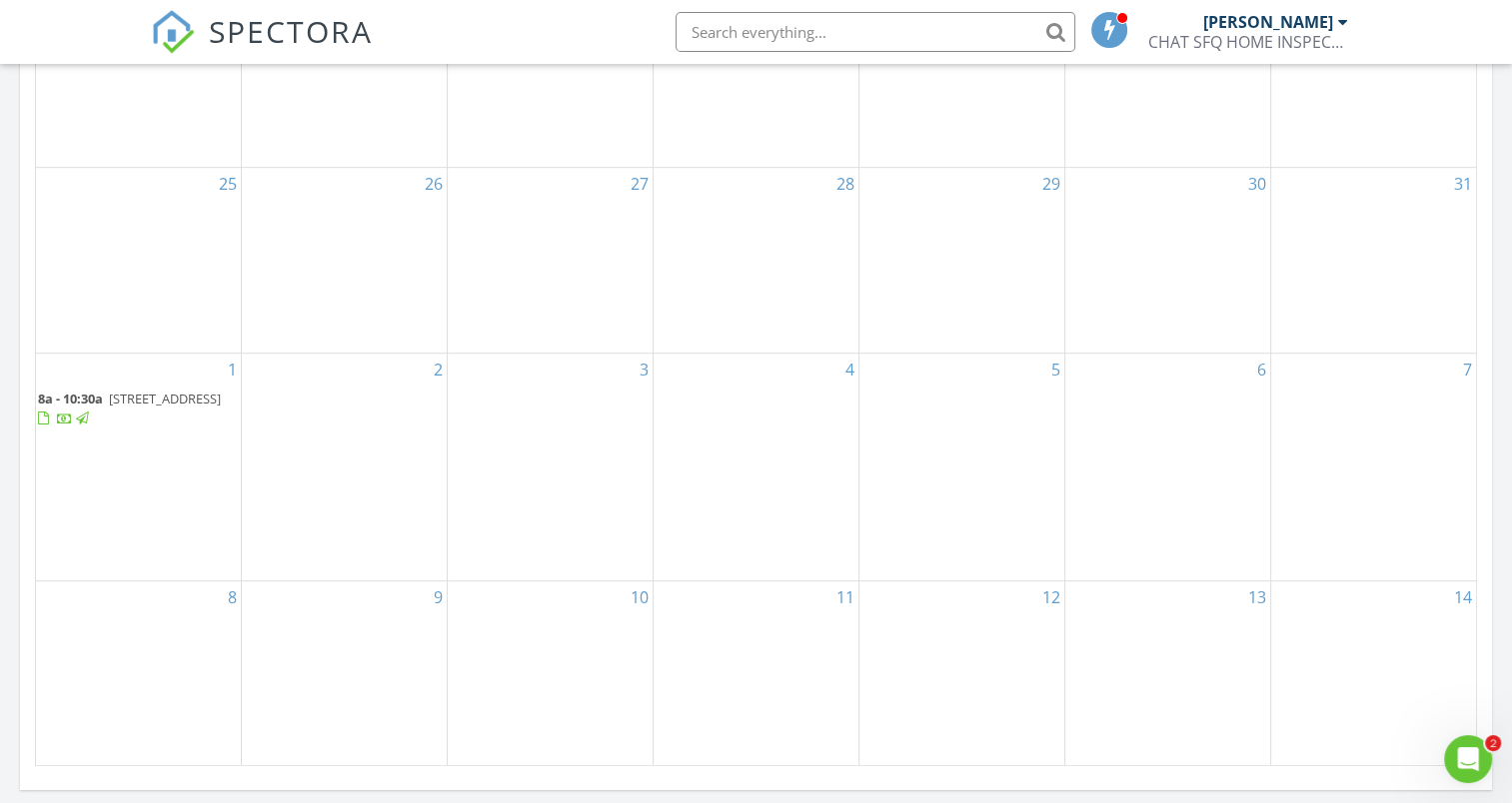 scroll, scrollTop: 1116, scrollLeft: 0, axis: vertical 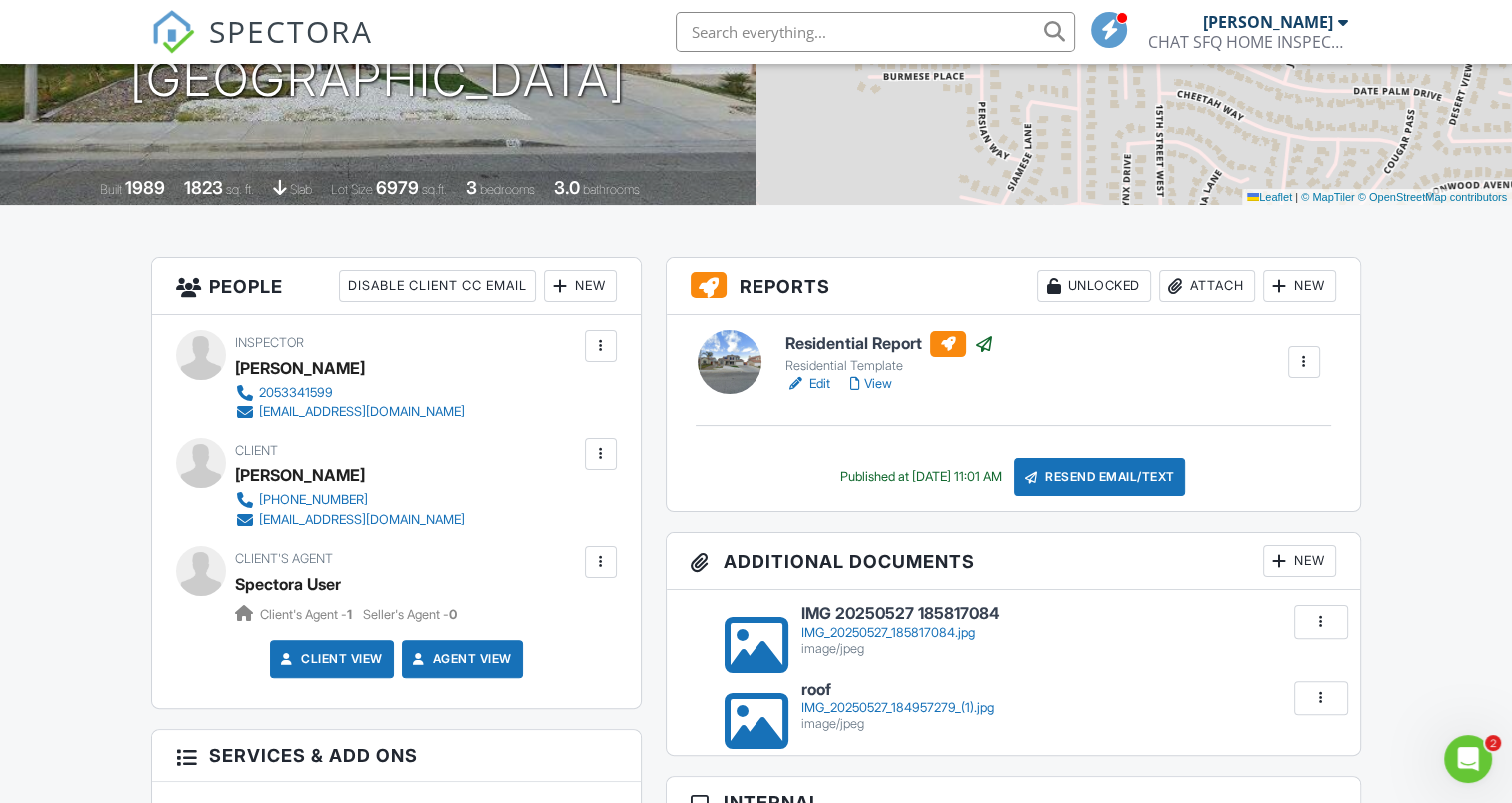 click on "View" at bounding box center (871, 384) 